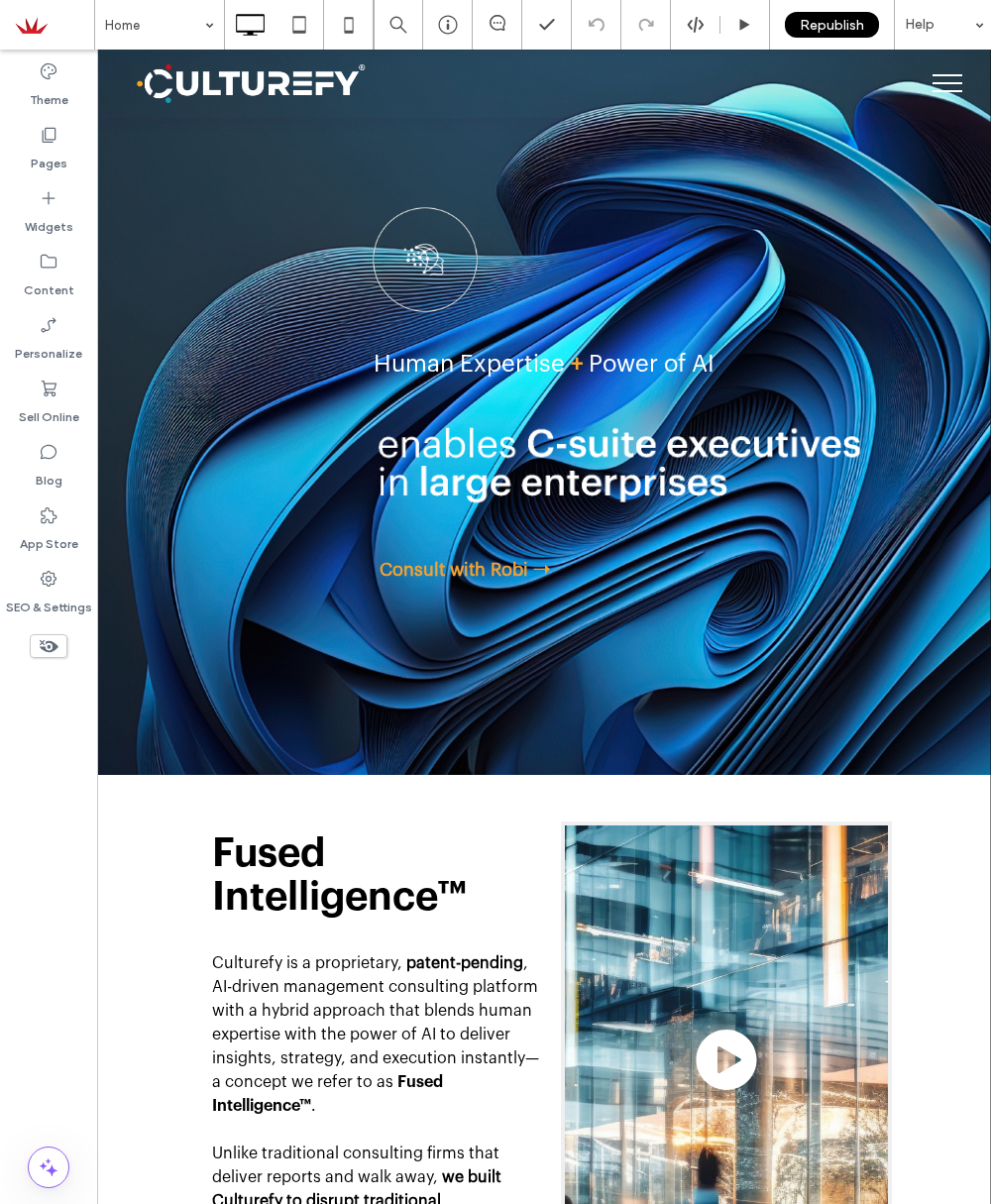 scroll, scrollTop: 0, scrollLeft: 0, axis: both 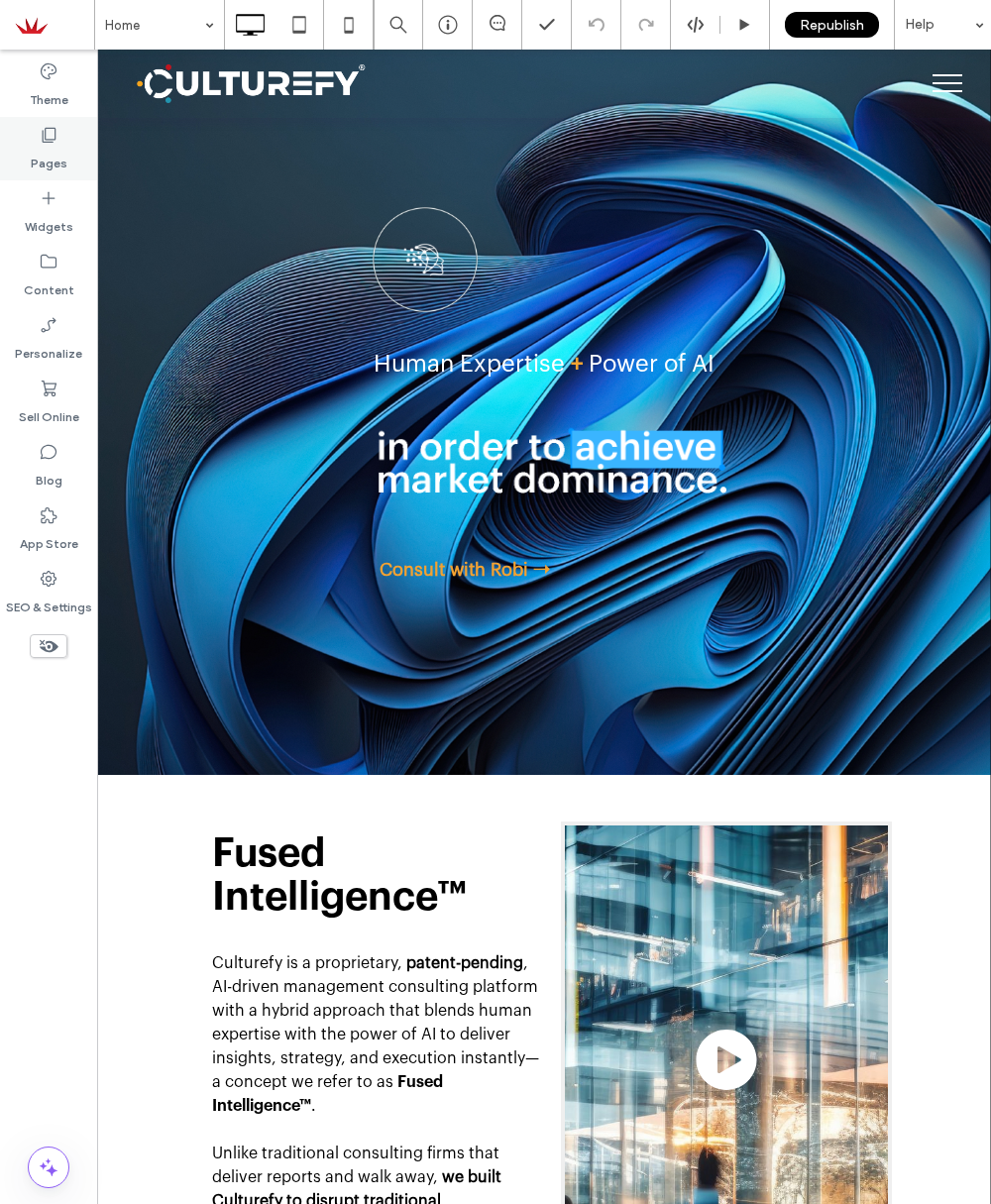 click on "Pages" at bounding box center (49, 159) 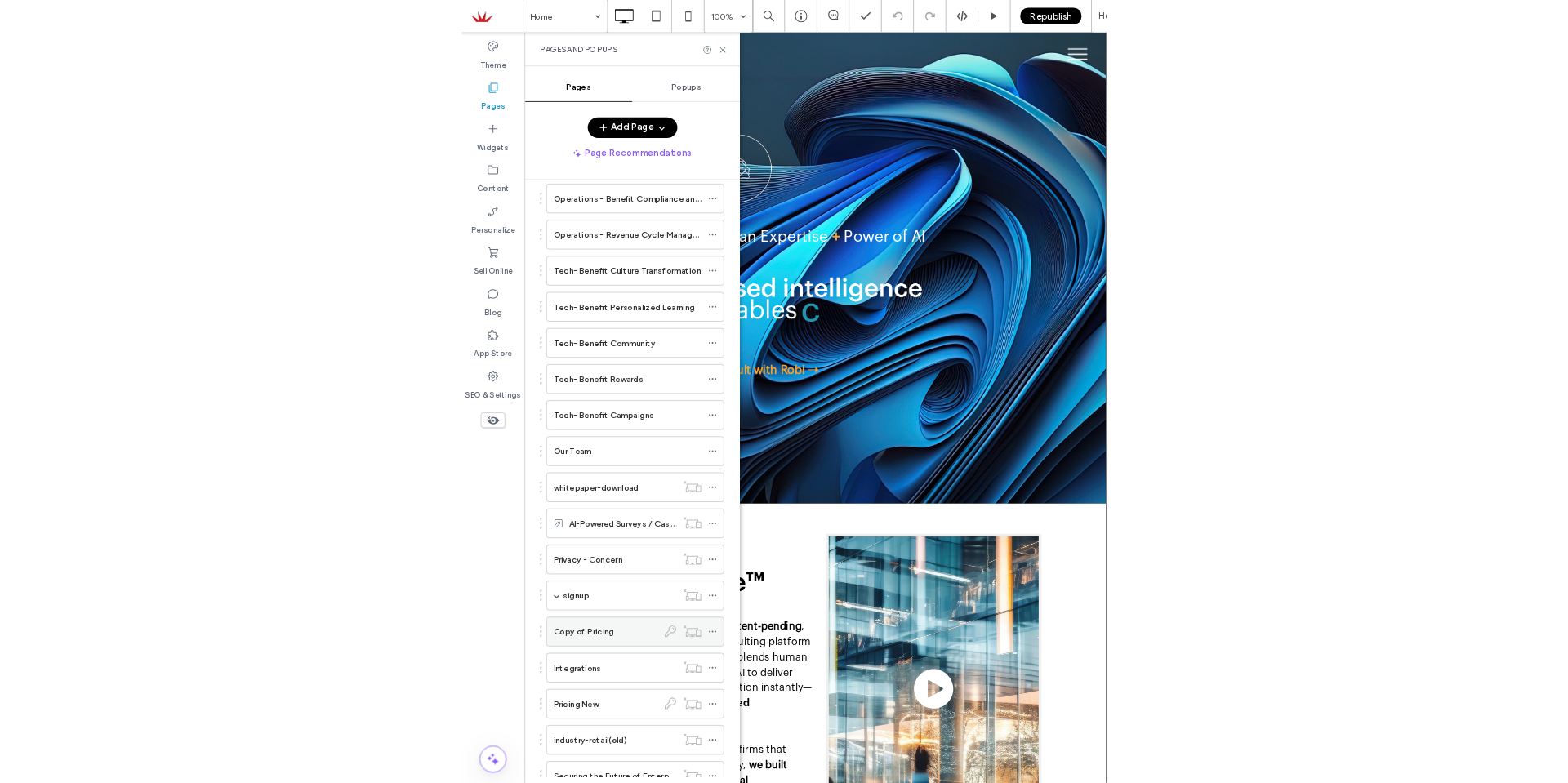 scroll, scrollTop: 2306, scrollLeft: 0, axis: vertical 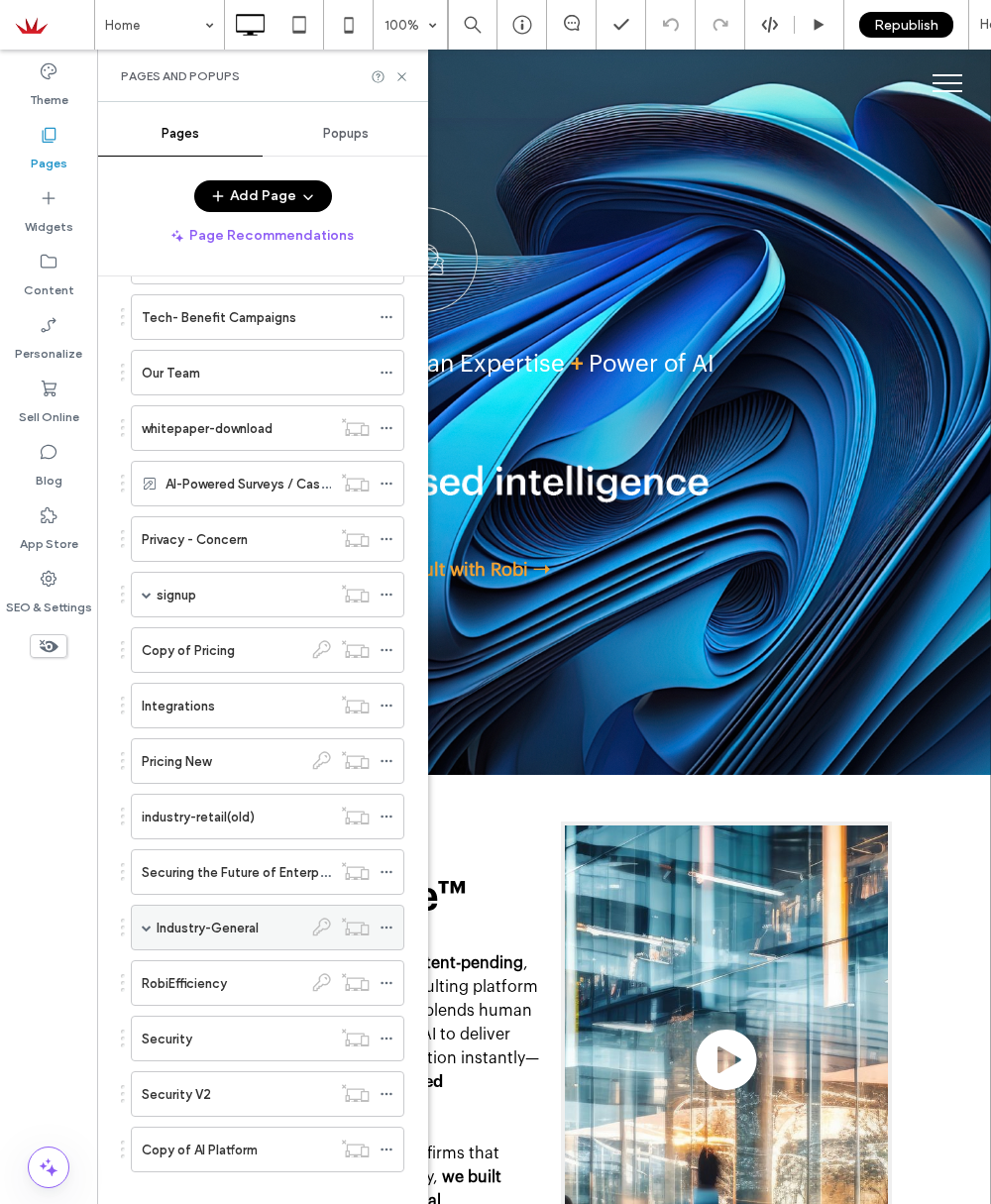click on "Industry-General" at bounding box center (207, 928) 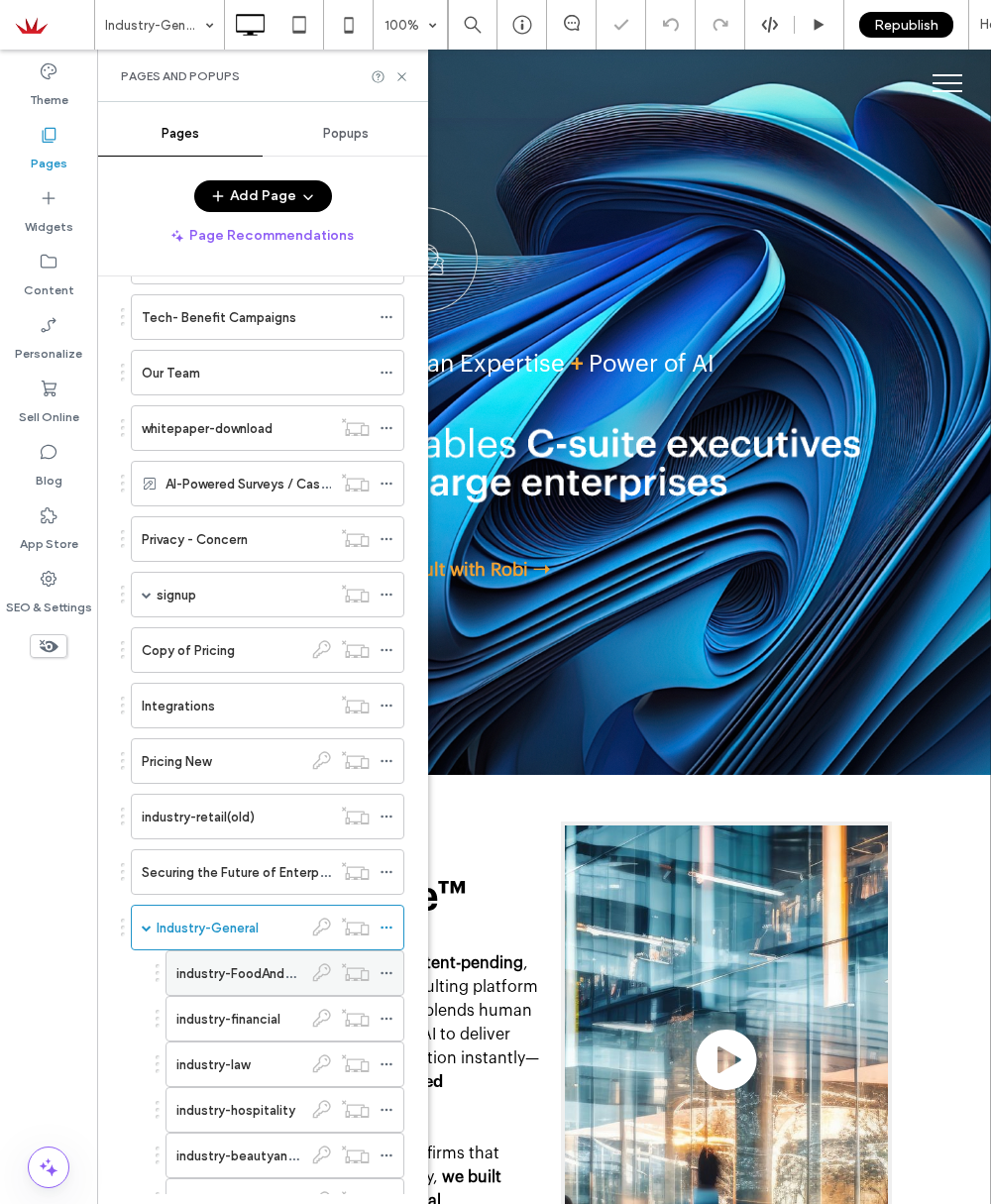 click on "industry-FoodAndBeverages" at bounding box center [262, 973] 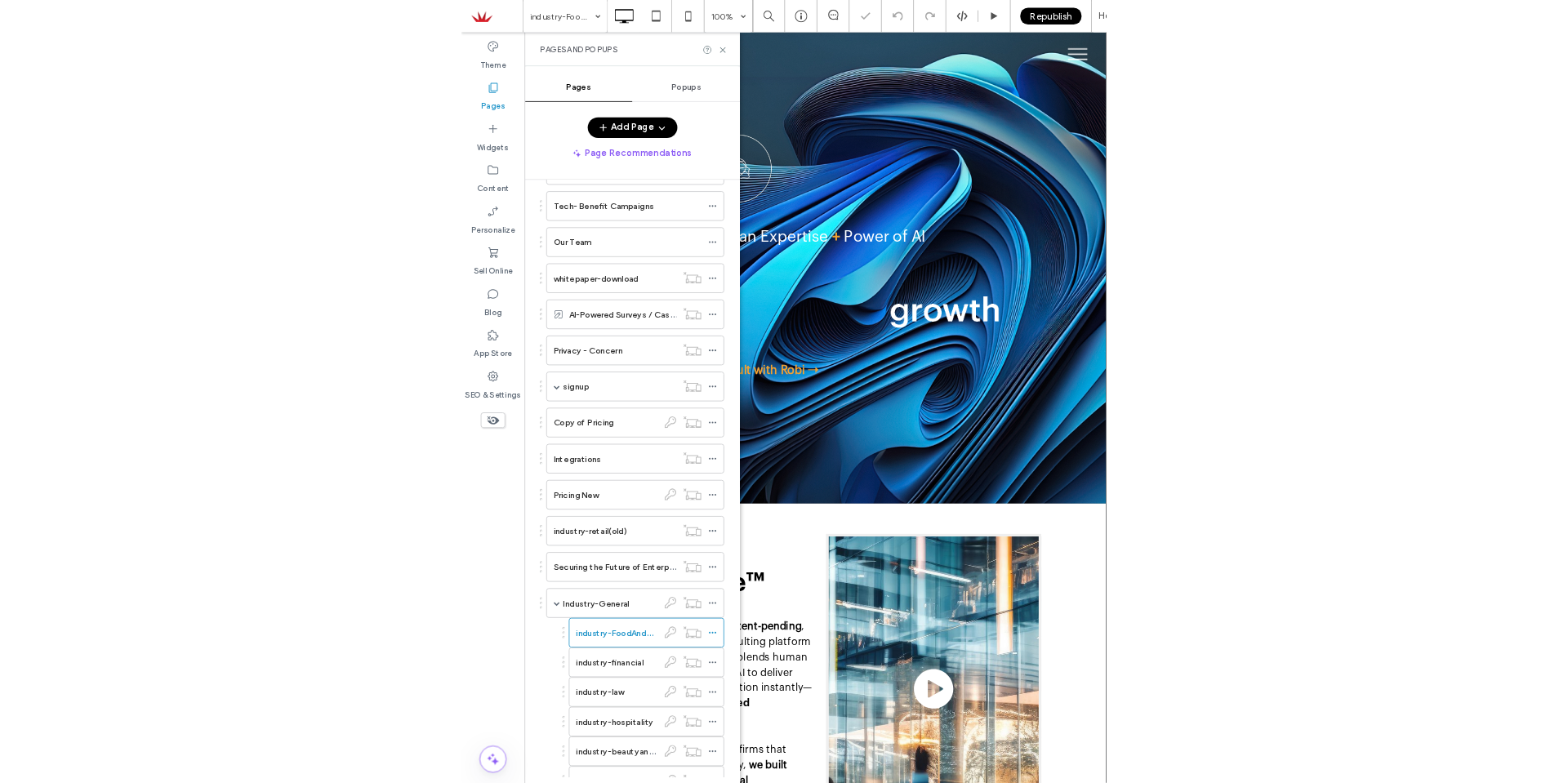 scroll, scrollTop: 2307, scrollLeft: 0, axis: vertical 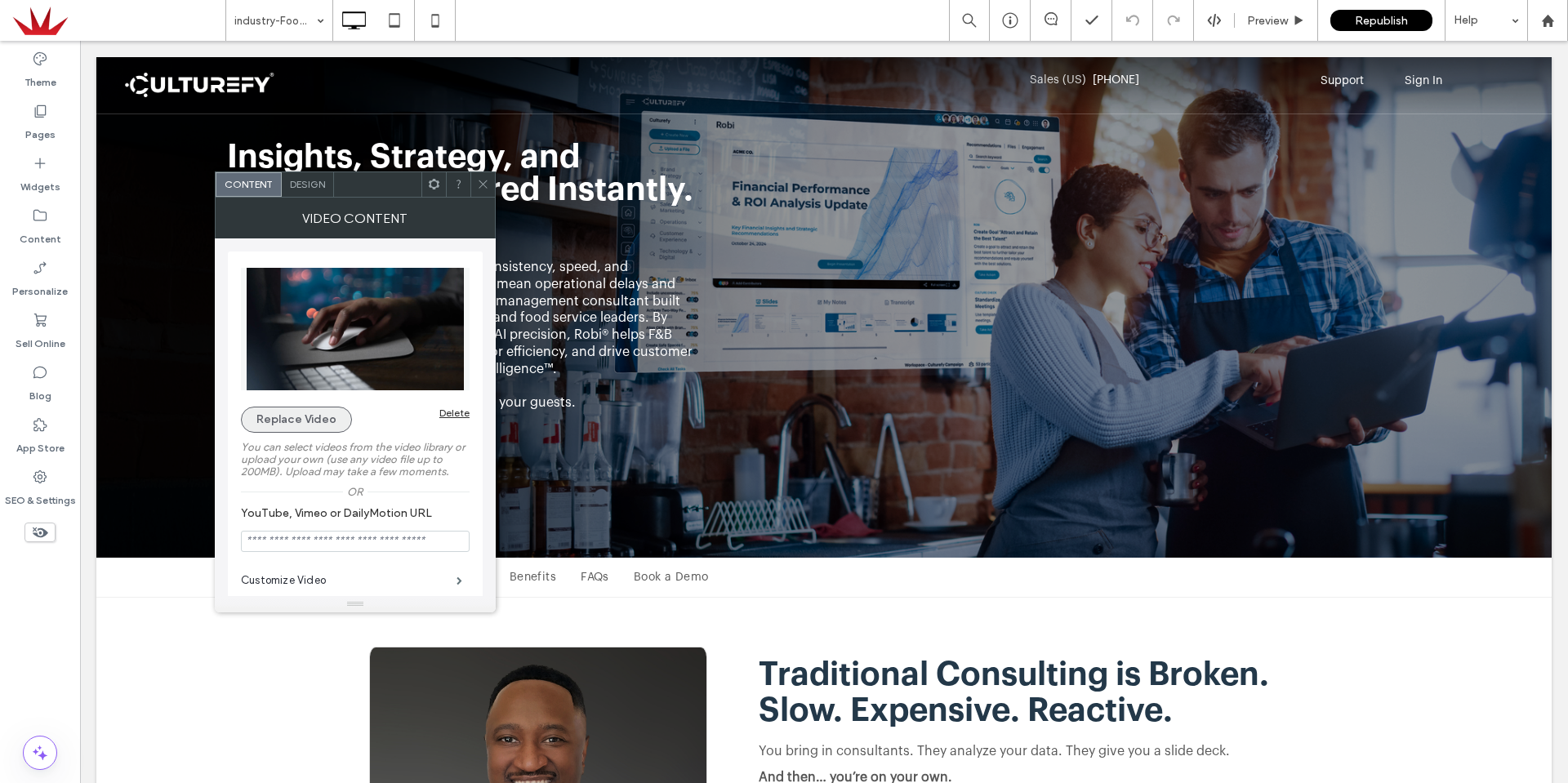 click on "Replace Video" at bounding box center [296, 420] 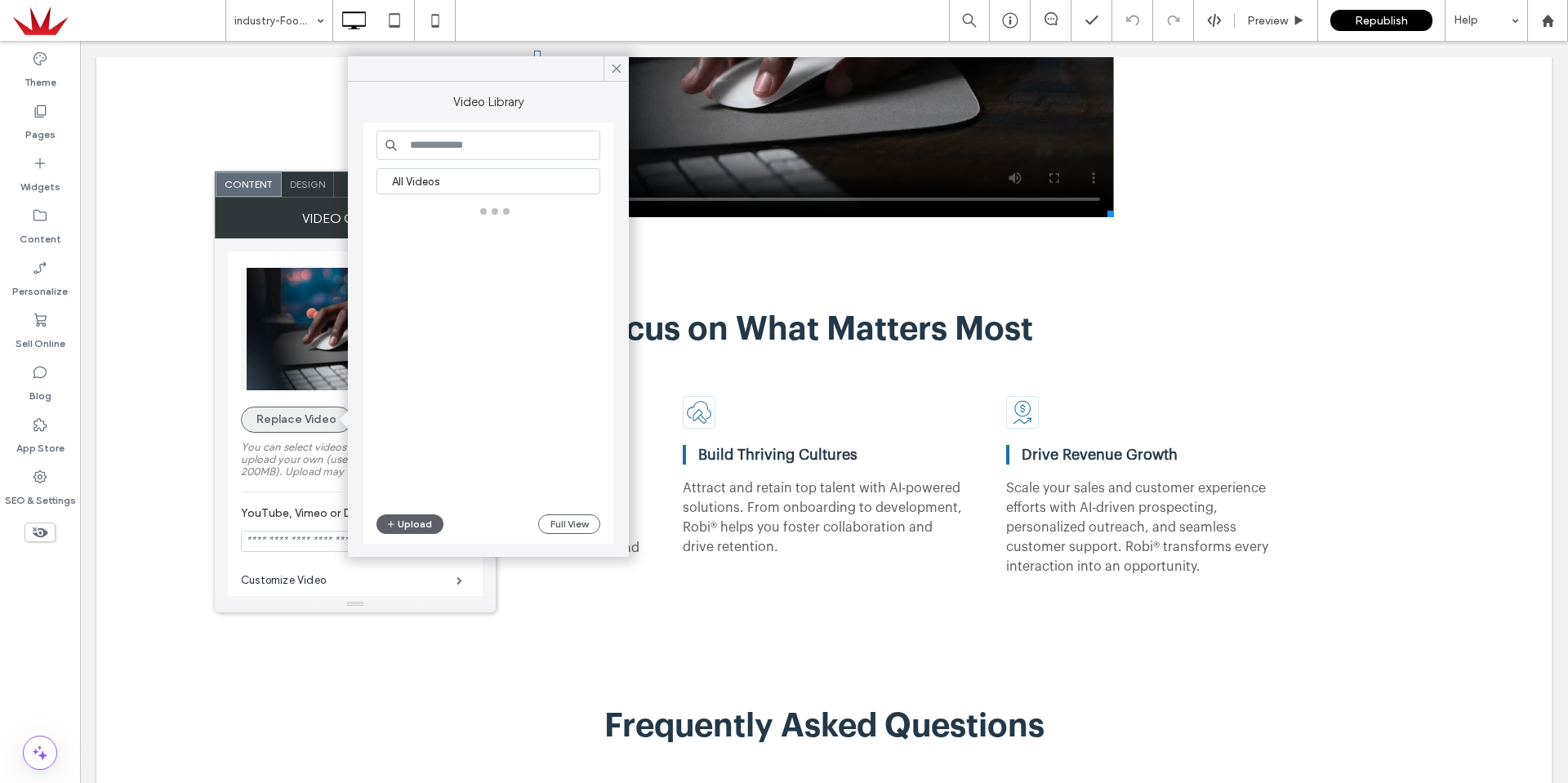 scroll, scrollTop: 1796, scrollLeft: 0, axis: vertical 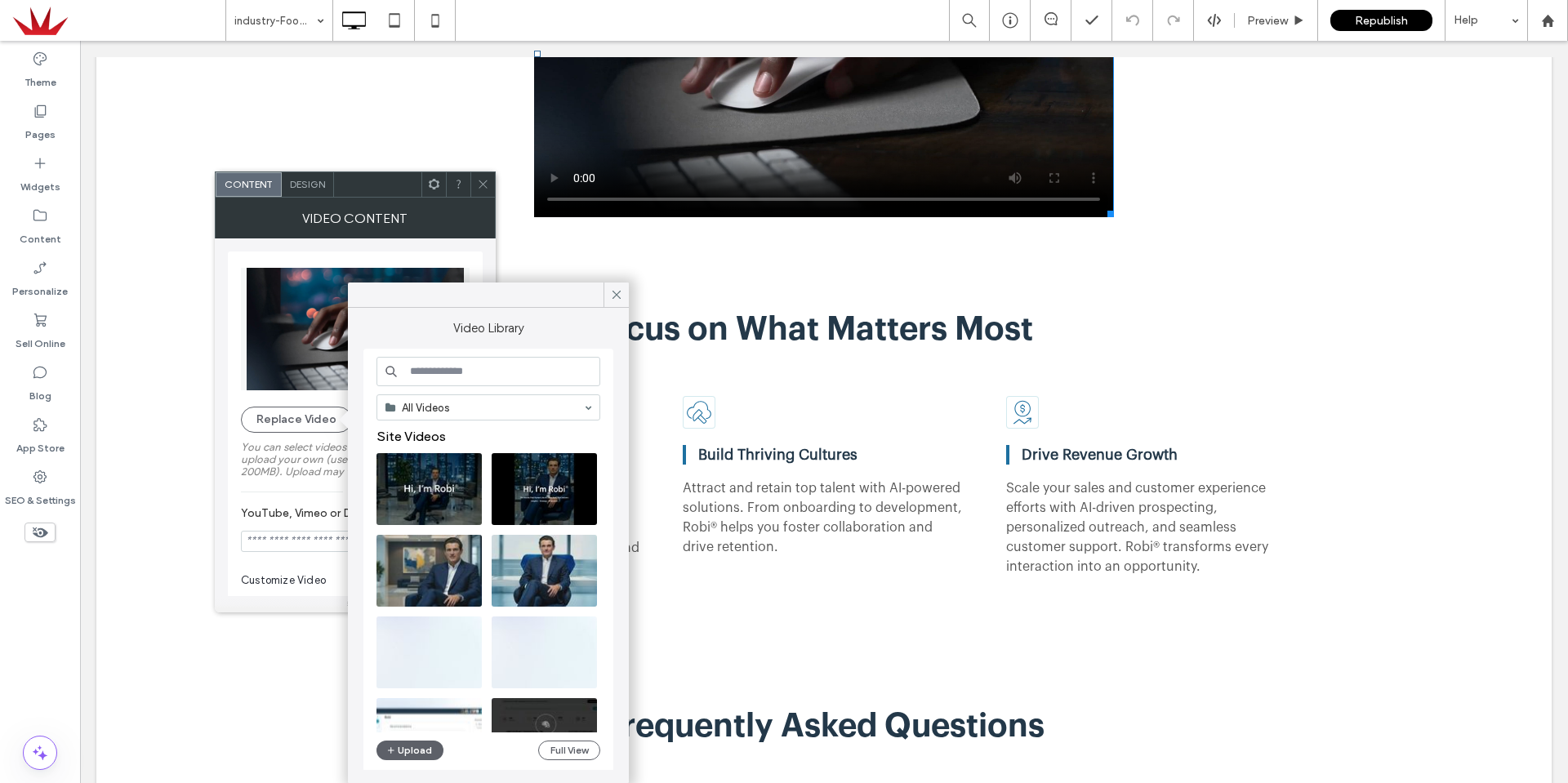 click at bounding box center (488, 371) 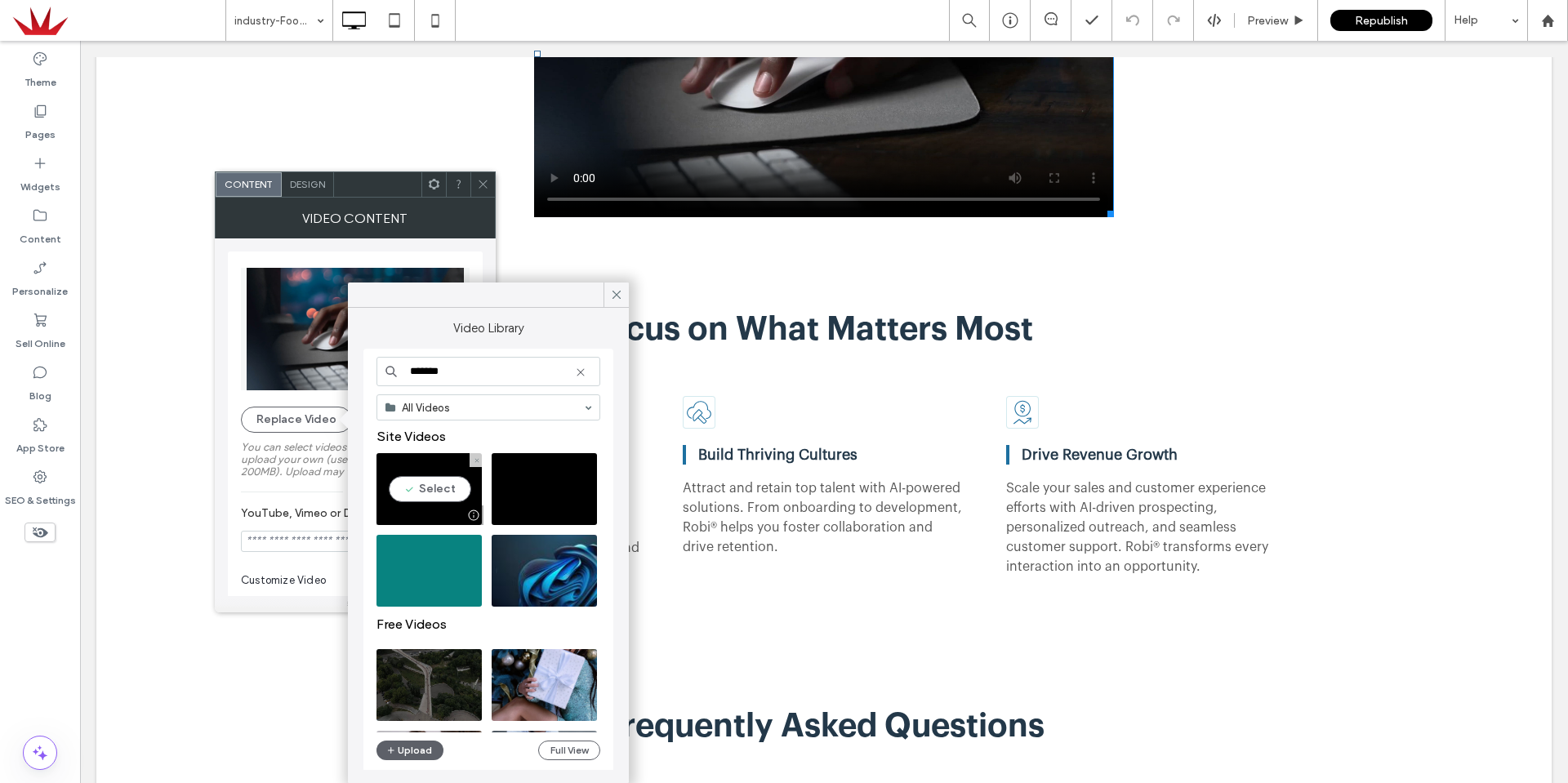 type on "*******" 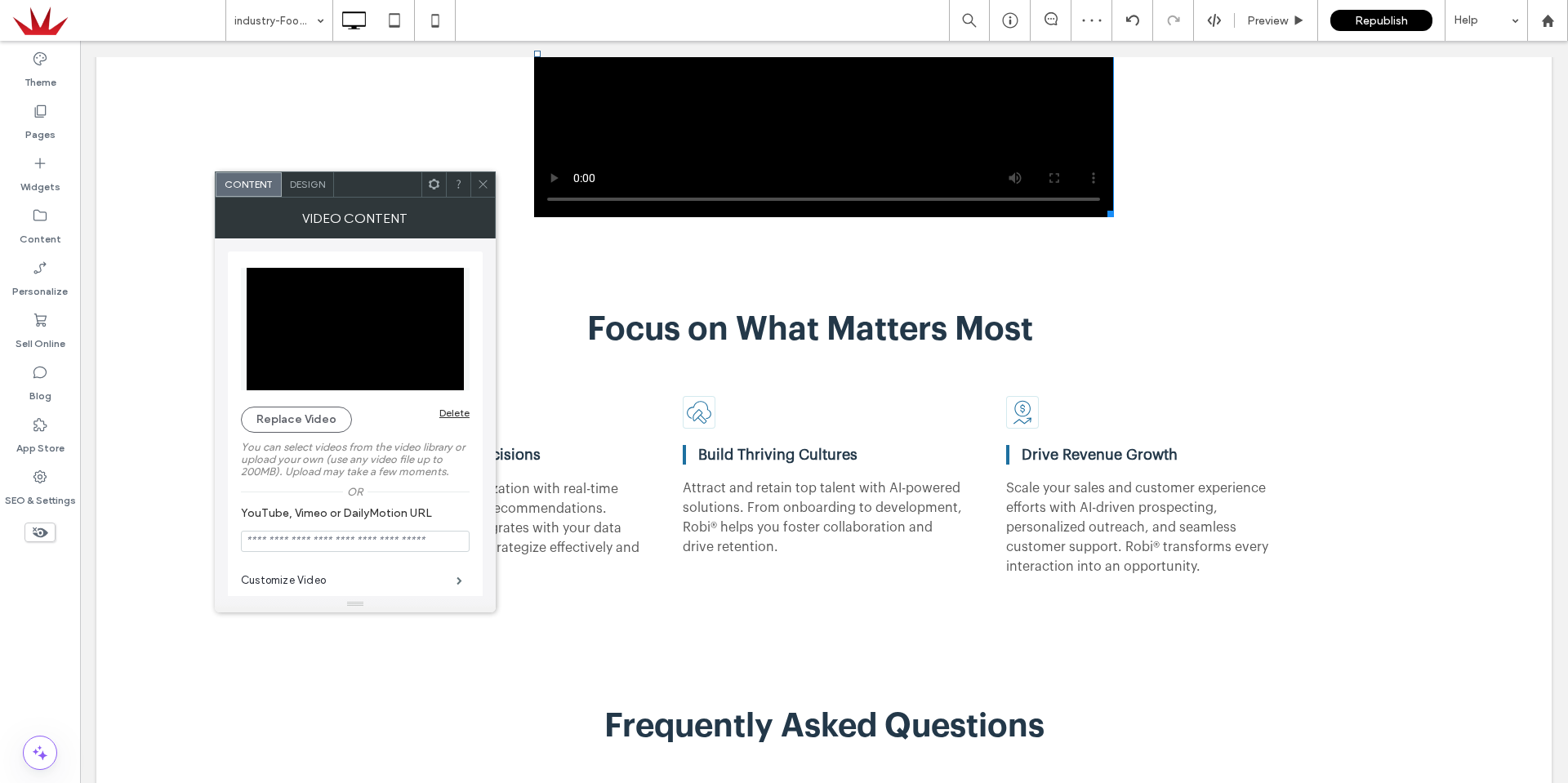 drag, startPoint x: 486, startPoint y: 185, endPoint x: 672, endPoint y: 378, distance: 268.0392 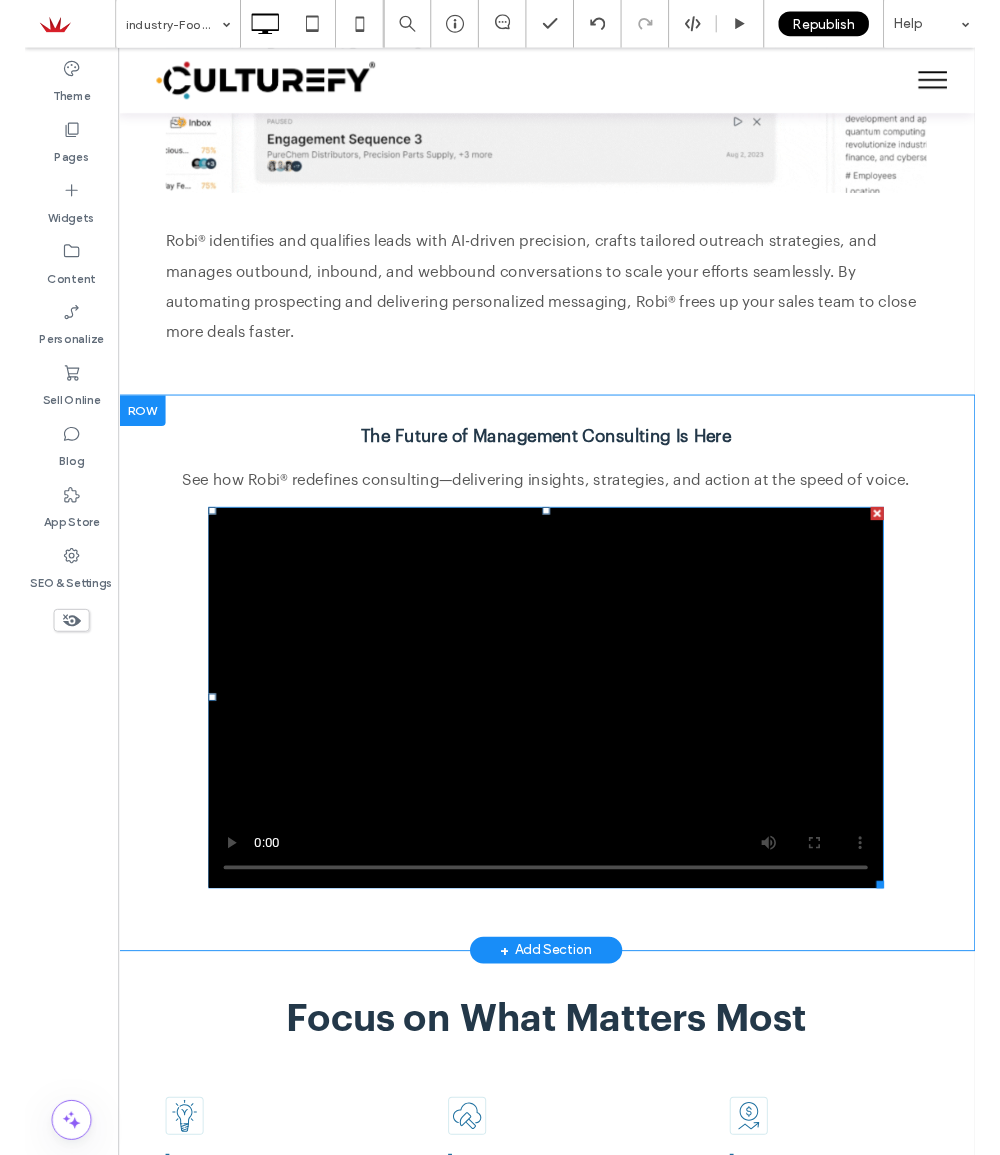 scroll, scrollTop: 5000, scrollLeft: 0, axis: vertical 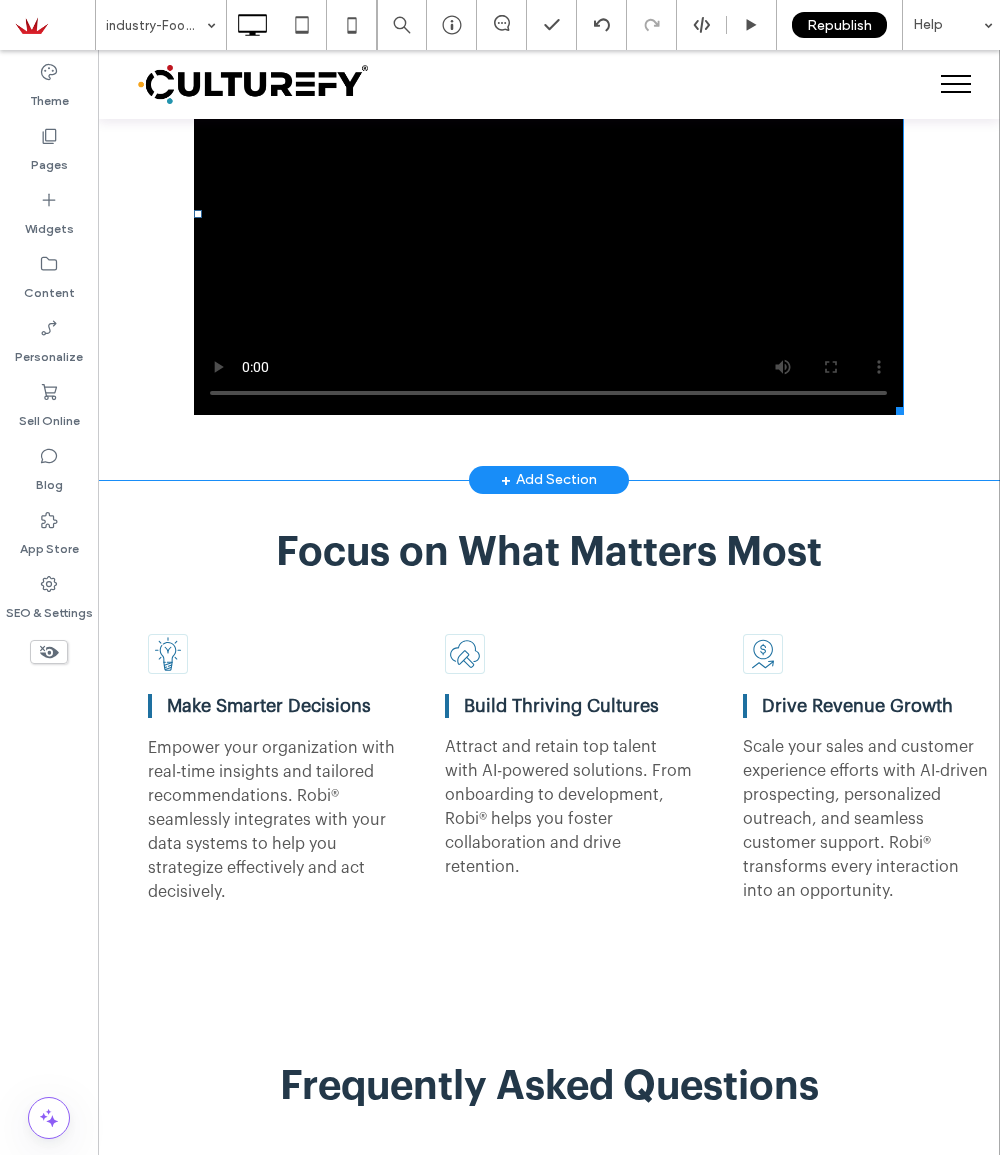 click at bounding box center (548, 214) 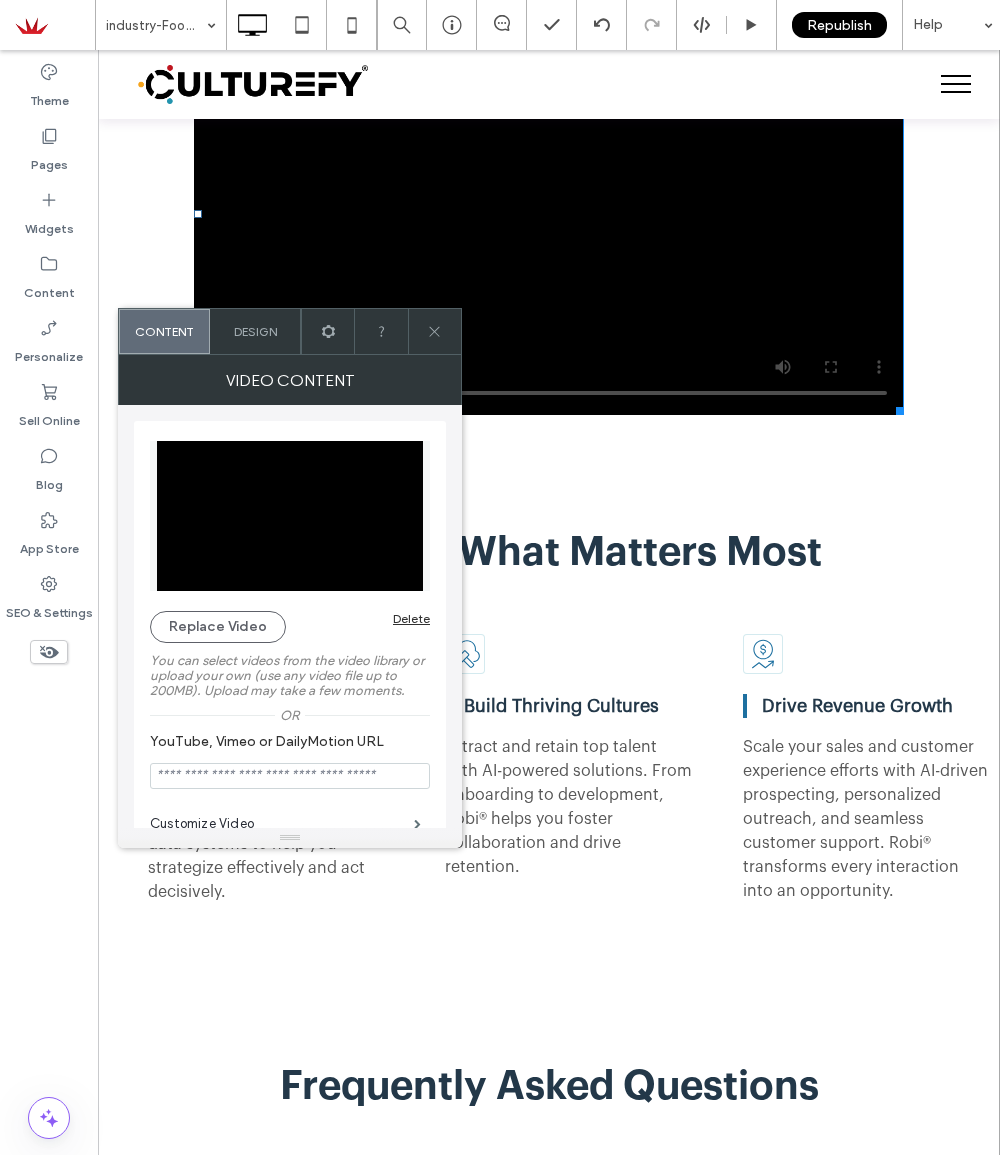 click at bounding box center [290, 516] 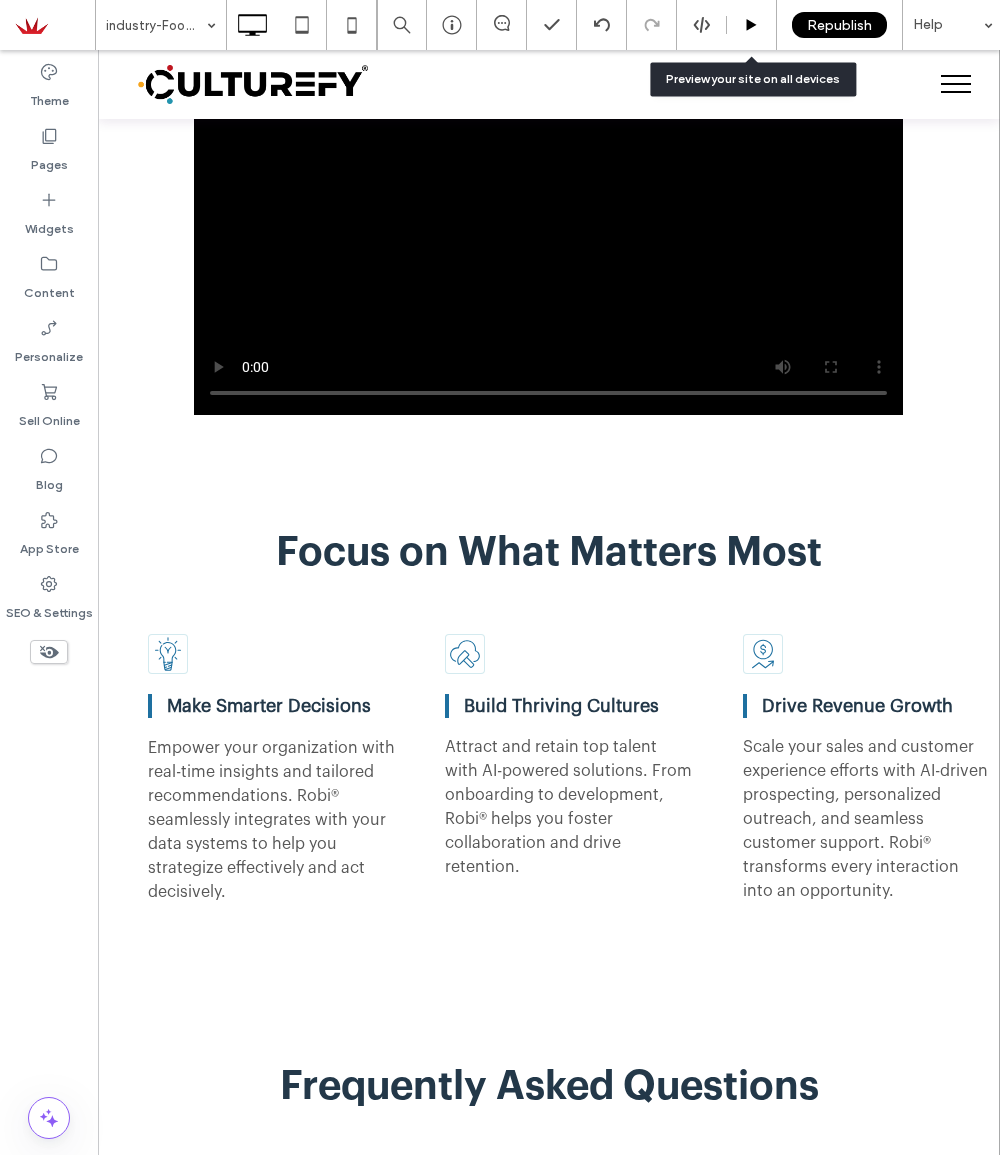 click at bounding box center (751, 25) 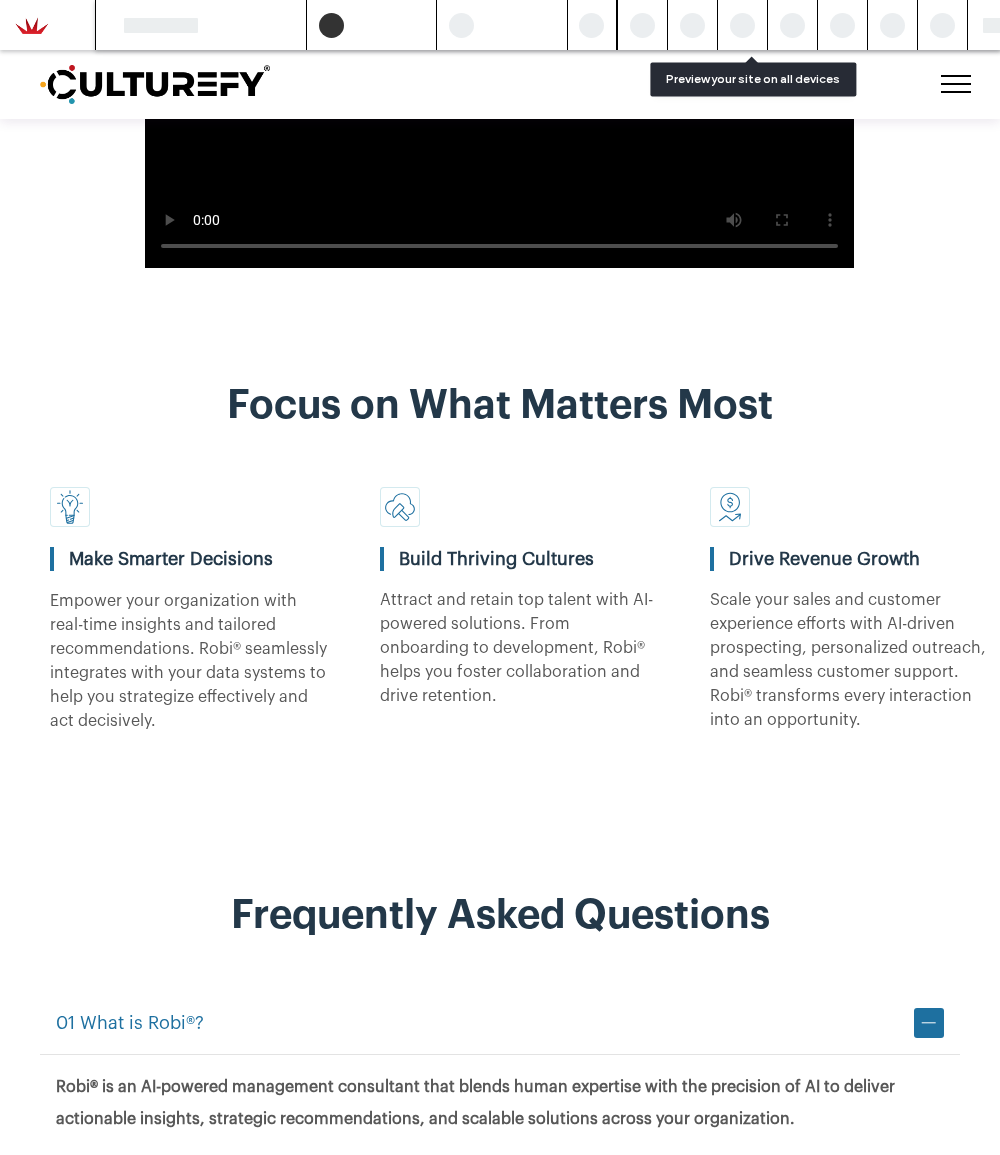 scroll, scrollTop: 4835, scrollLeft: 0, axis: vertical 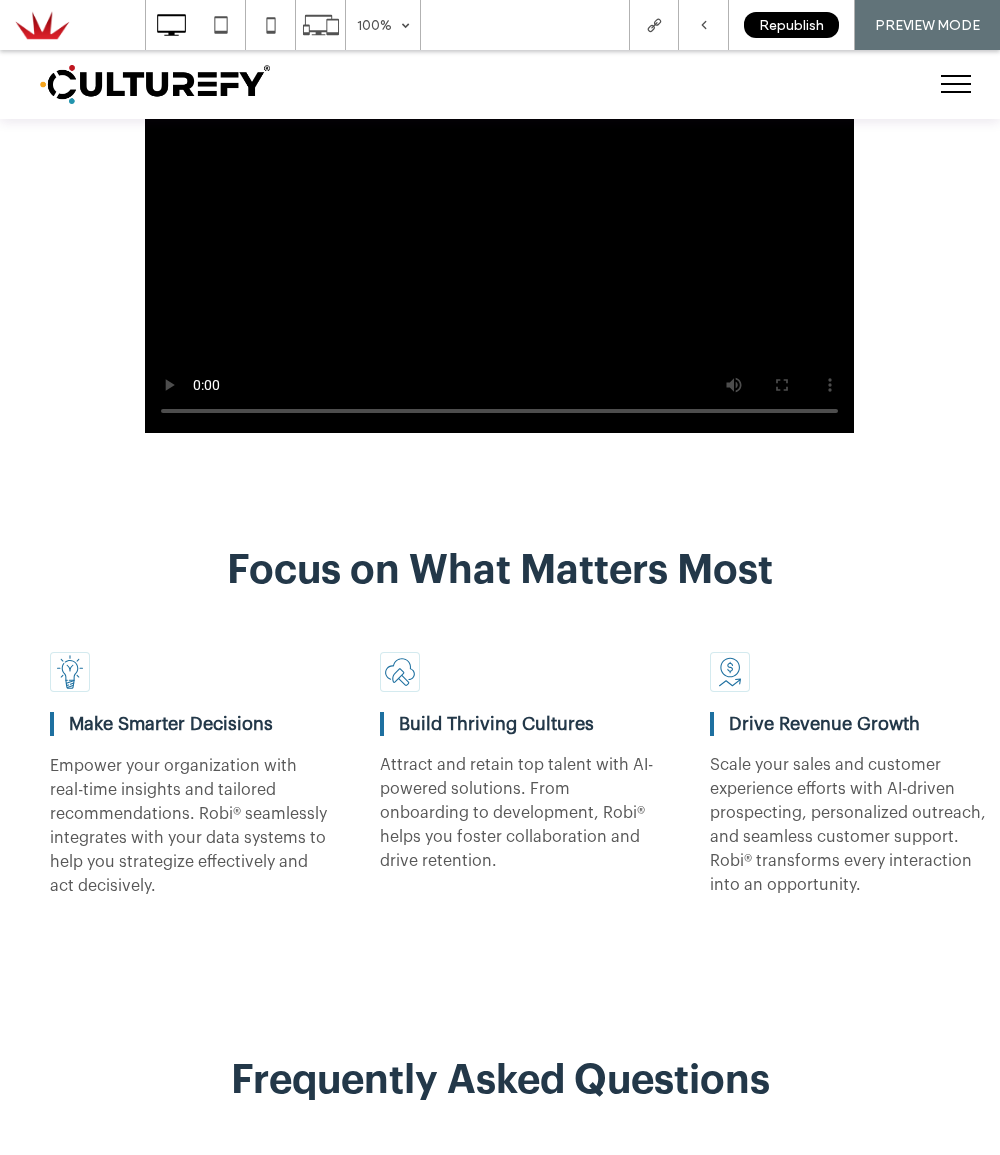 type 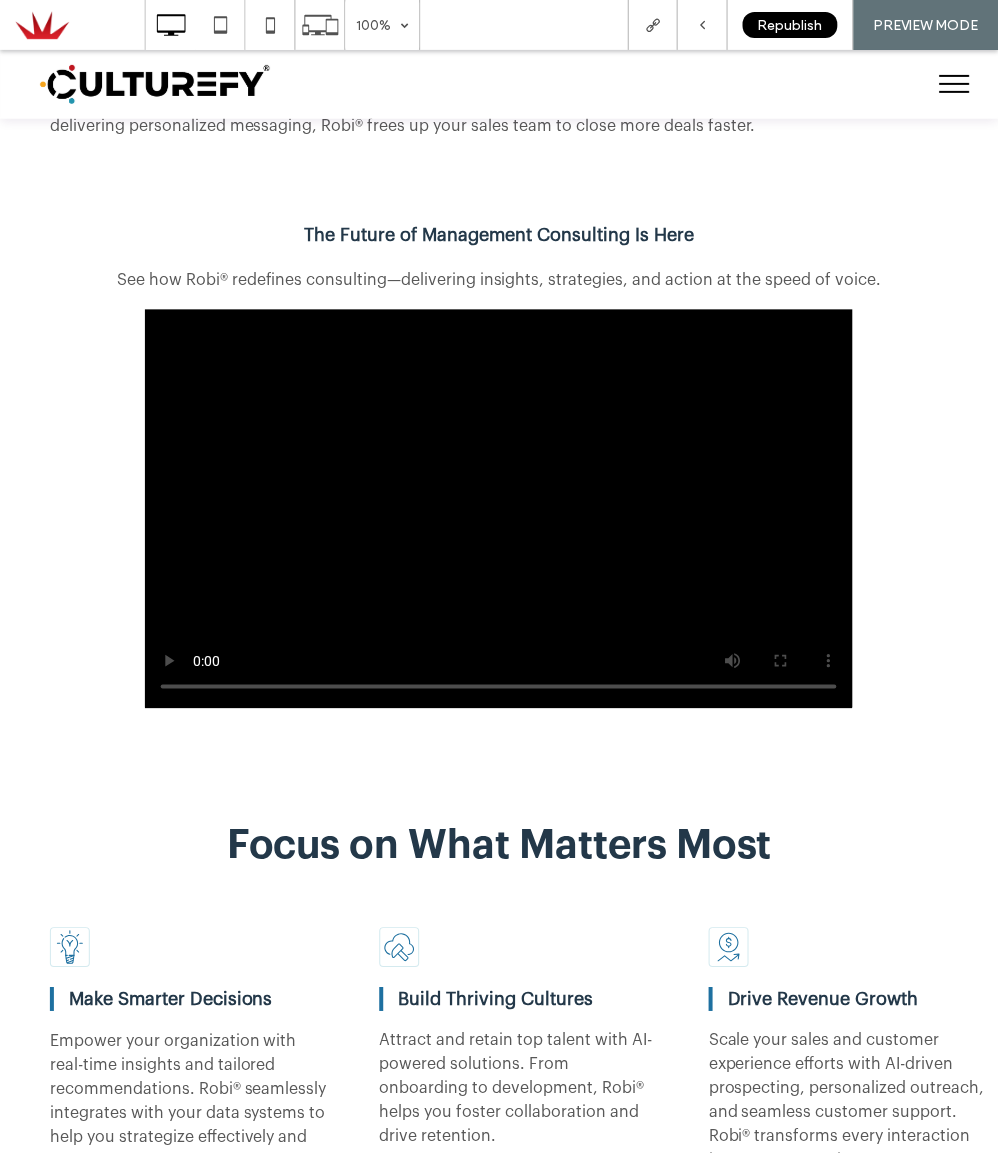 scroll, scrollTop: 4535, scrollLeft: 0, axis: vertical 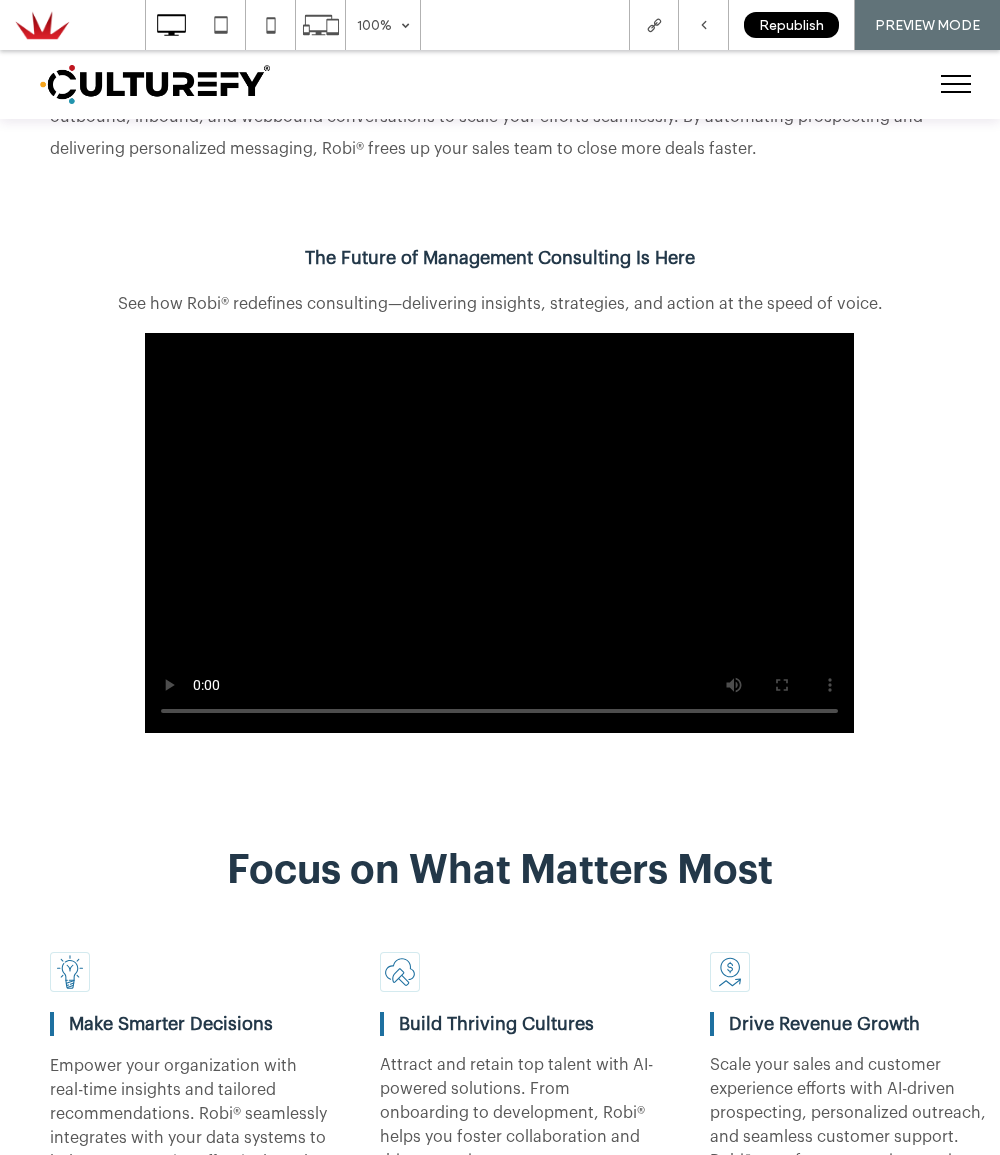 click at bounding box center (499, 532) 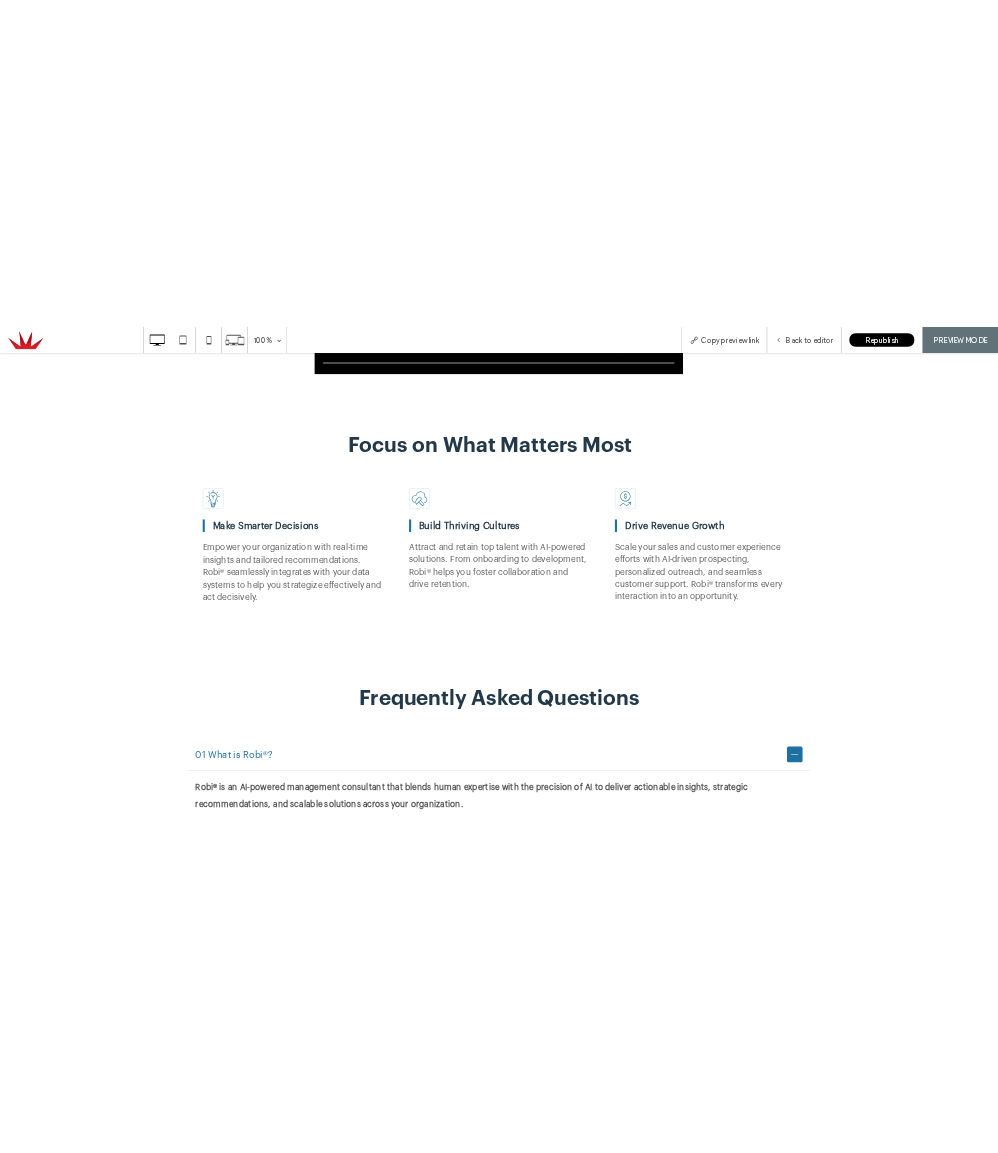 scroll, scrollTop: 2335, scrollLeft: 0, axis: vertical 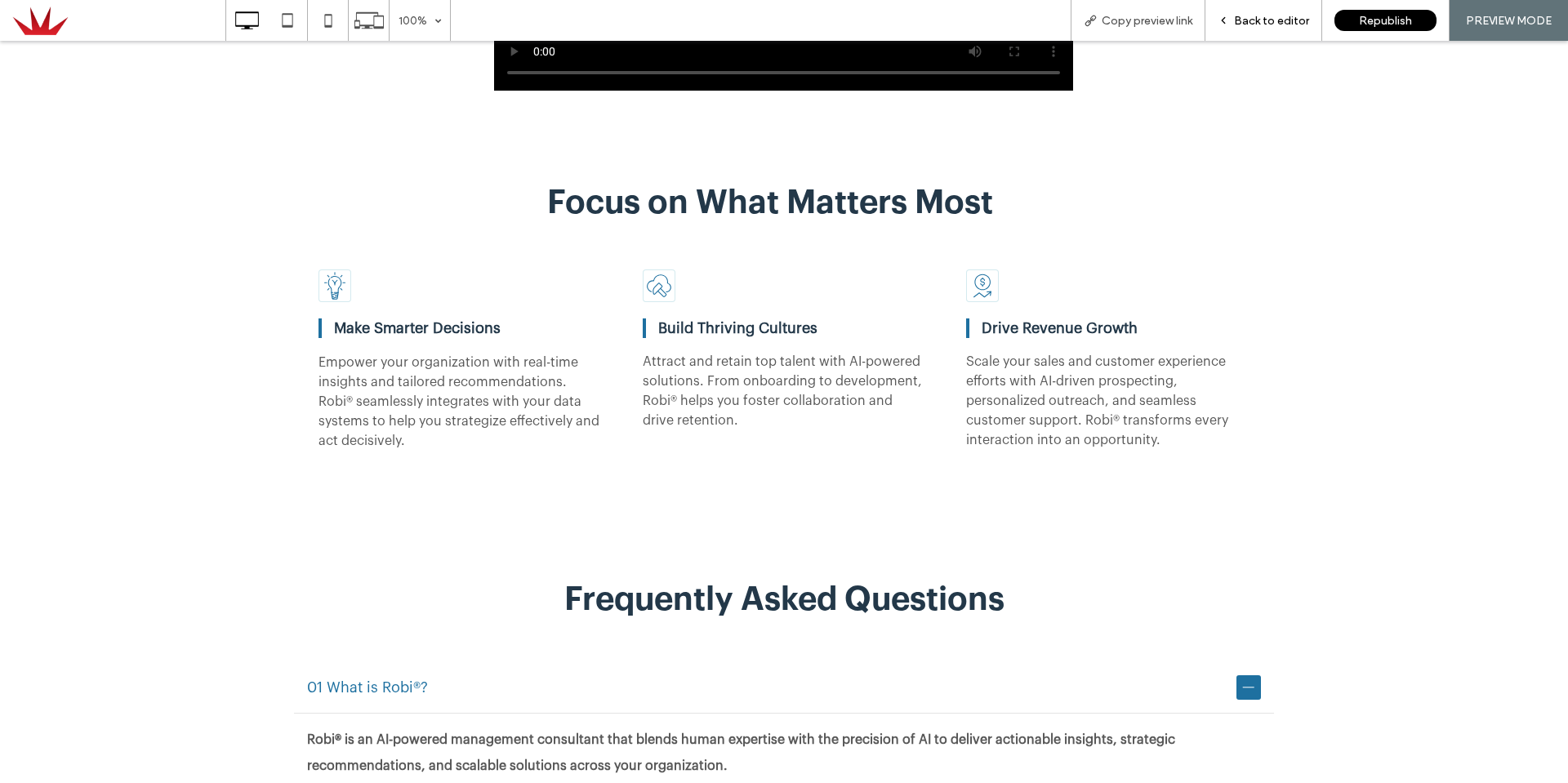 click 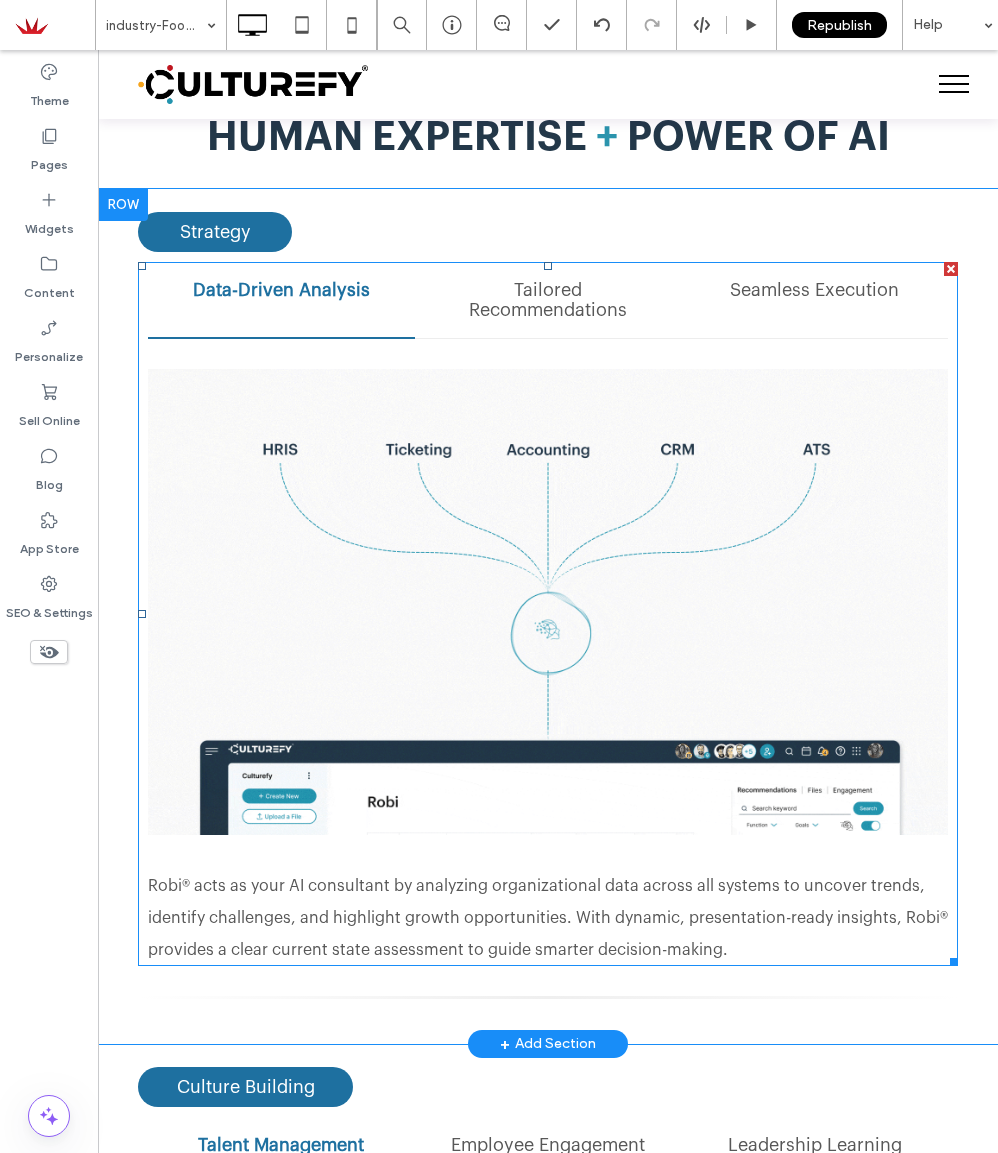 scroll, scrollTop: 2135, scrollLeft: 0, axis: vertical 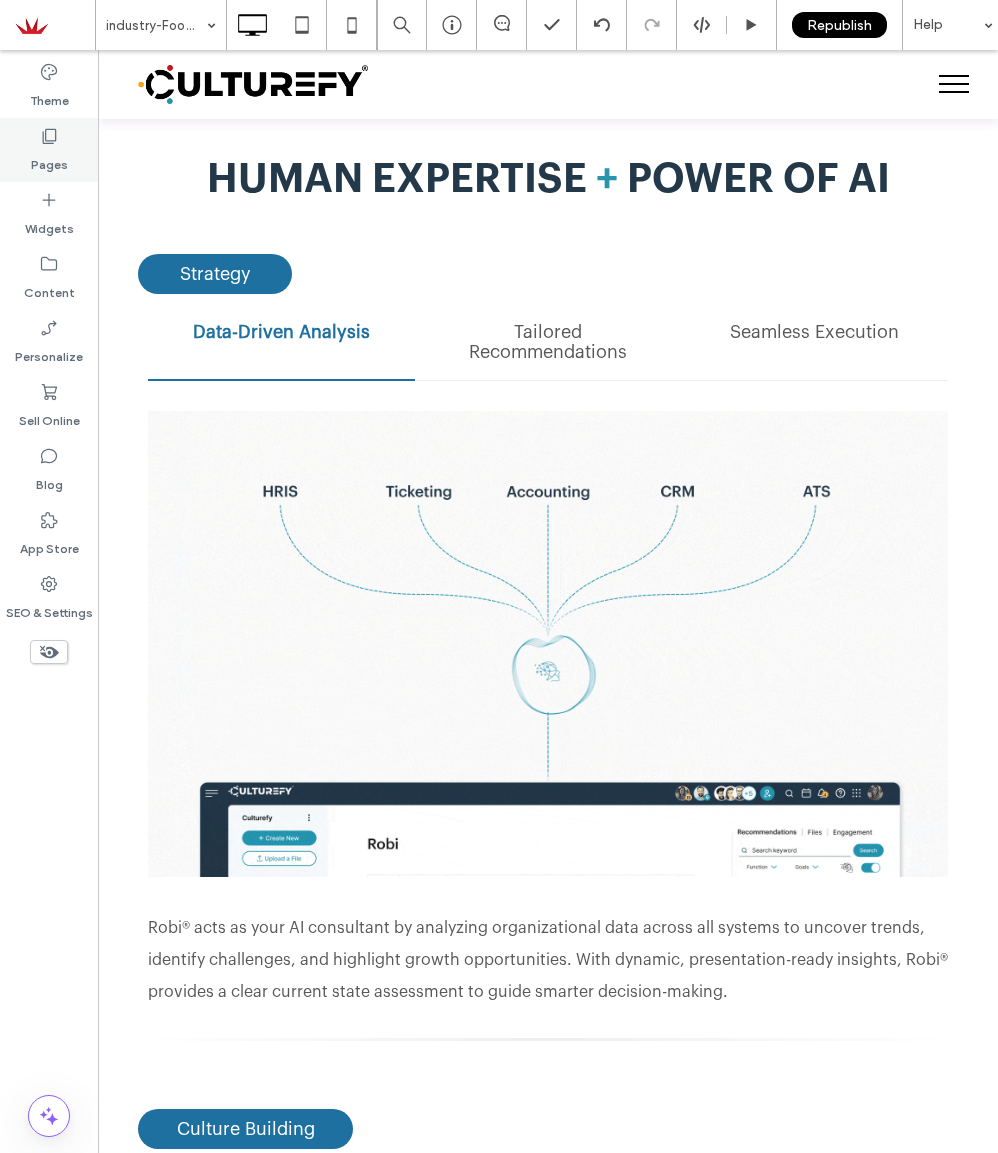 click on "Pages" at bounding box center (49, 160) 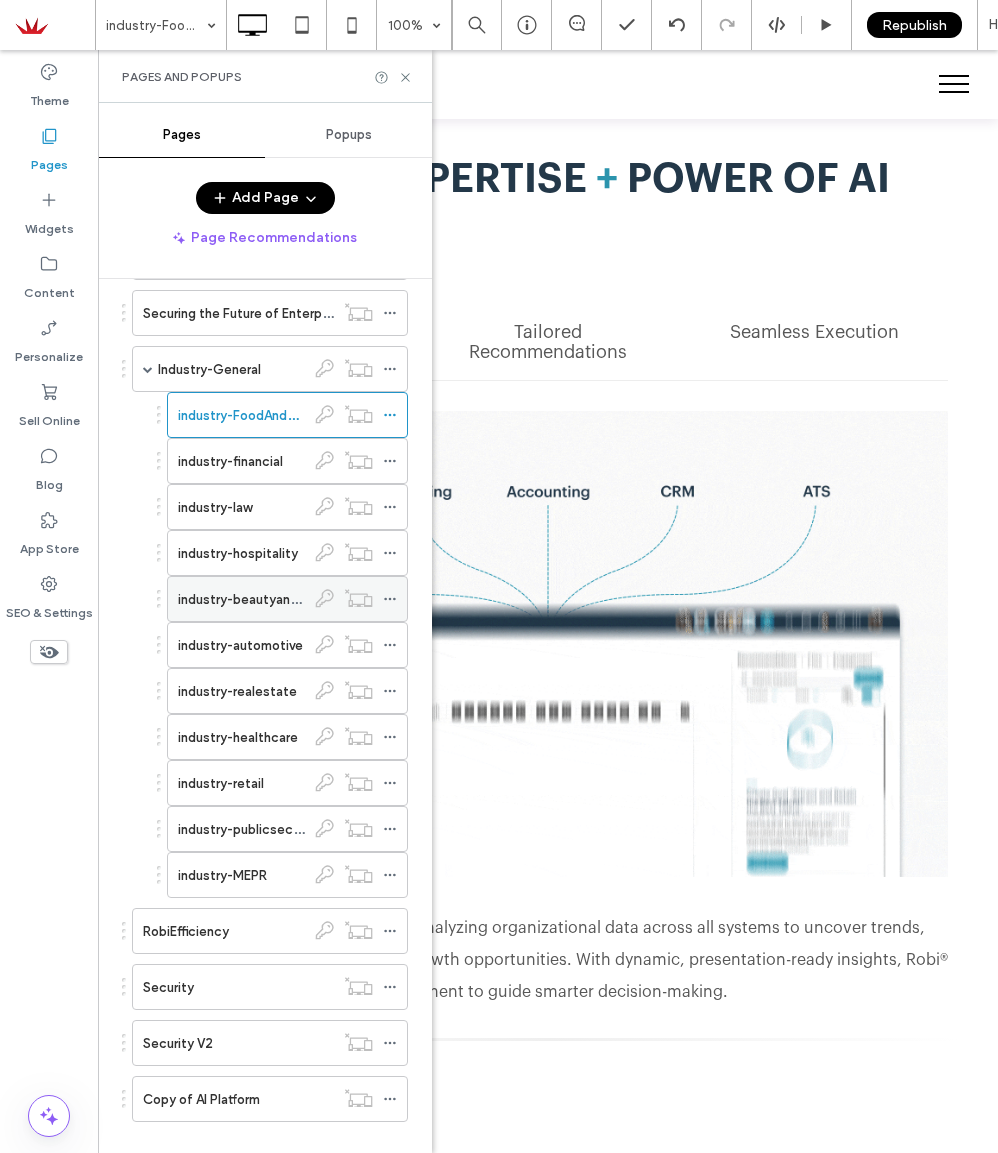 scroll, scrollTop: 3400, scrollLeft: 0, axis: vertical 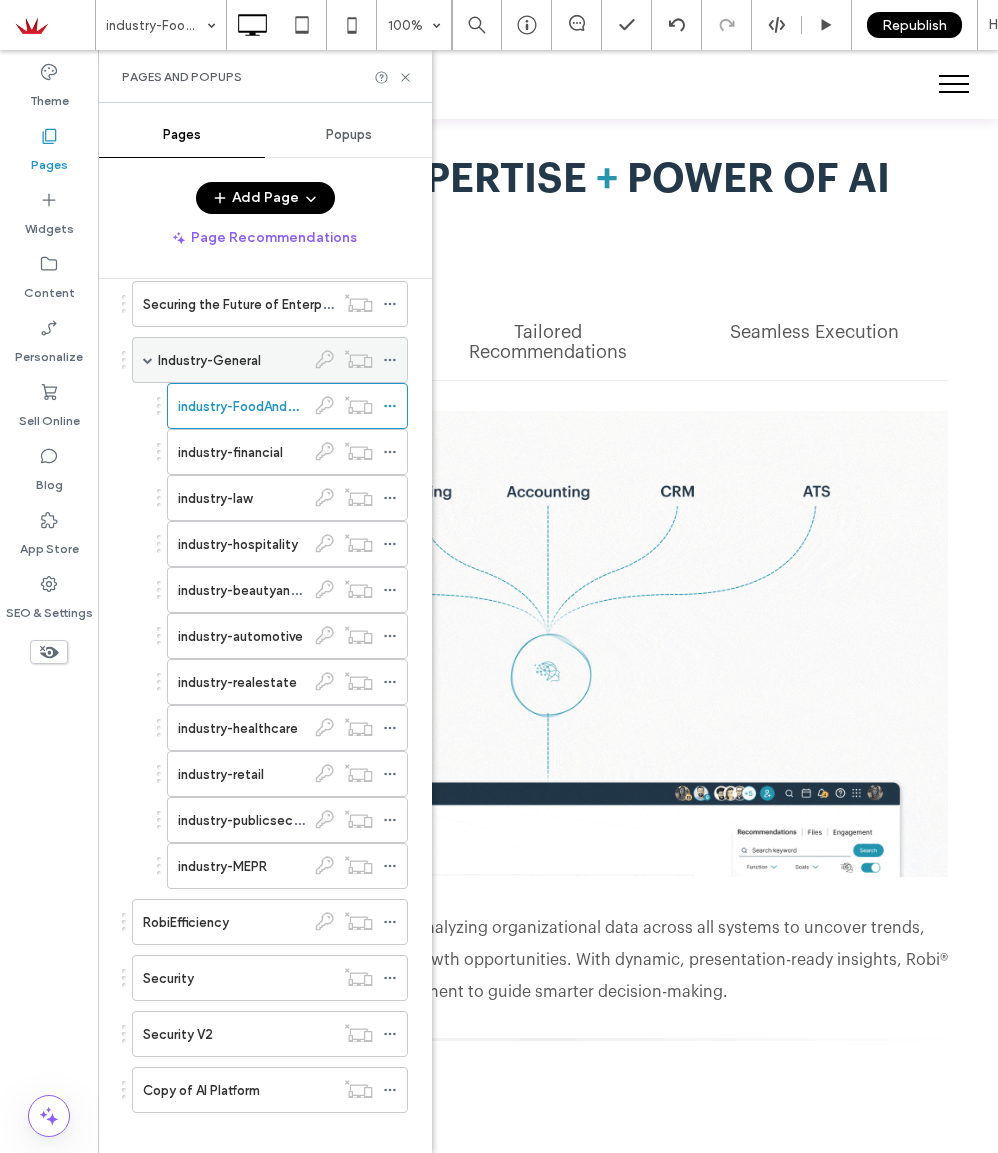 click on "Industry-General" at bounding box center [231, 360] 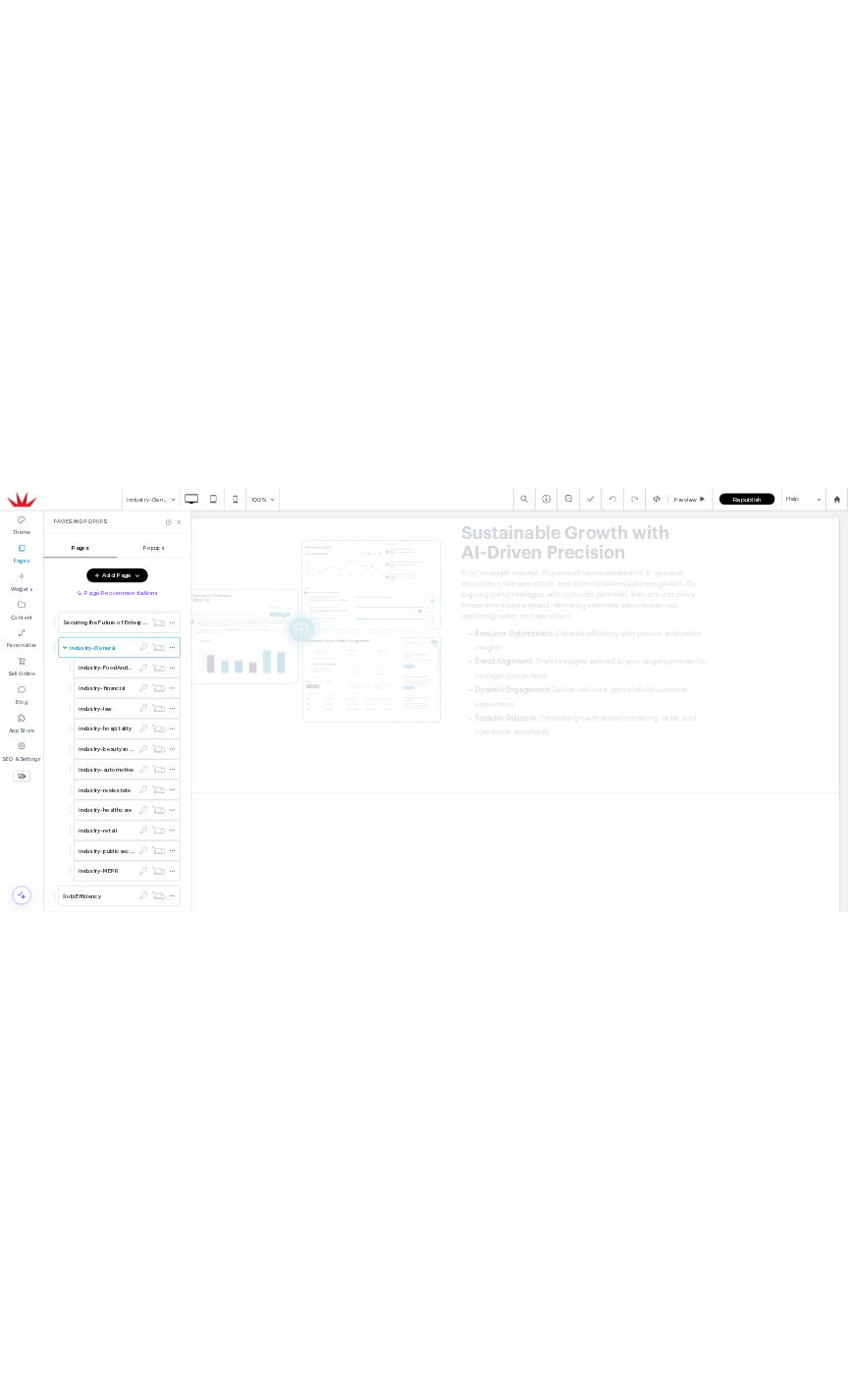 scroll, scrollTop: 4516, scrollLeft: 0, axis: vertical 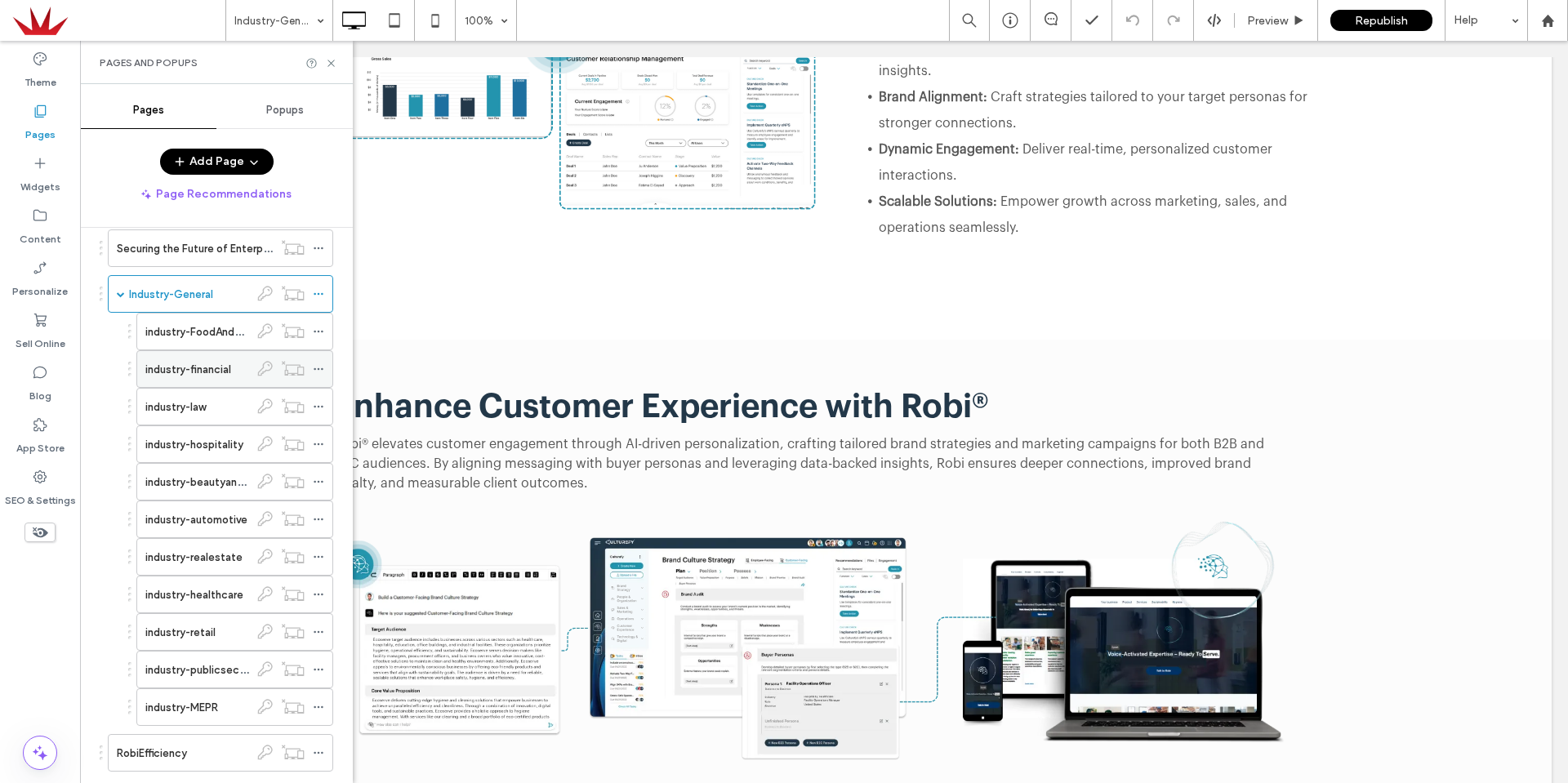 click on "industry-financial" at bounding box center (234, 369) 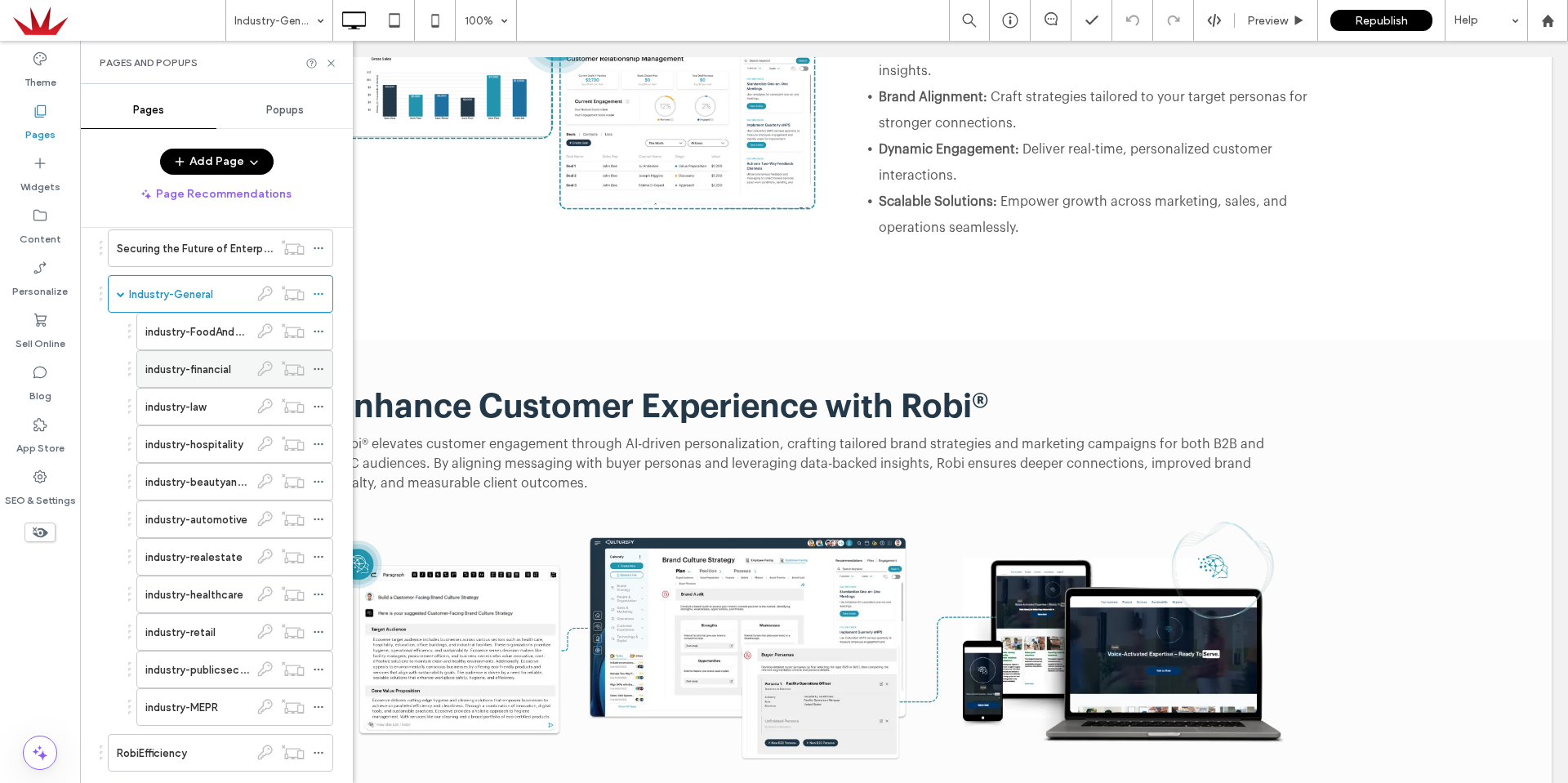 click on "industry-financial" at bounding box center [188, 369] 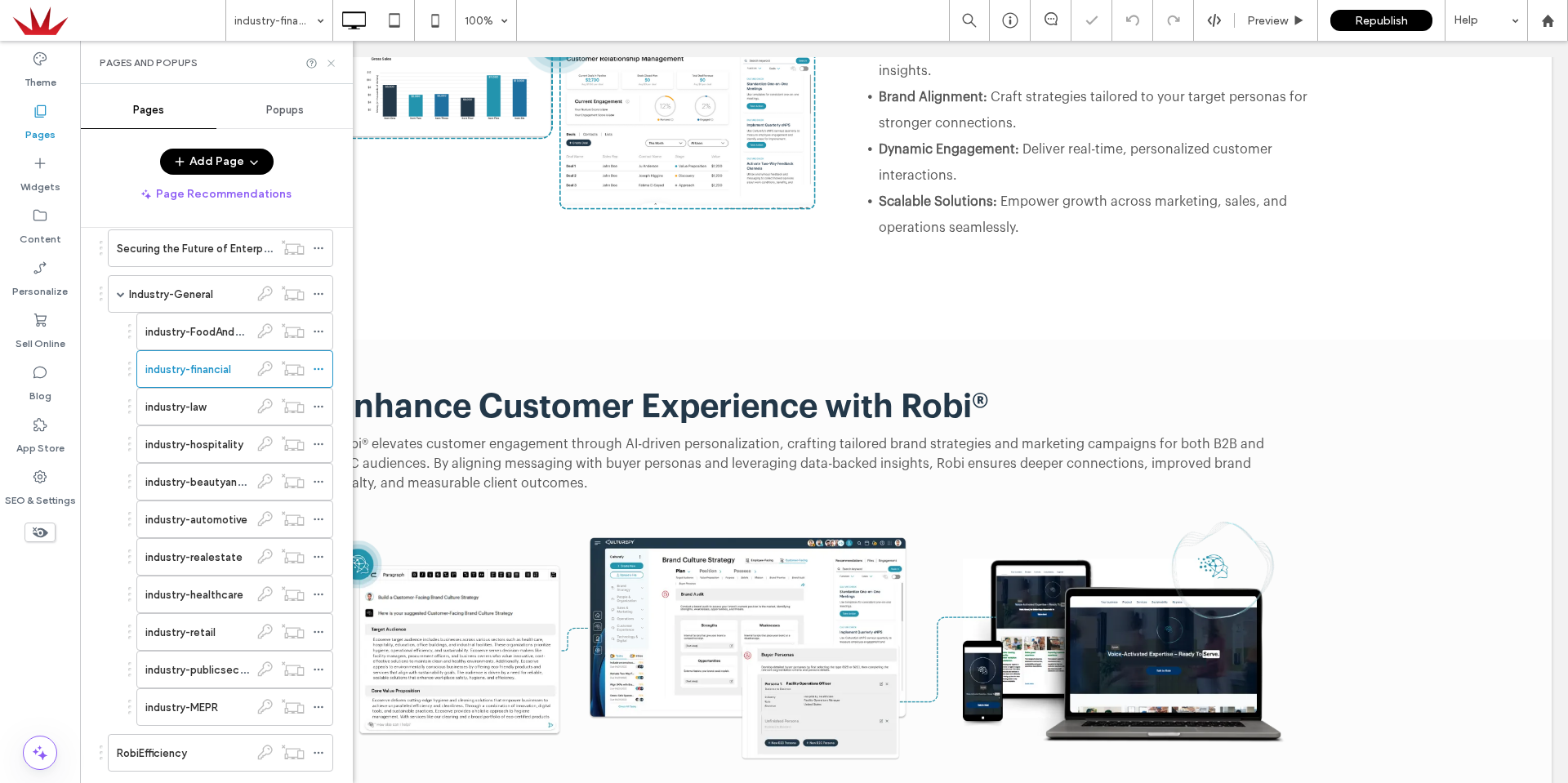 click 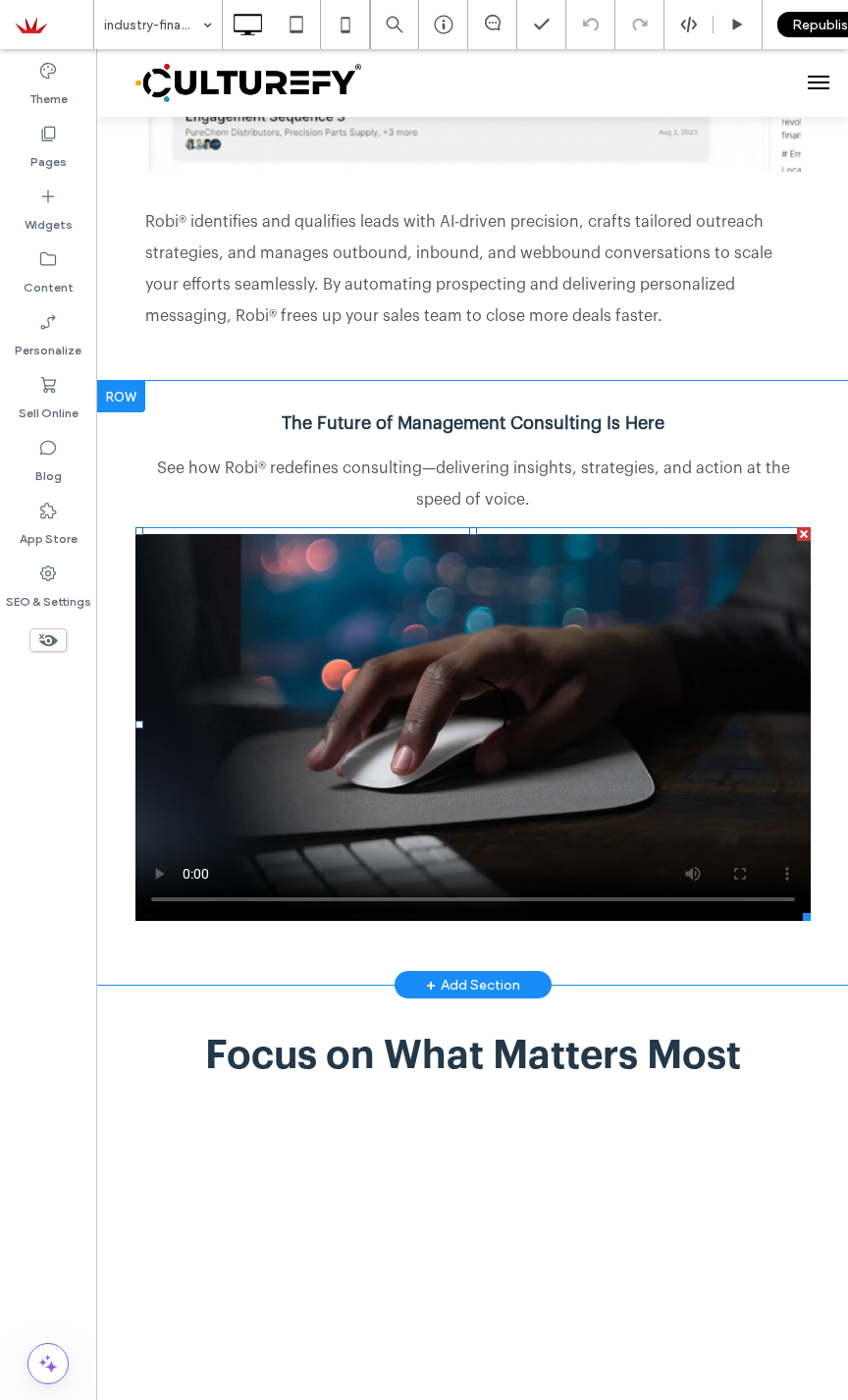 scroll, scrollTop: 4614, scrollLeft: 0, axis: vertical 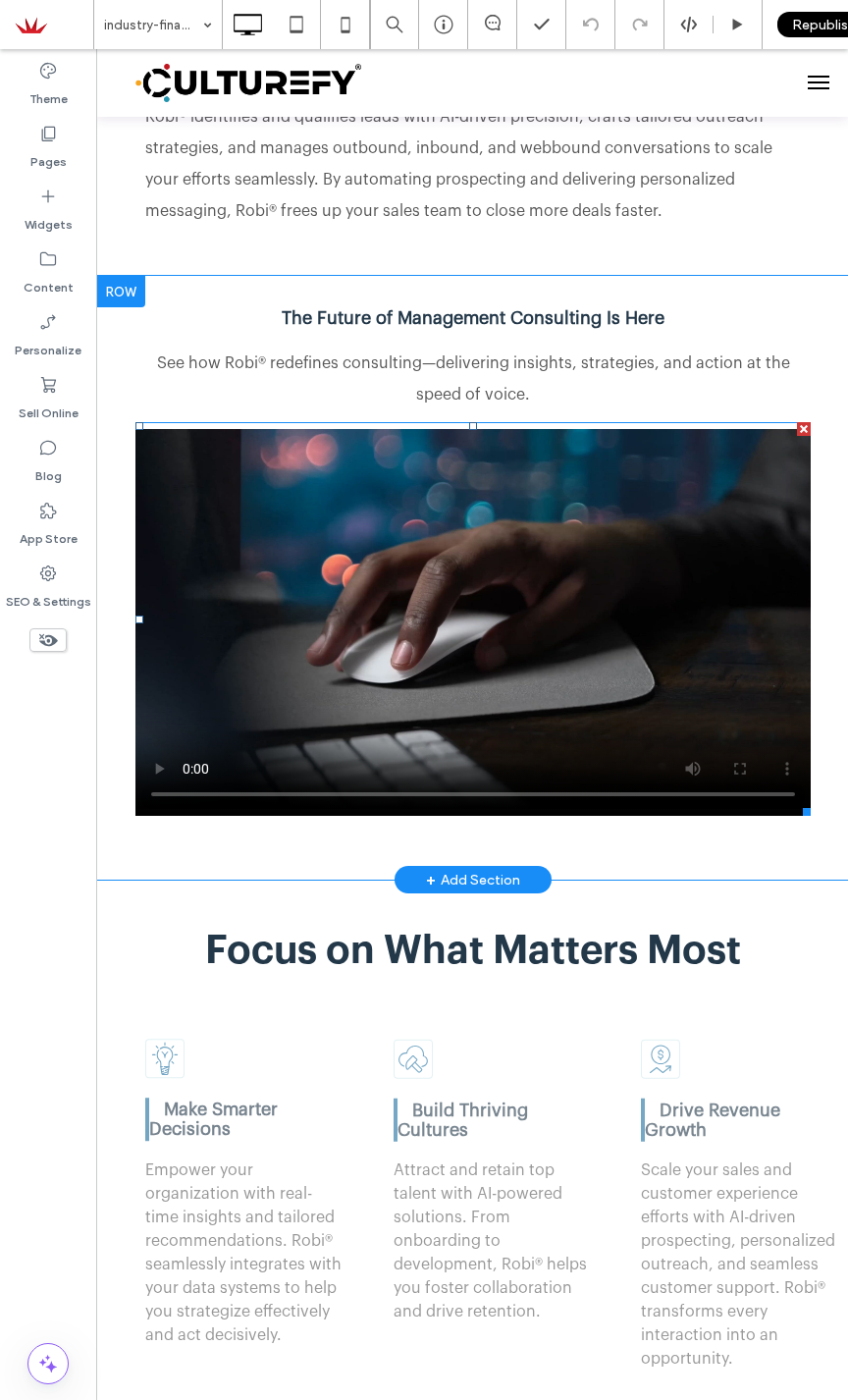 click at bounding box center [473, 619] 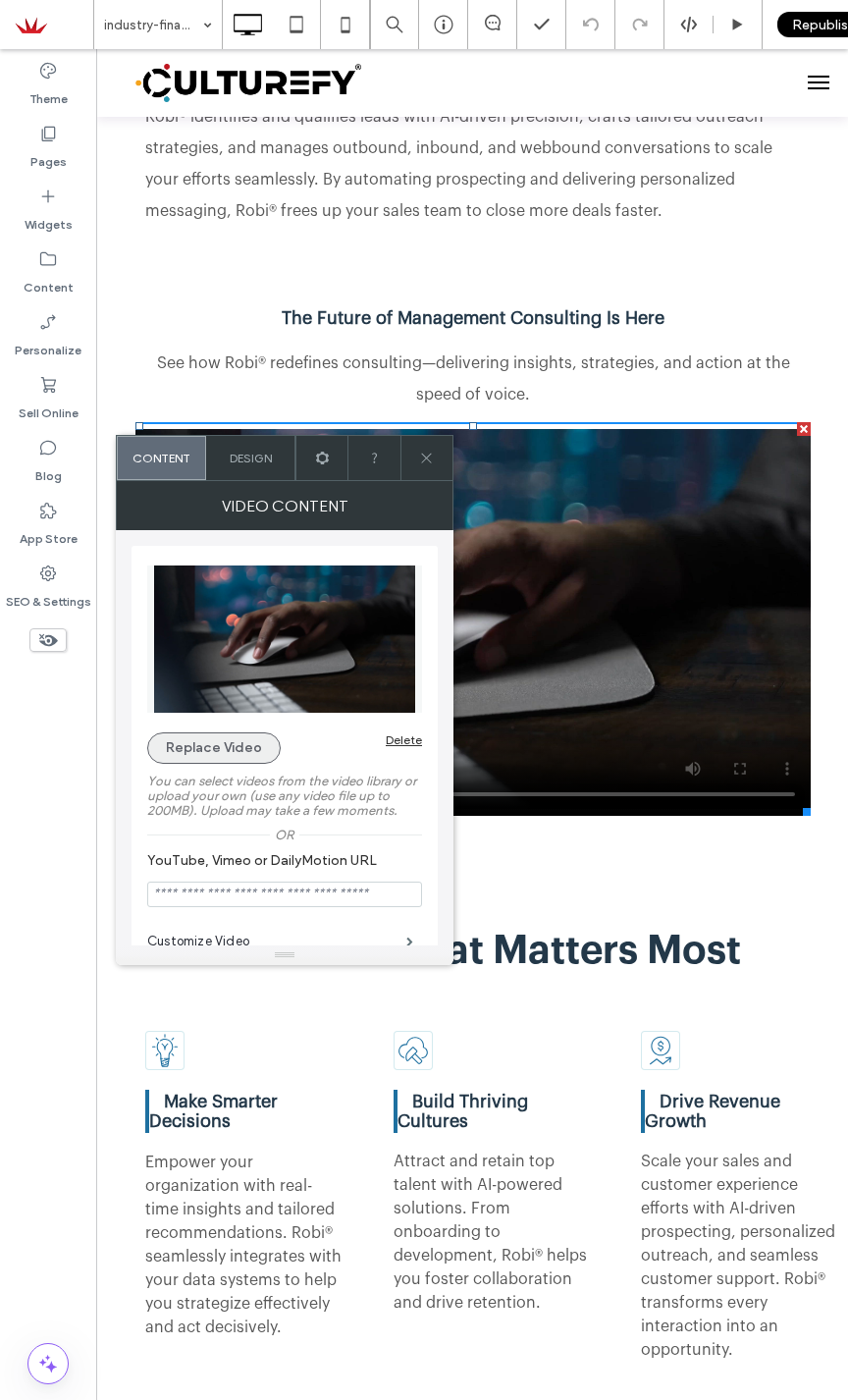 click on "Replace Video" at bounding box center (214, 748) 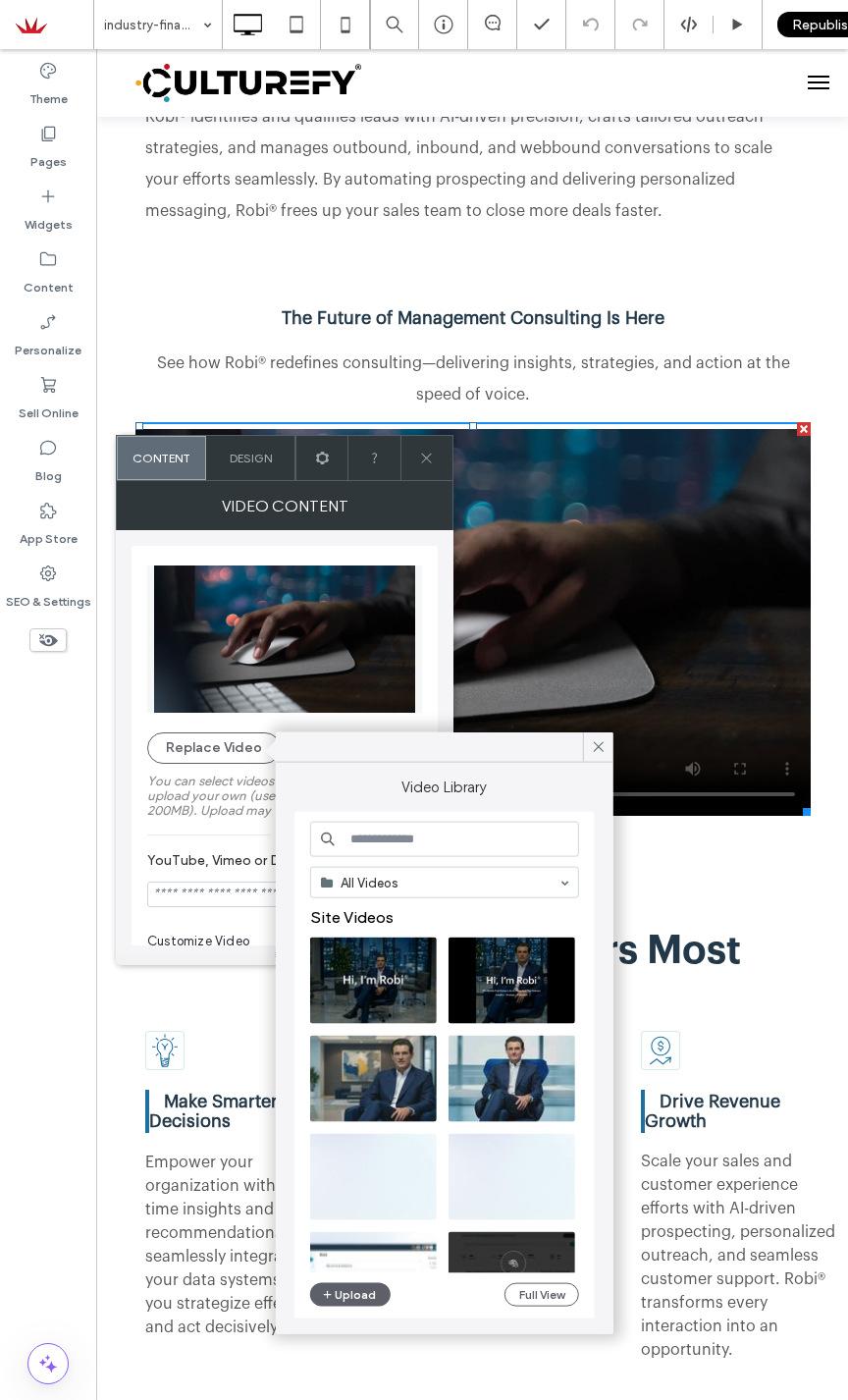 click at bounding box center (445, 839) 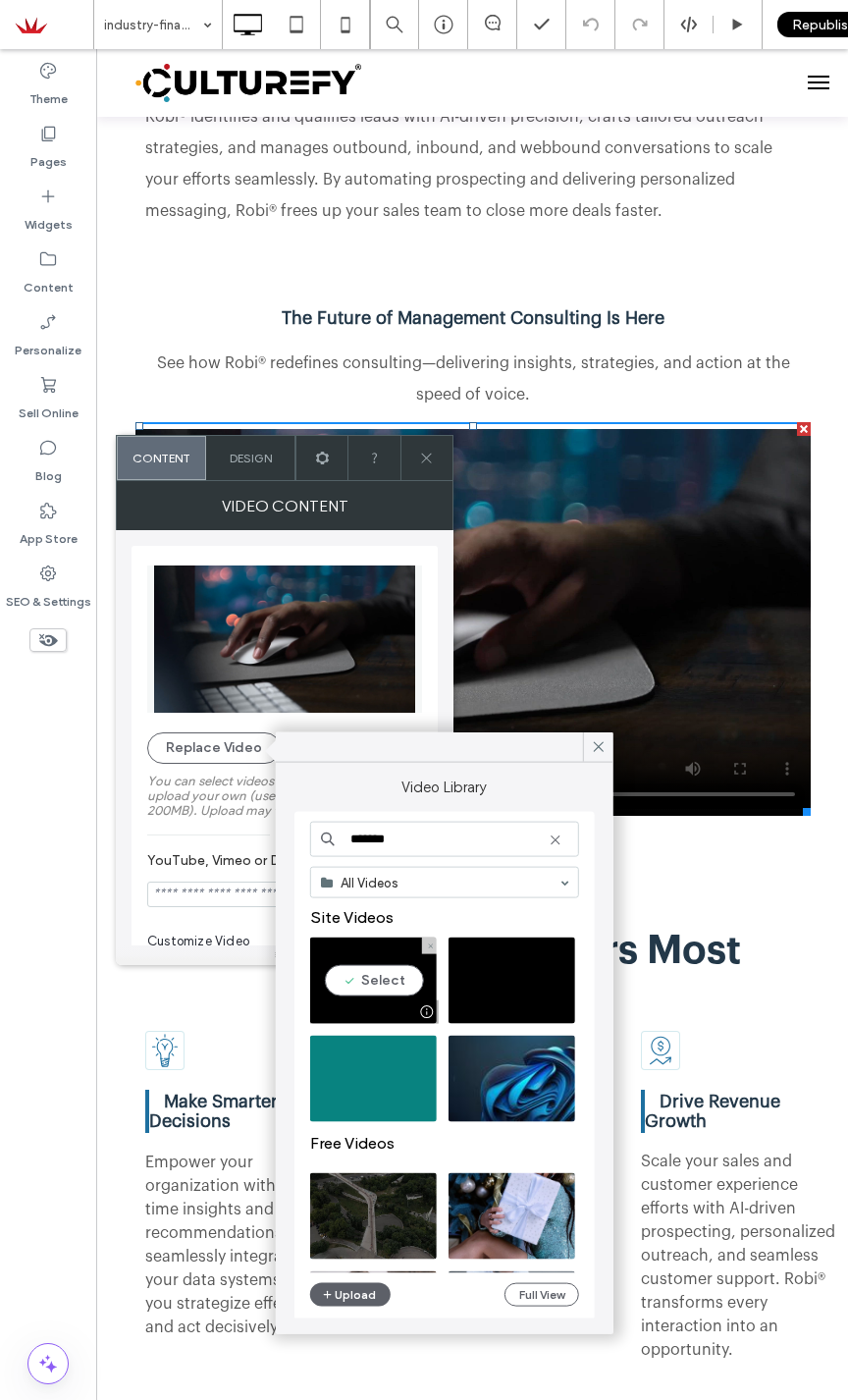 type on "*******" 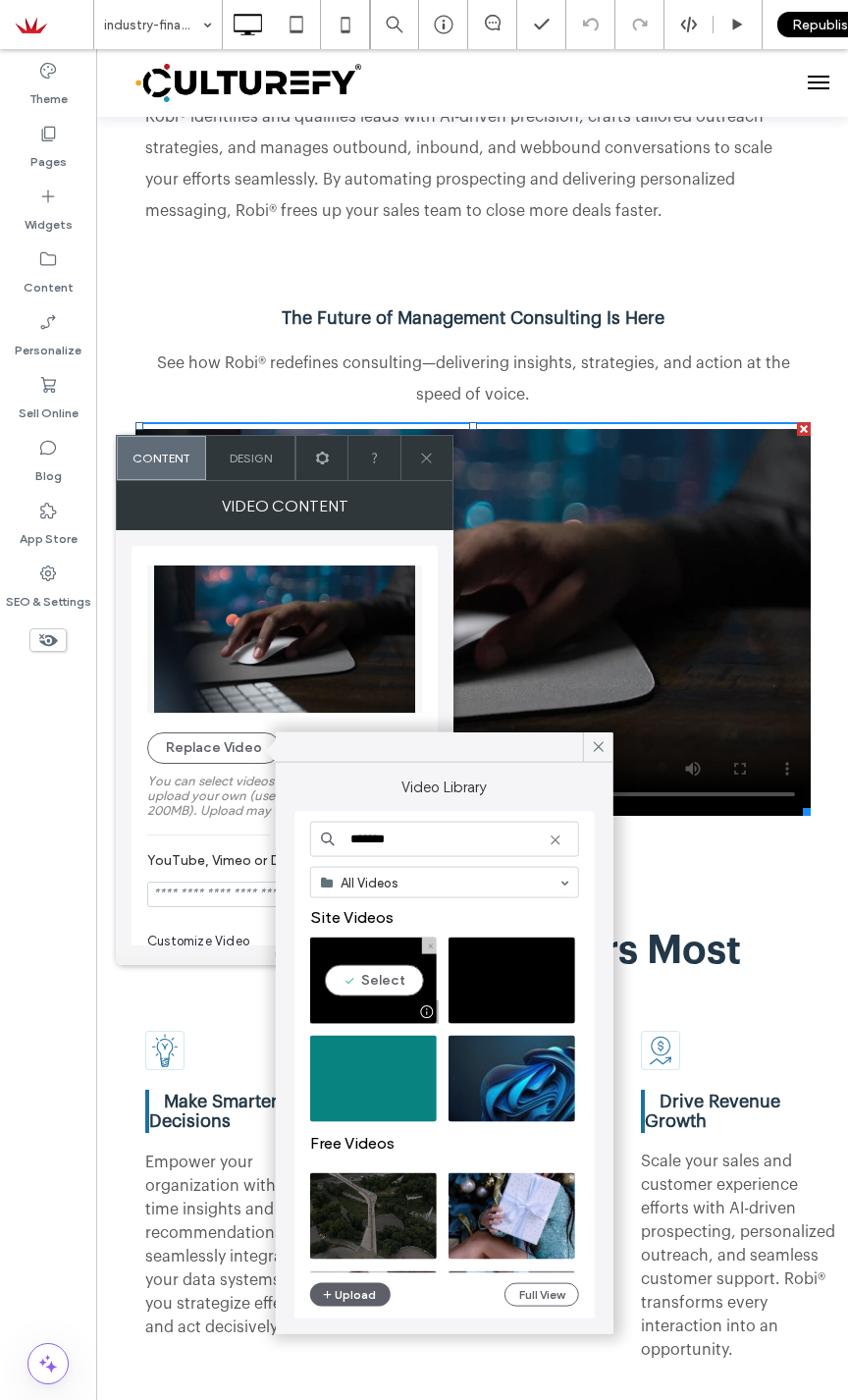 type on "**********" 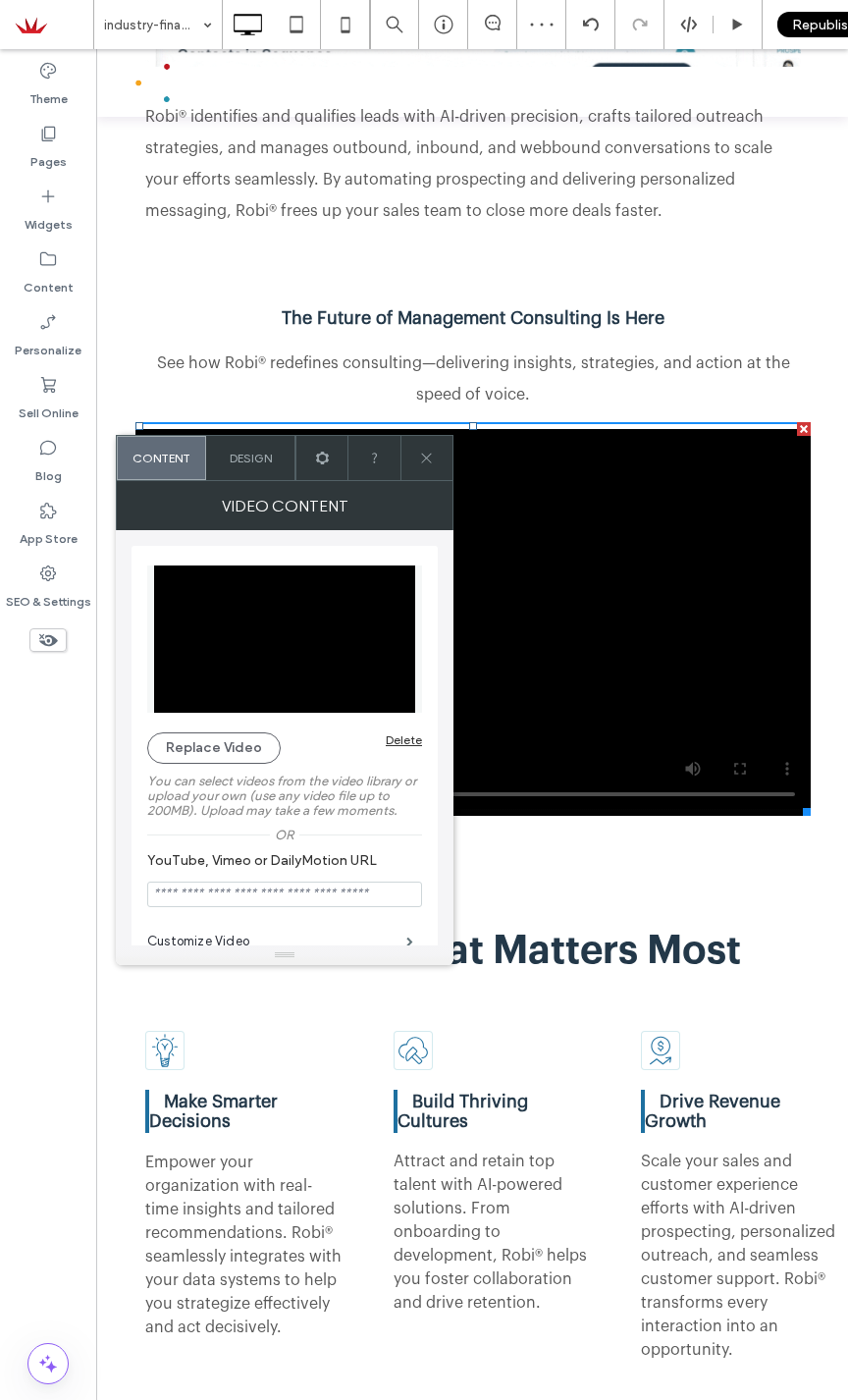 click 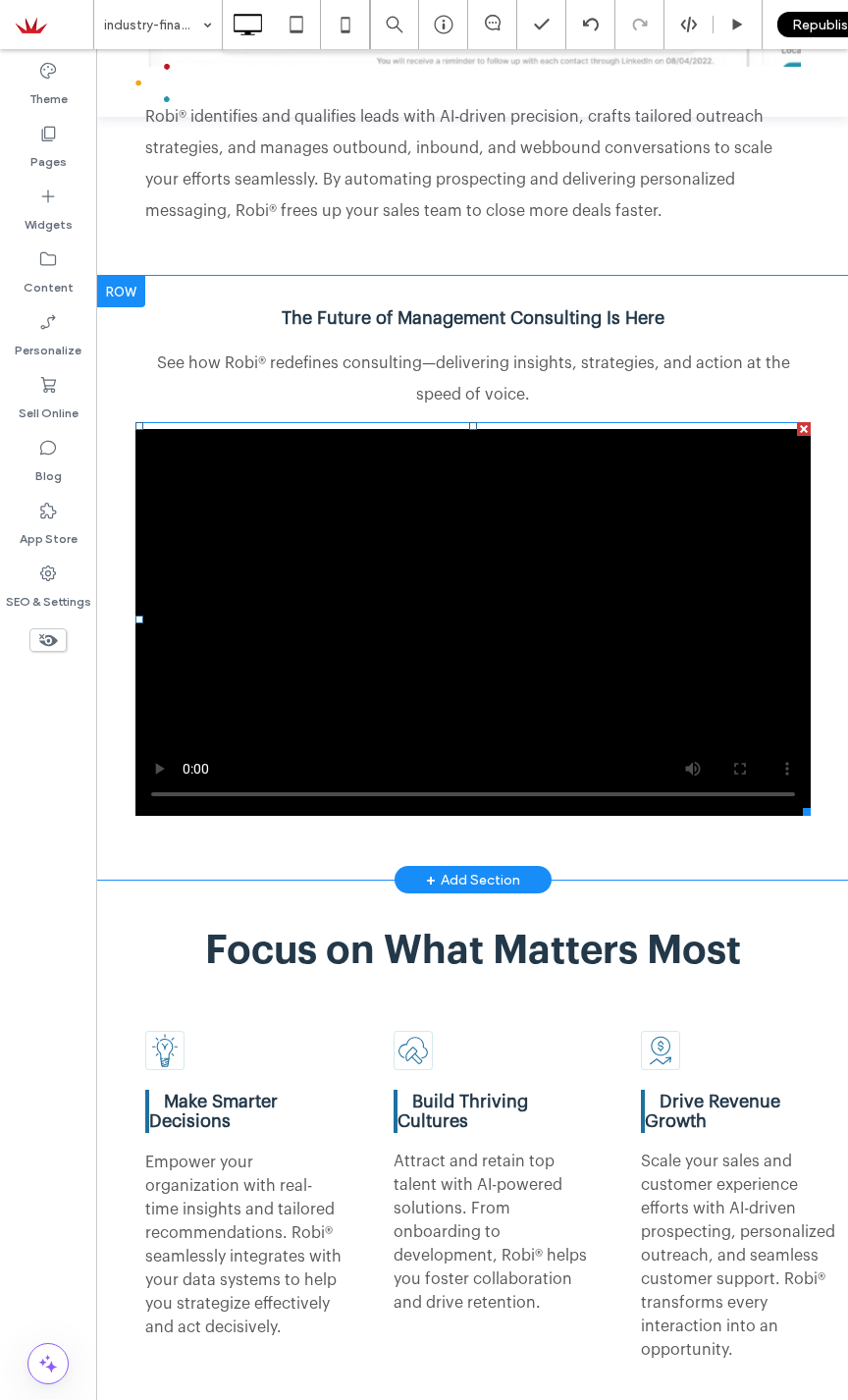 click at bounding box center (473, 619) 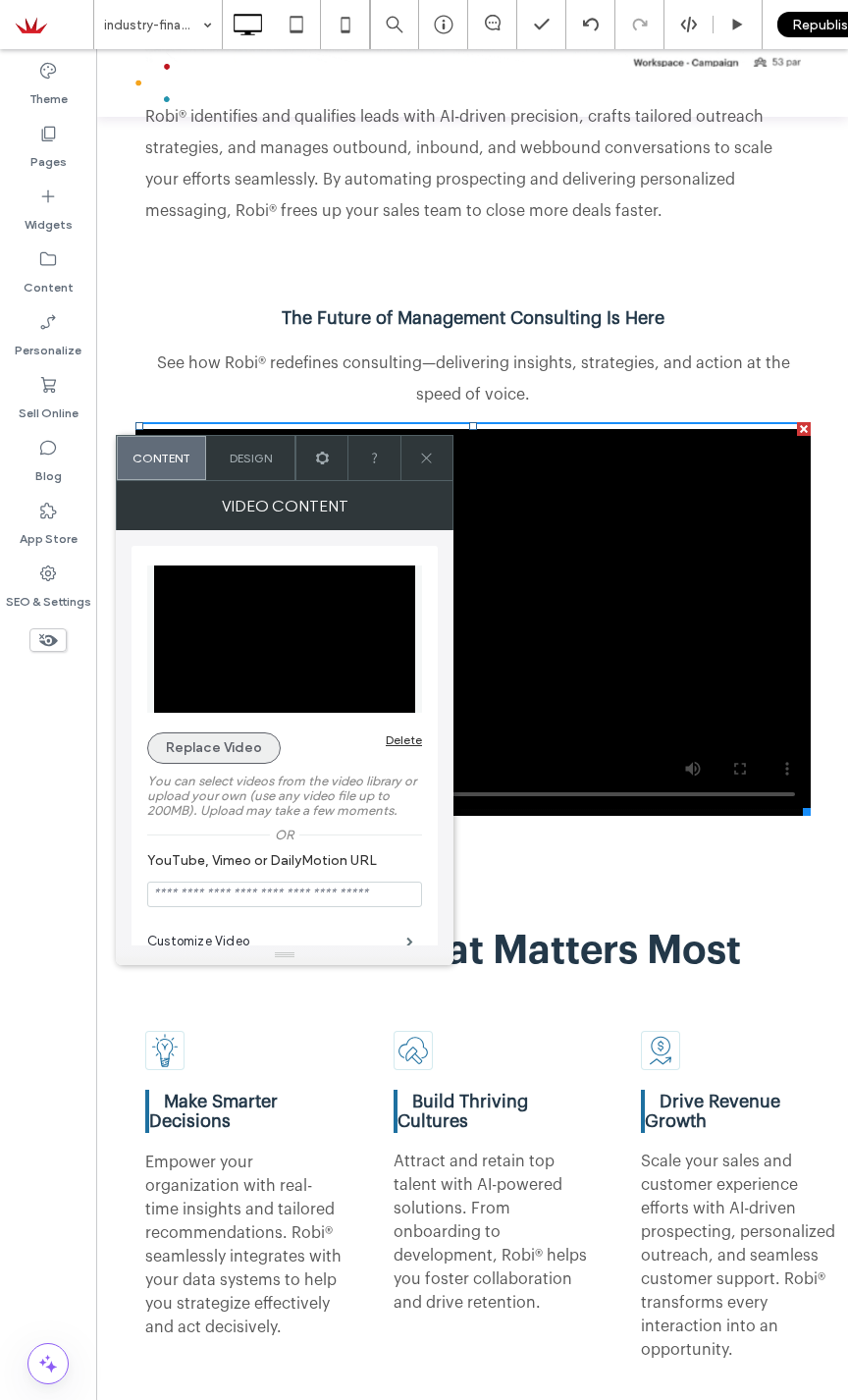 click on "Replace Video" at bounding box center (214, 748) 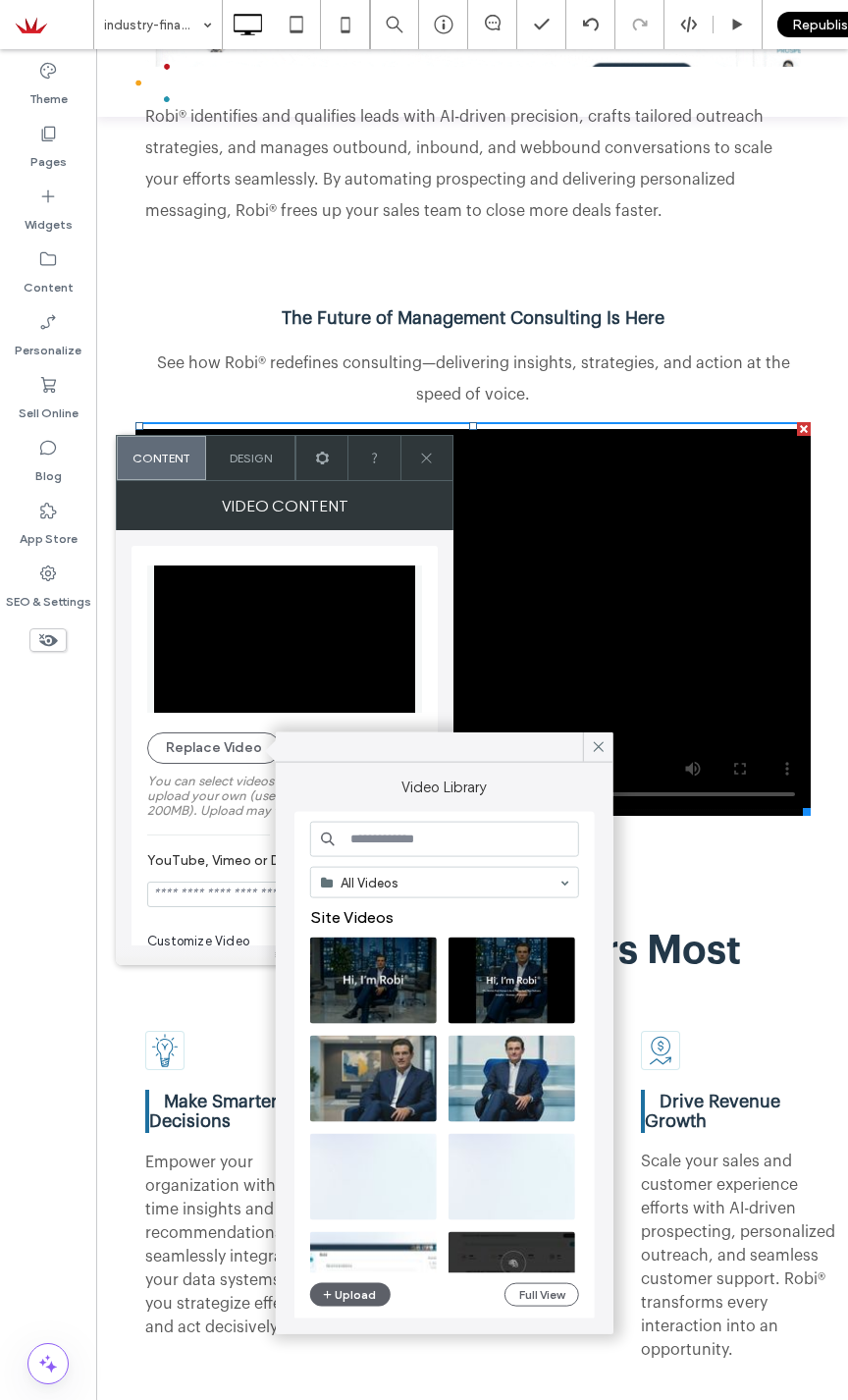 click at bounding box center [445, 839] 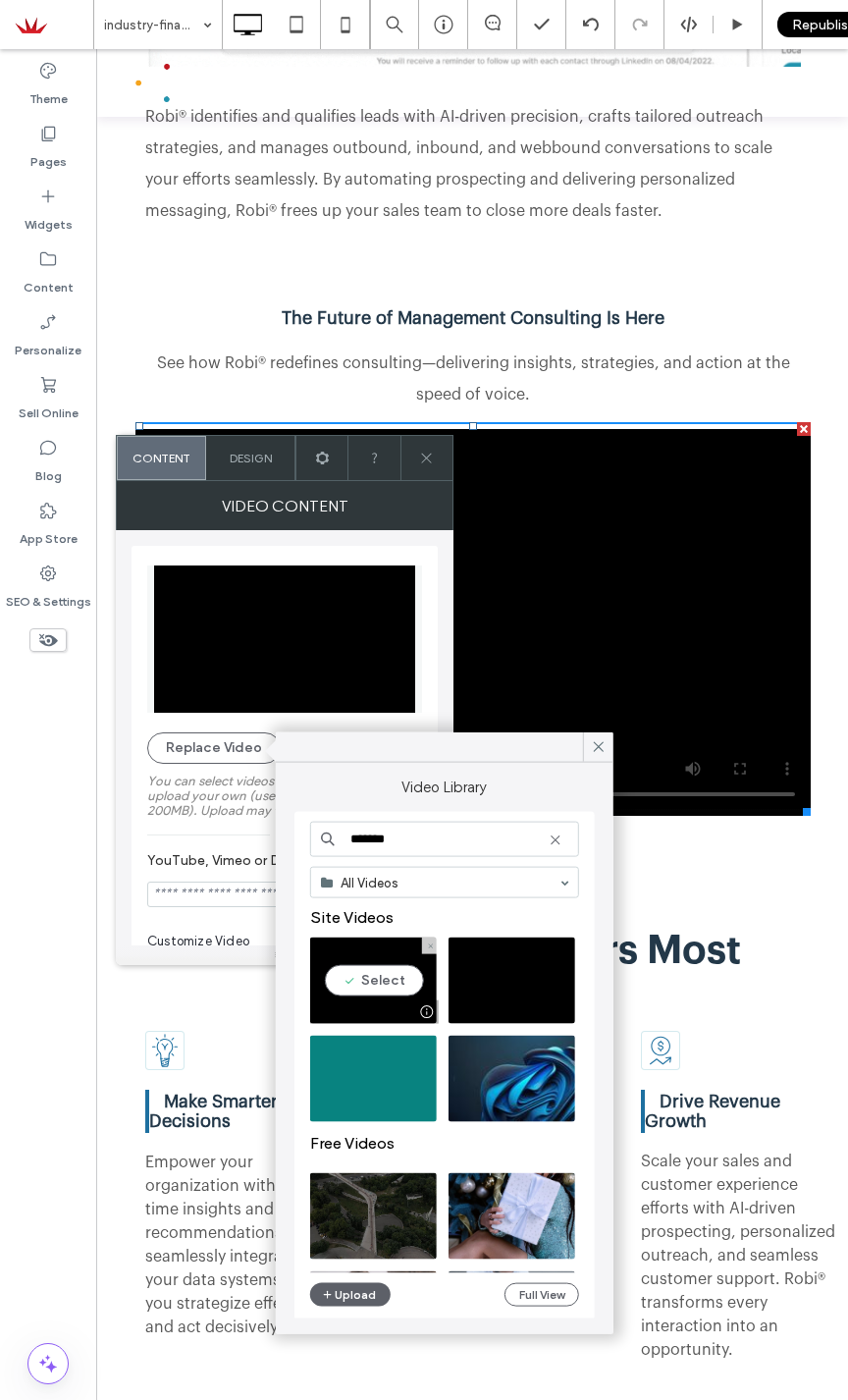 type on "*******" 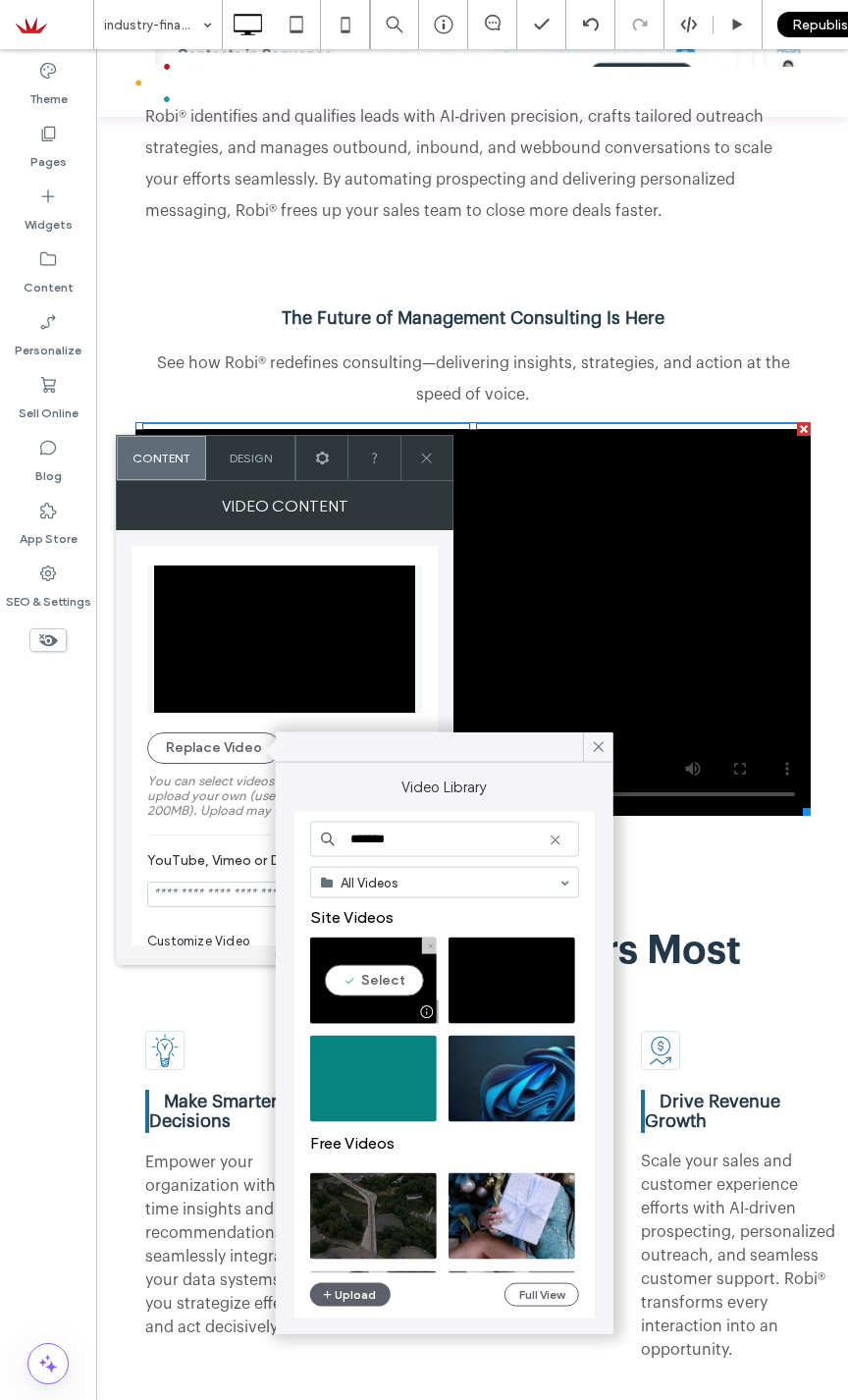 click at bounding box center (373, 981) 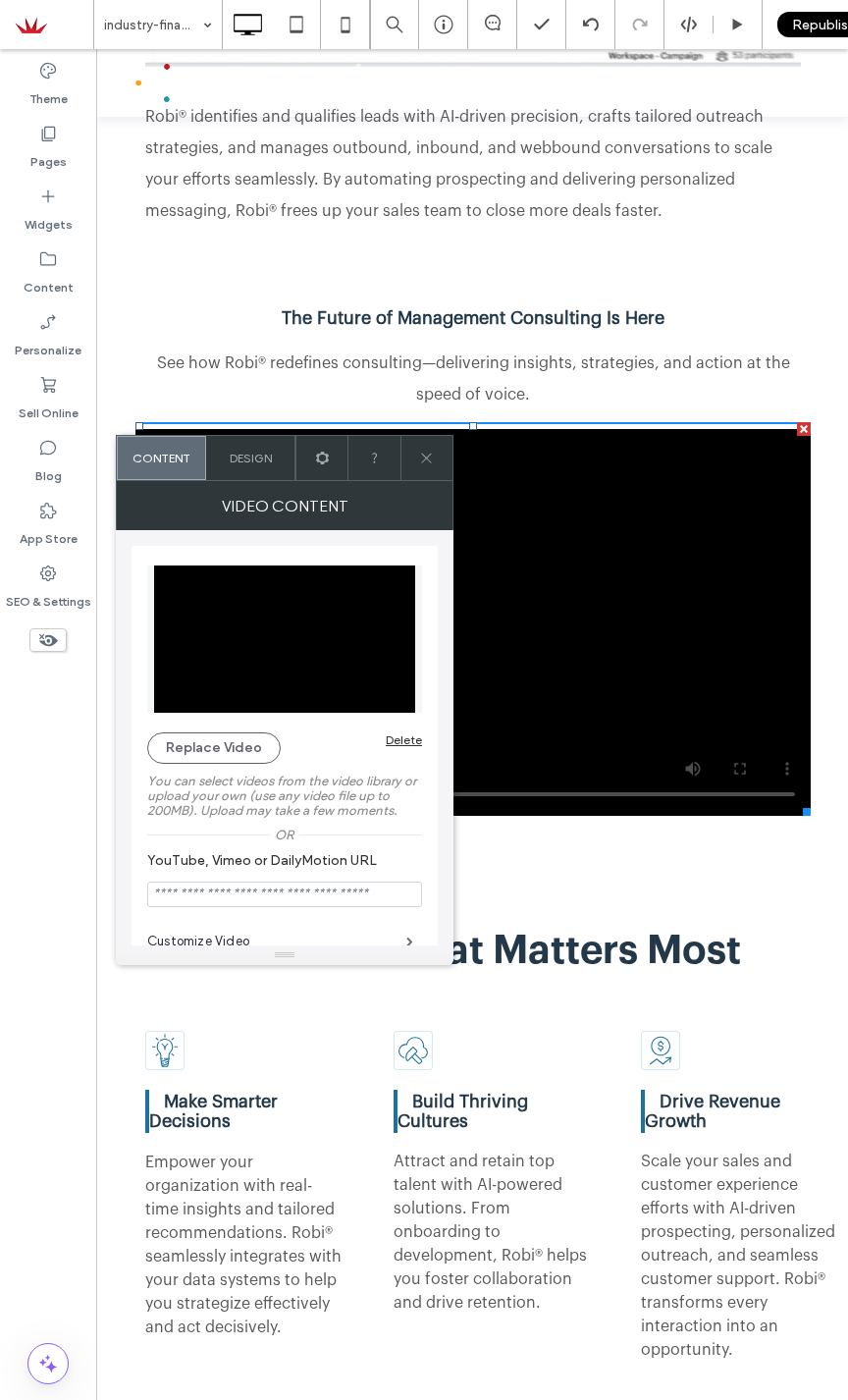 drag, startPoint x: 436, startPoint y: 459, endPoint x: 448, endPoint y: 470, distance: 16.27882 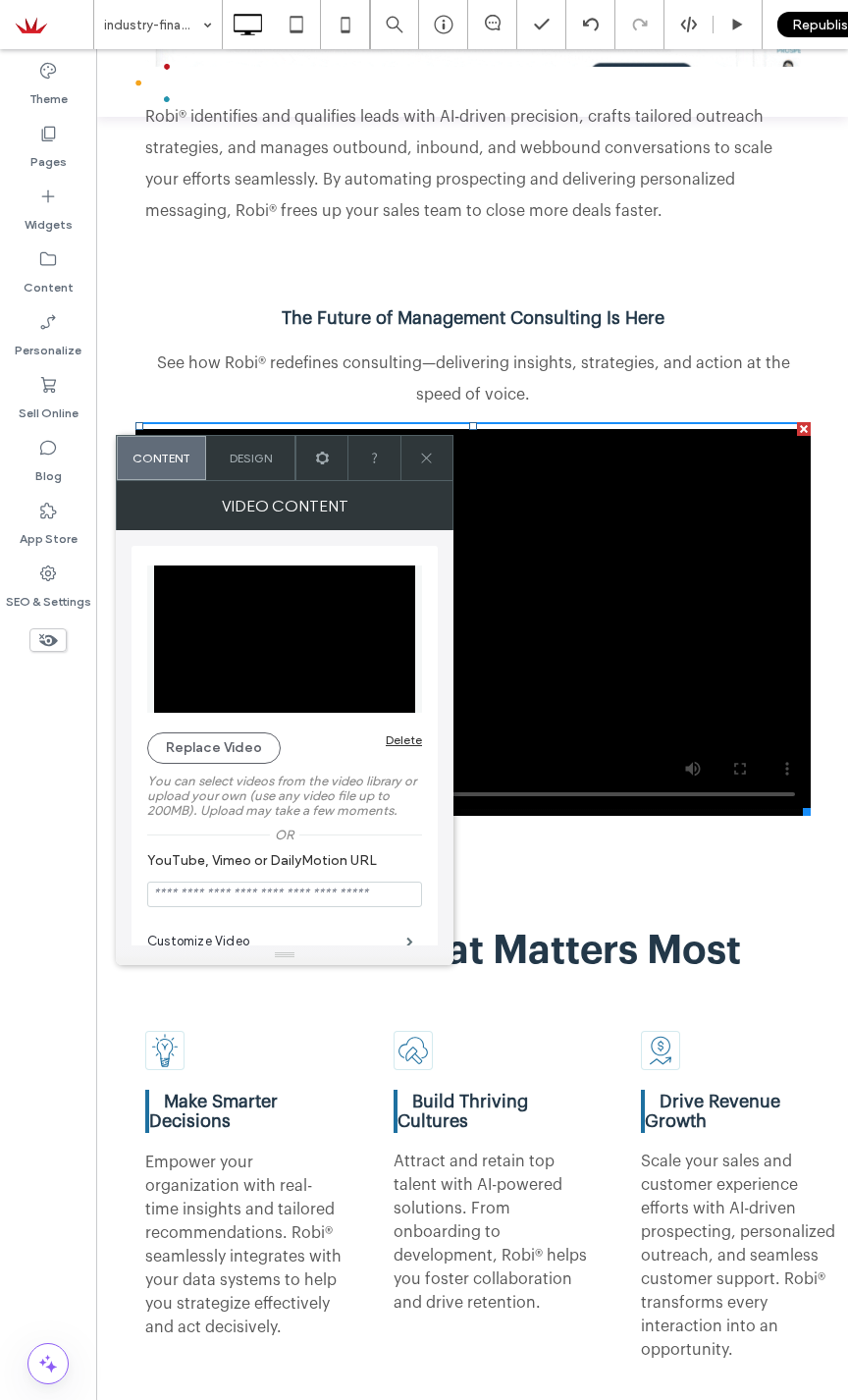 click at bounding box center [426, 458] 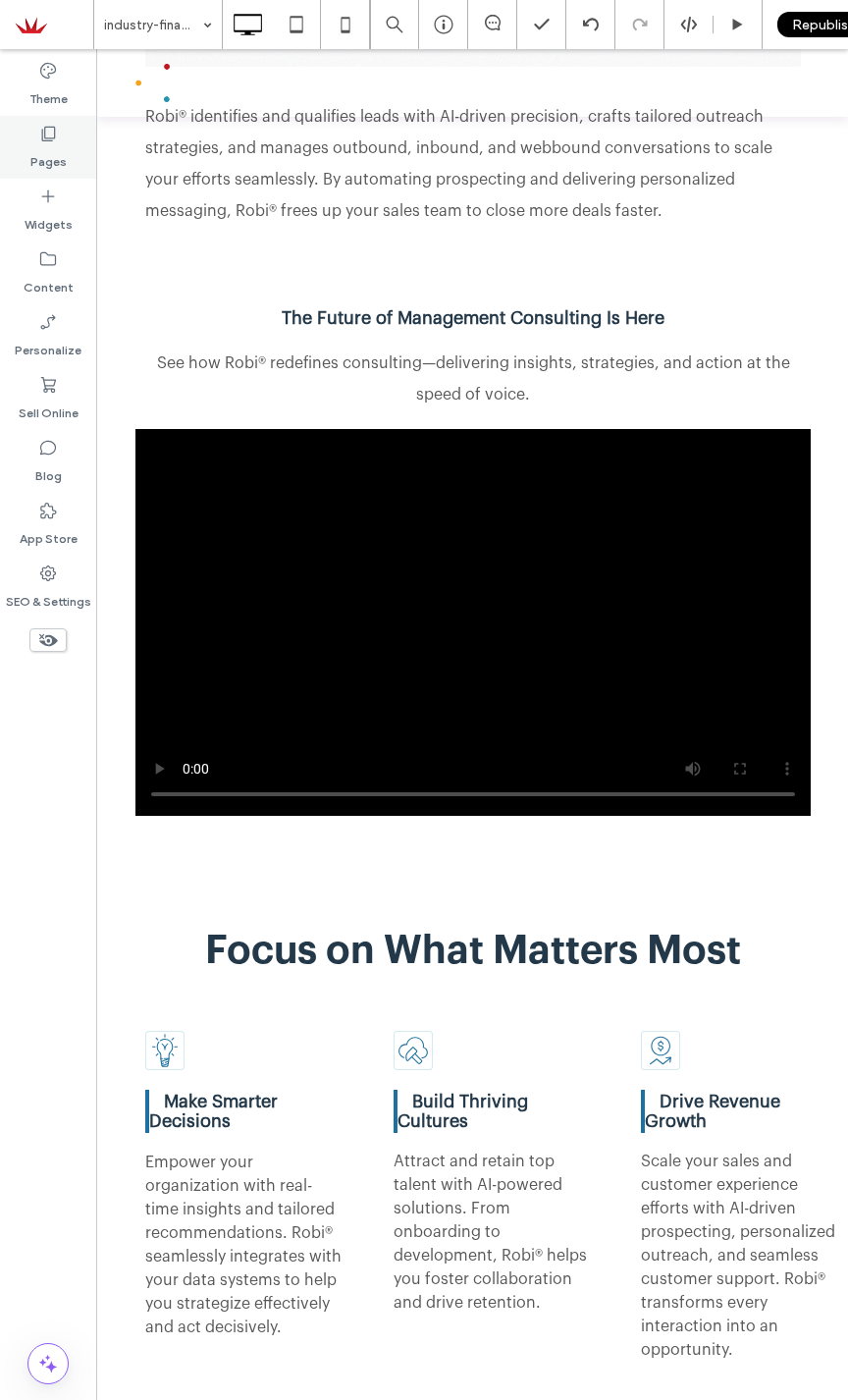 click on "Pages" at bounding box center (48, 157) 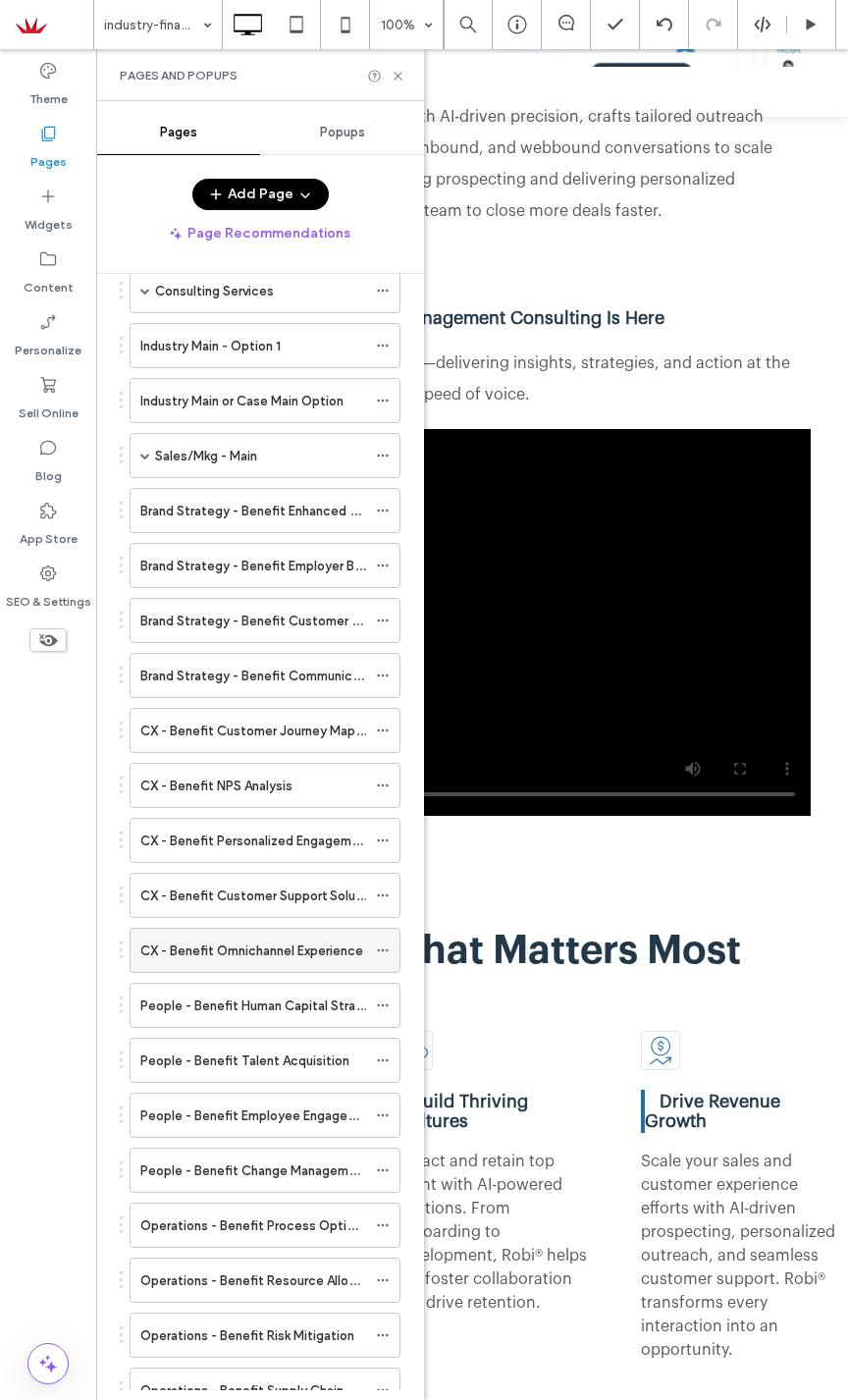 scroll, scrollTop: 1473, scrollLeft: 0, axis: vertical 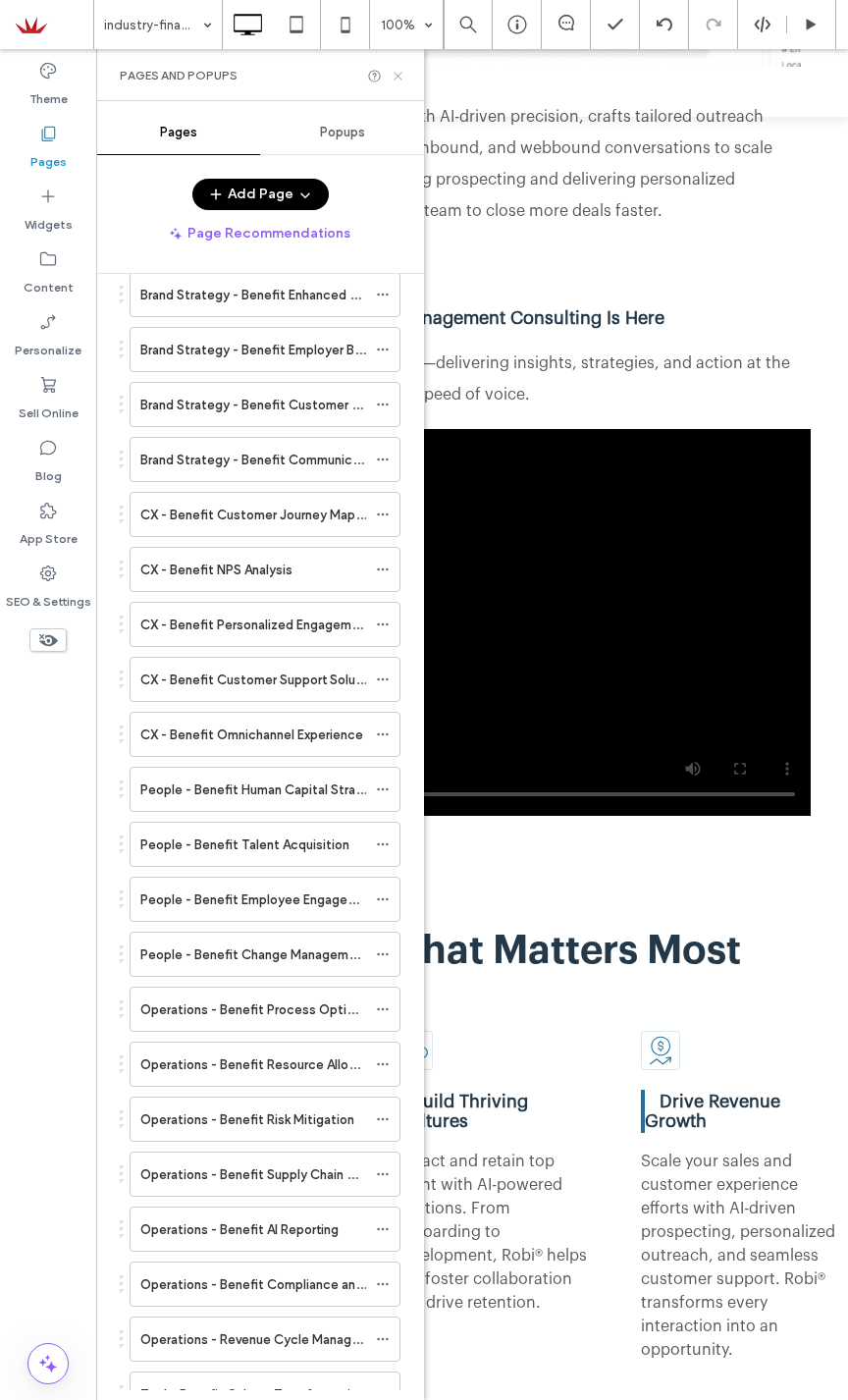 click 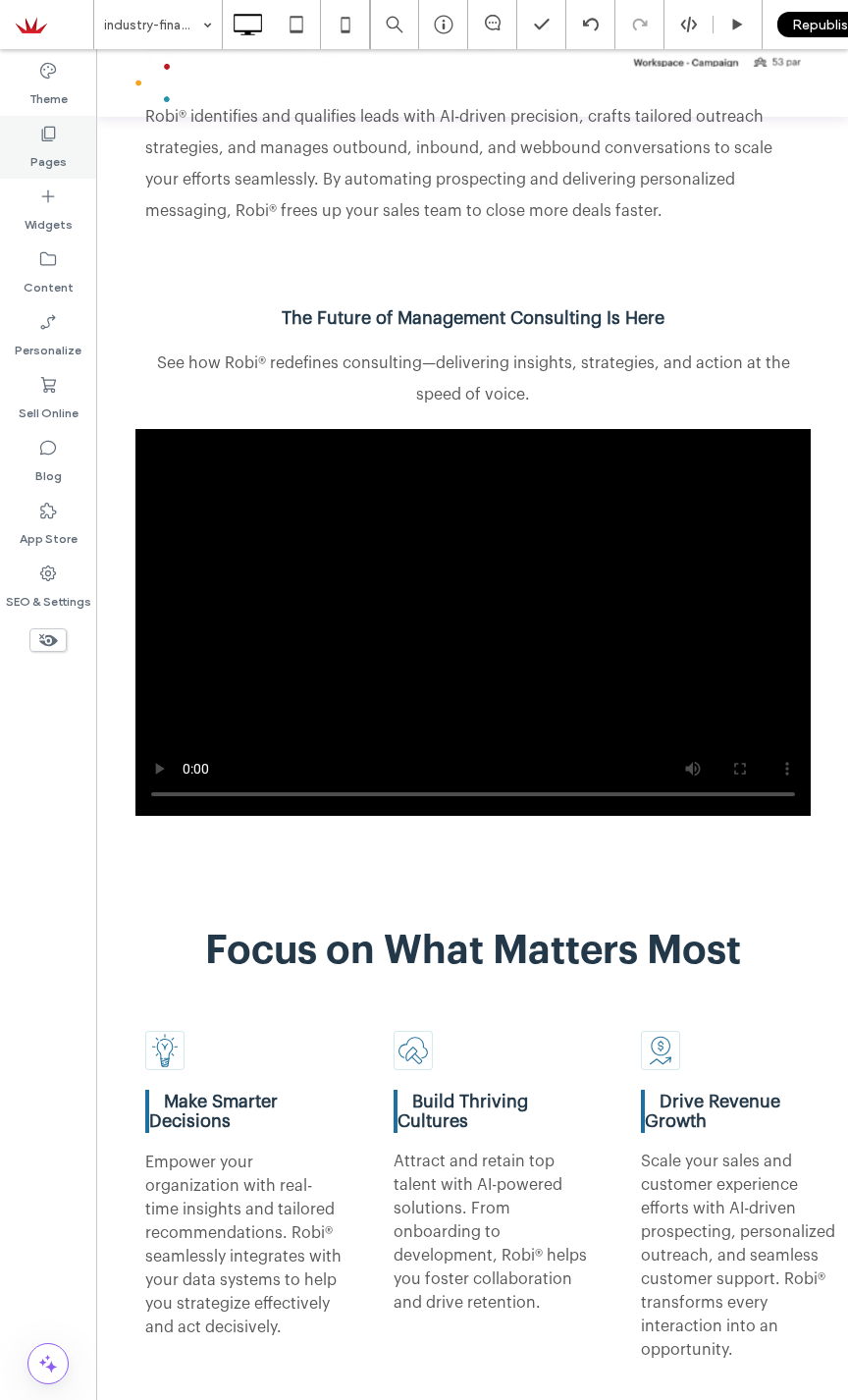click 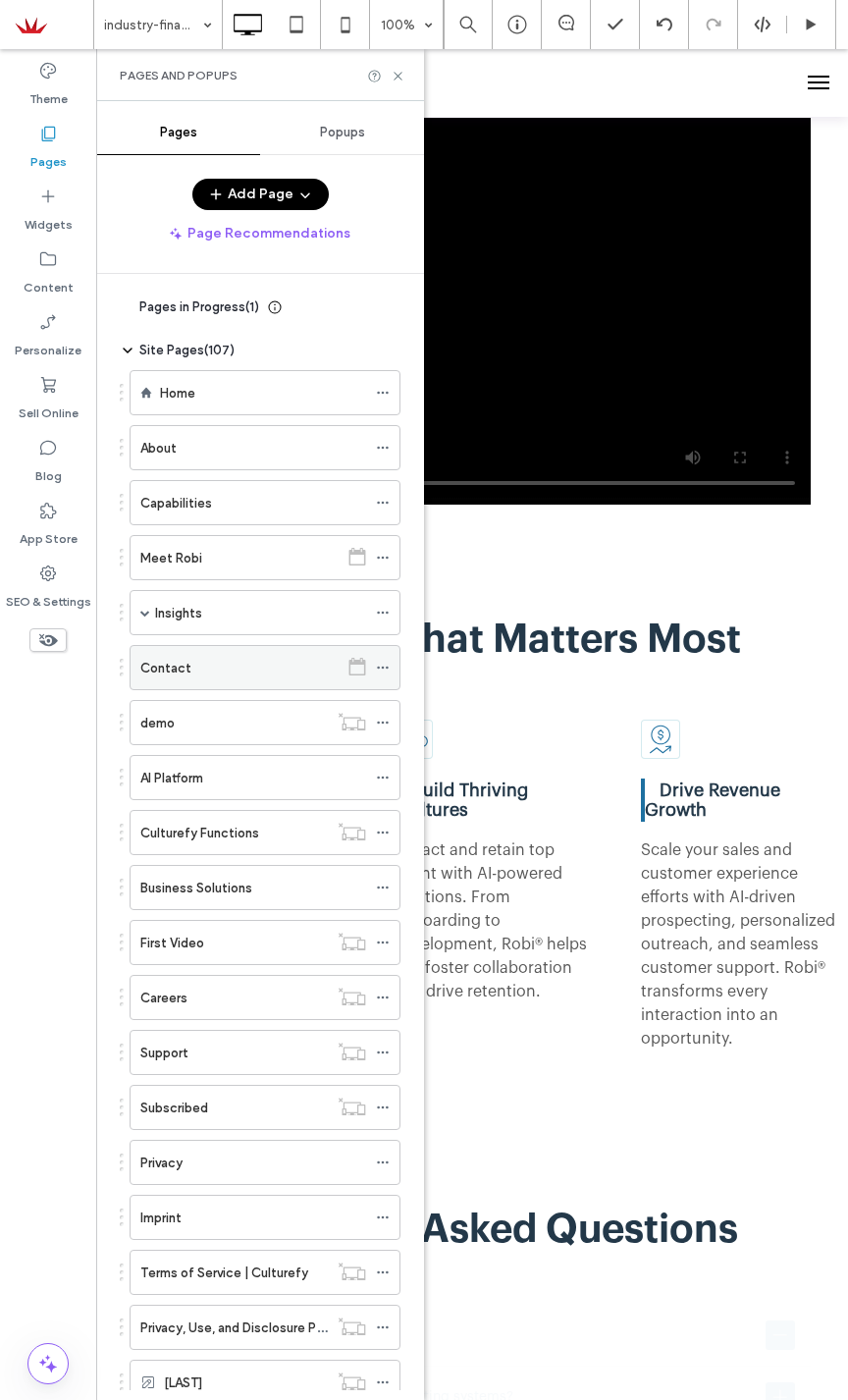 scroll, scrollTop: 5007, scrollLeft: 0, axis: vertical 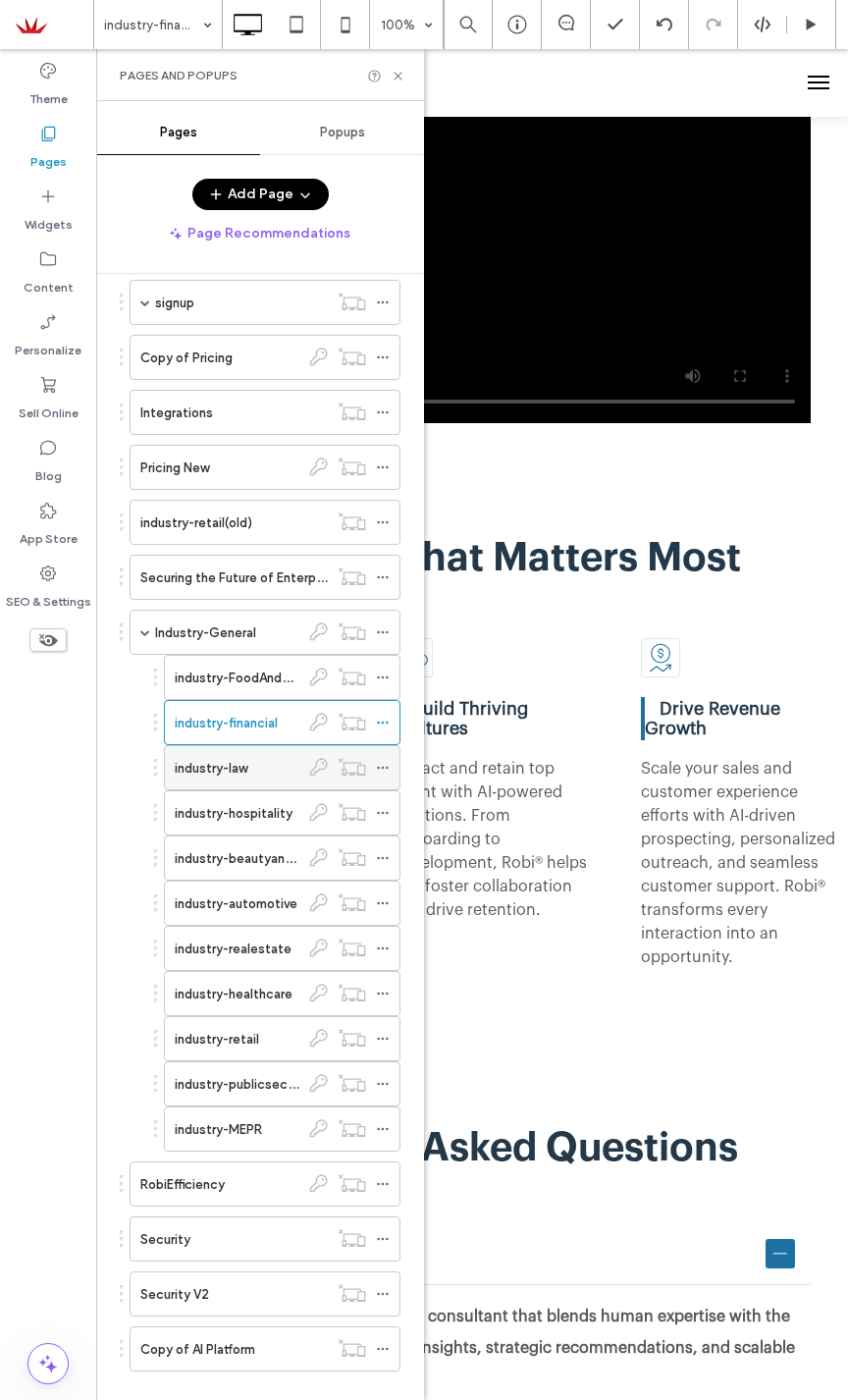 click on "industry-law" at bounding box center (211, 768) 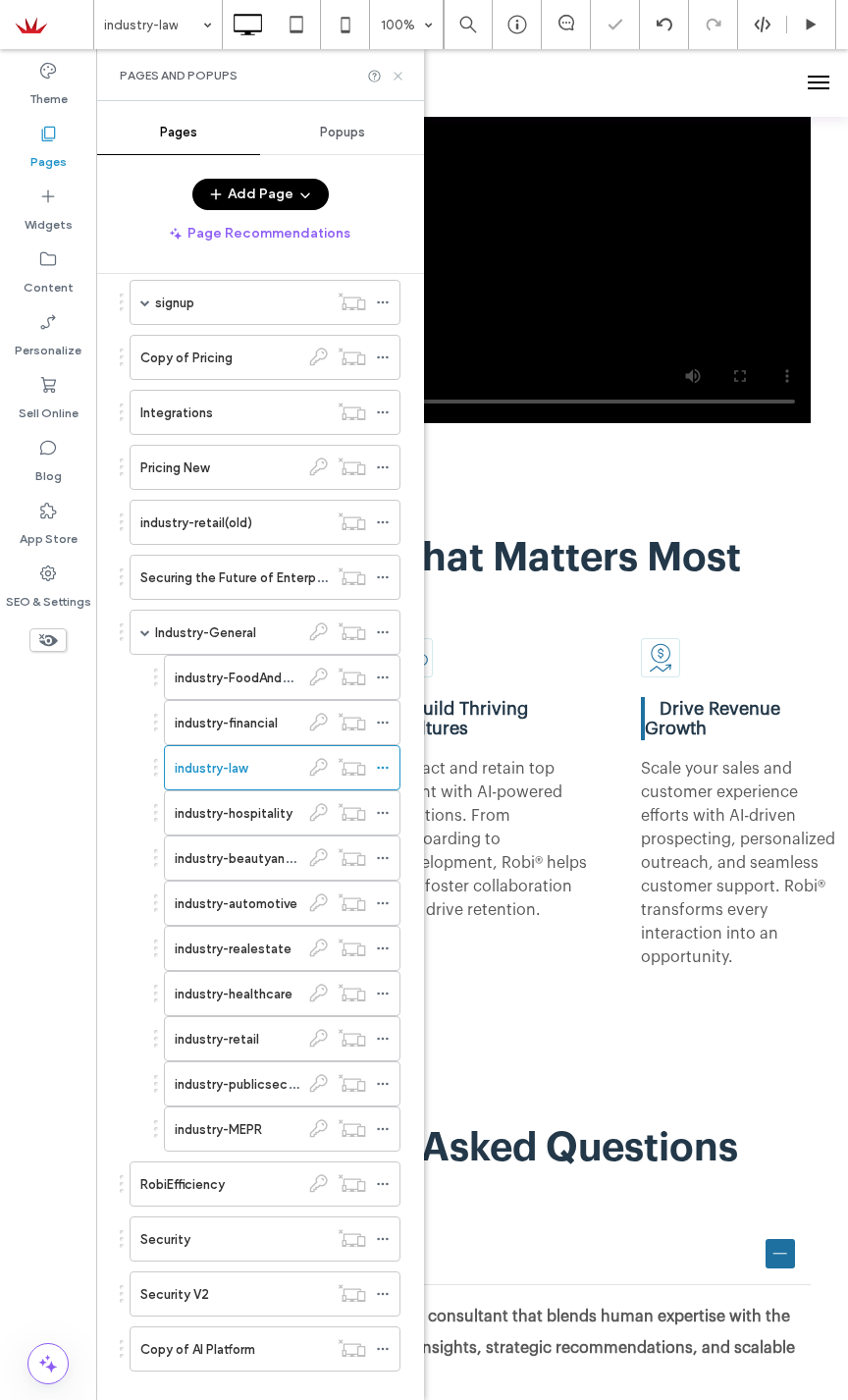 click 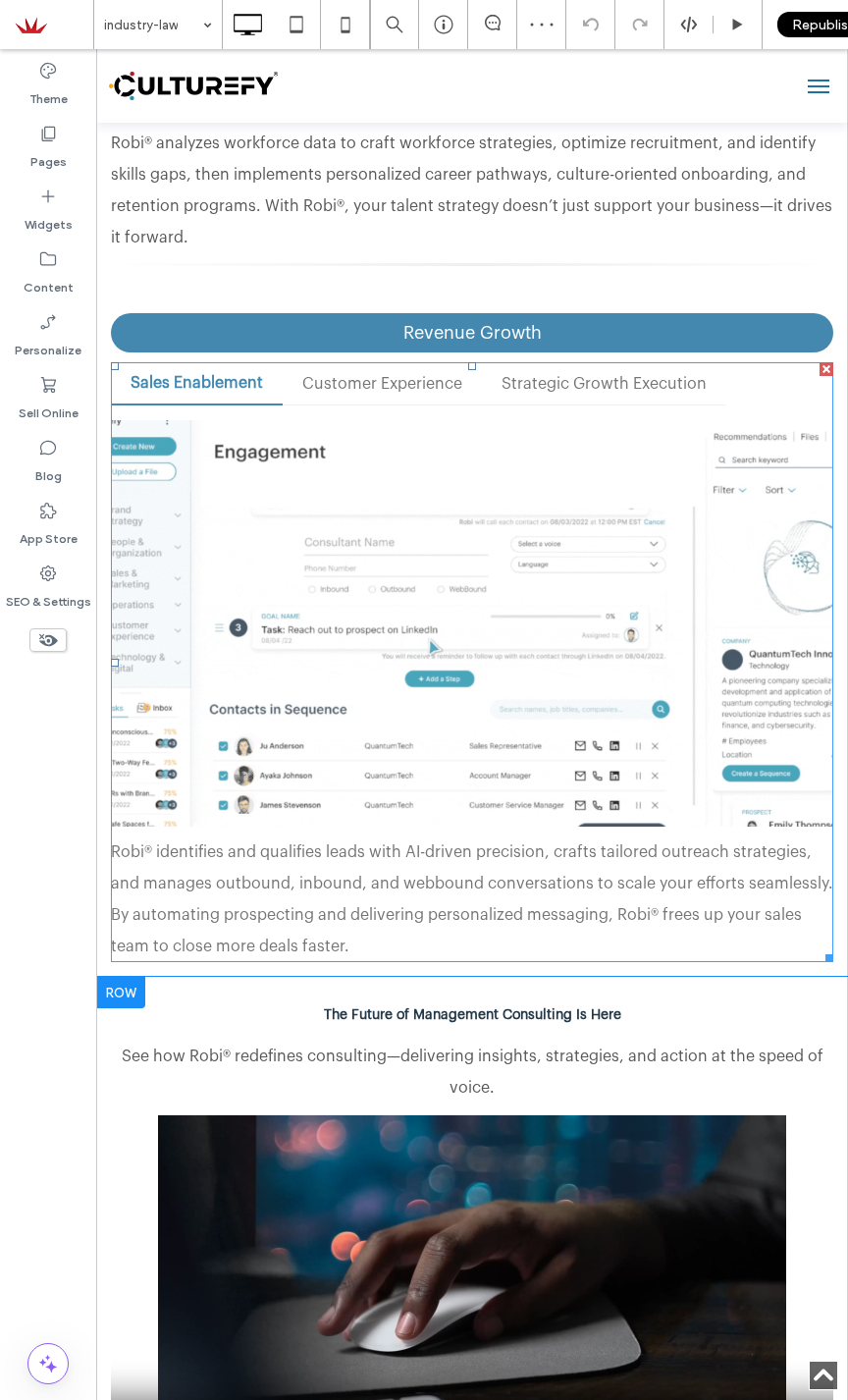 scroll, scrollTop: 3043, scrollLeft: 0, axis: vertical 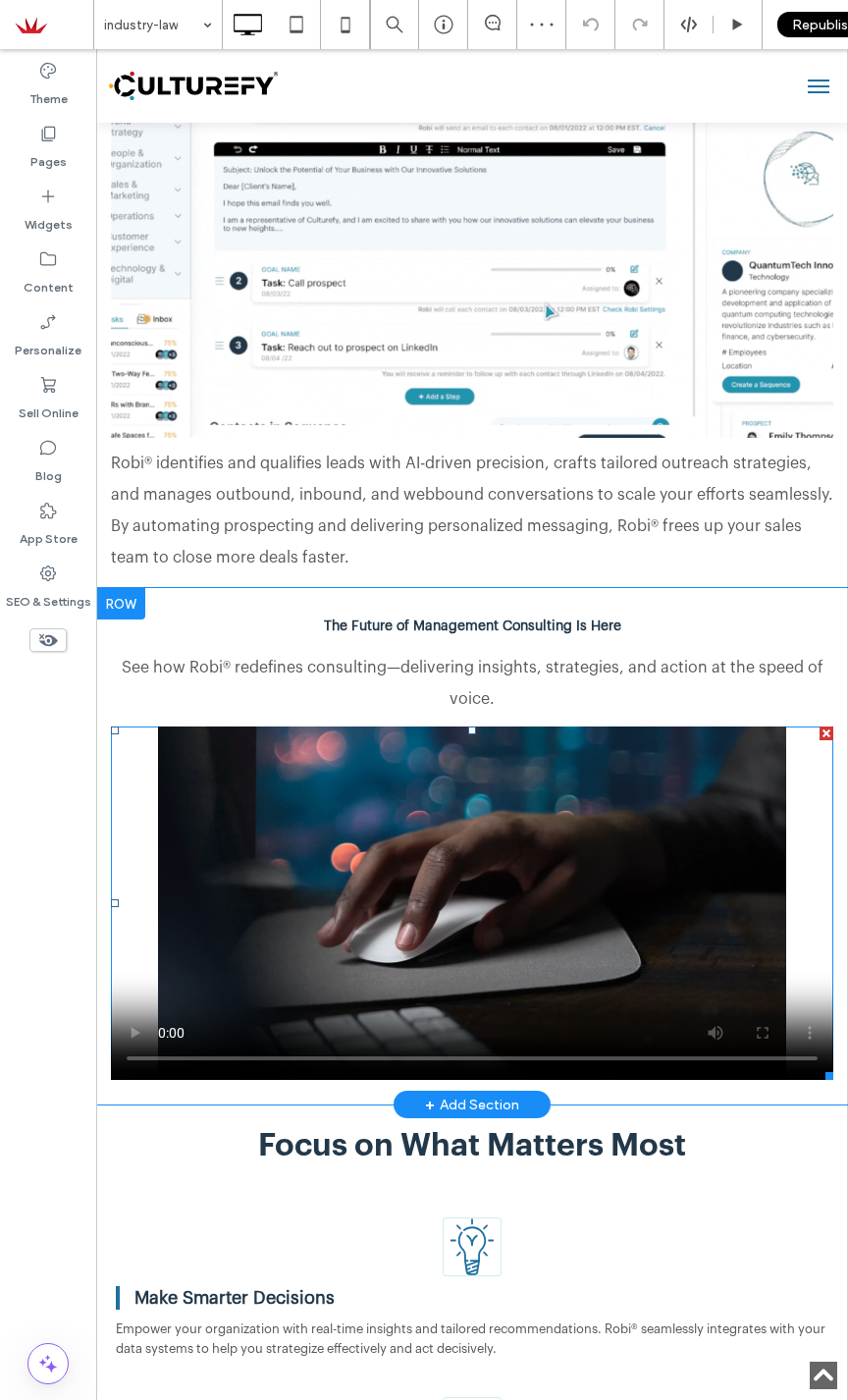 click at bounding box center (472, 903) 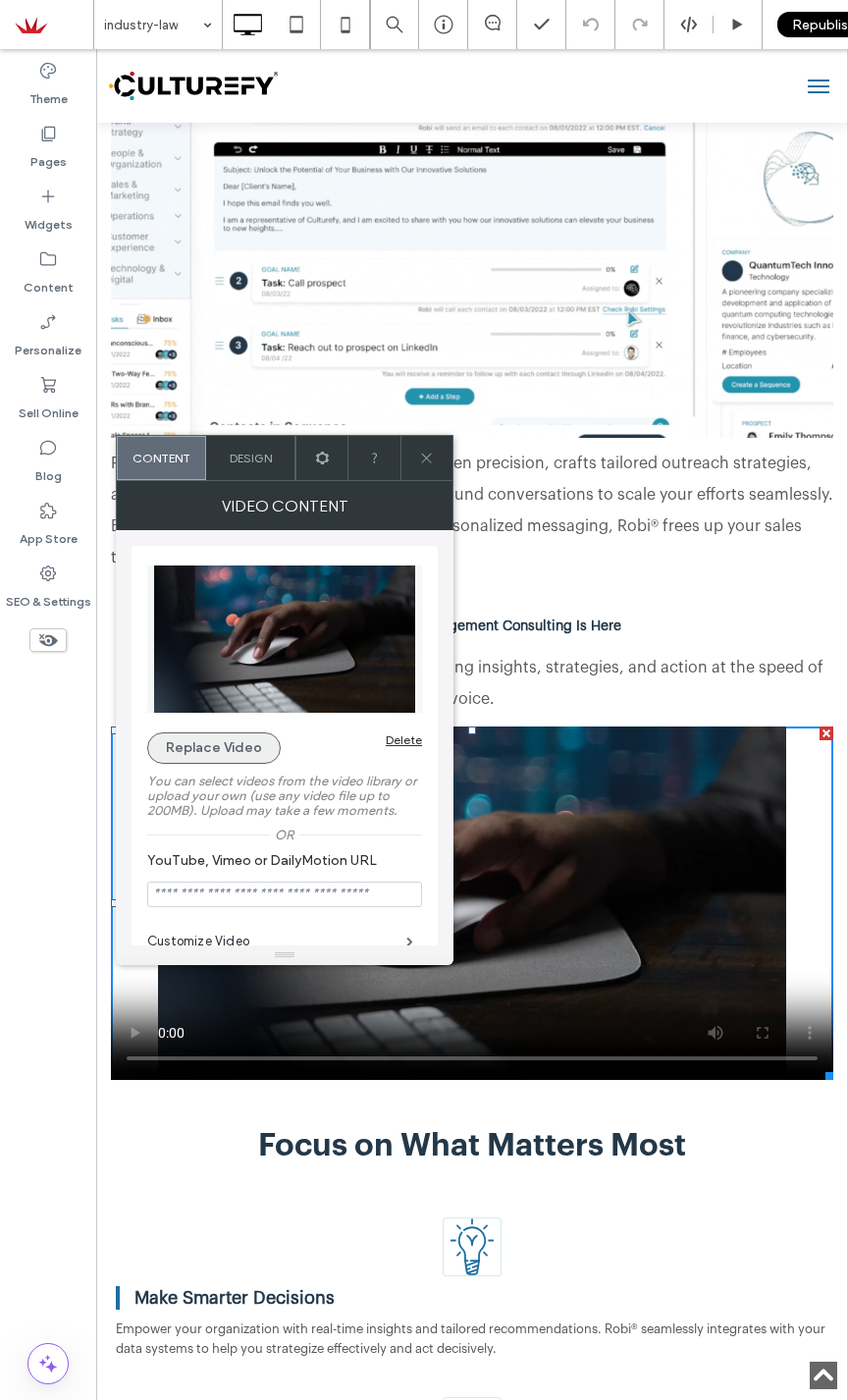 click on "Replace Video" at bounding box center [214, 748] 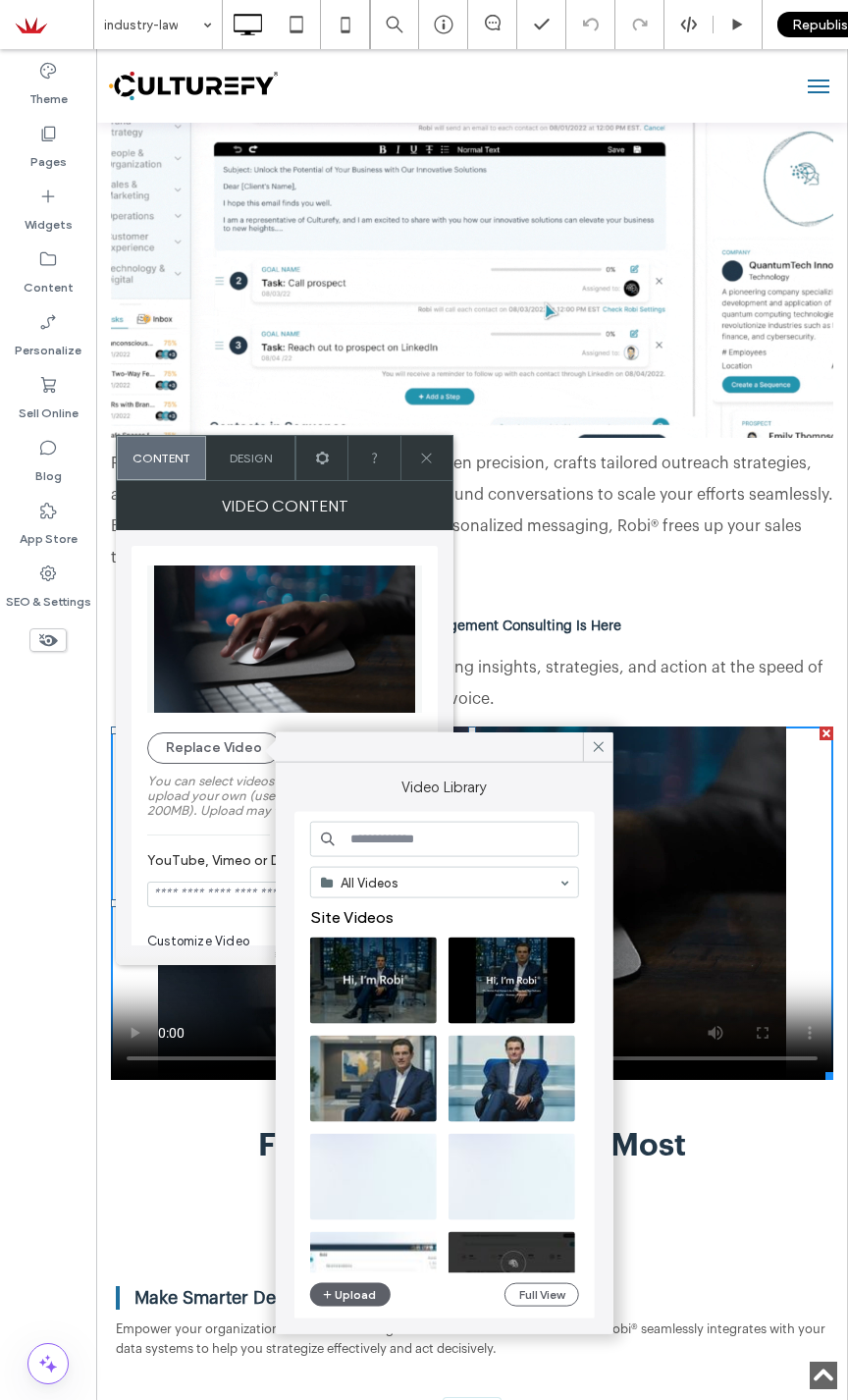 click at bounding box center (445, 839) 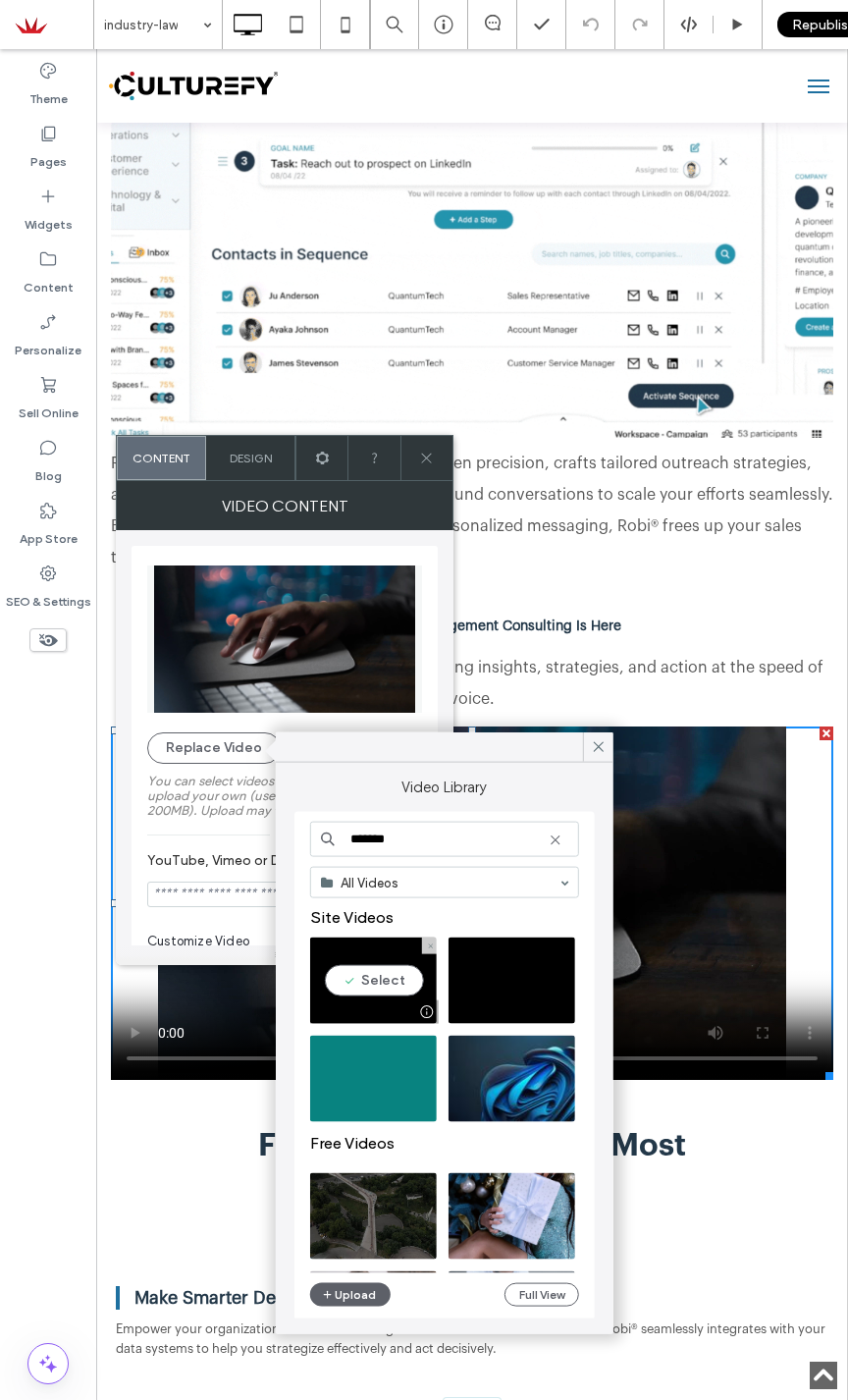 type on "*******" 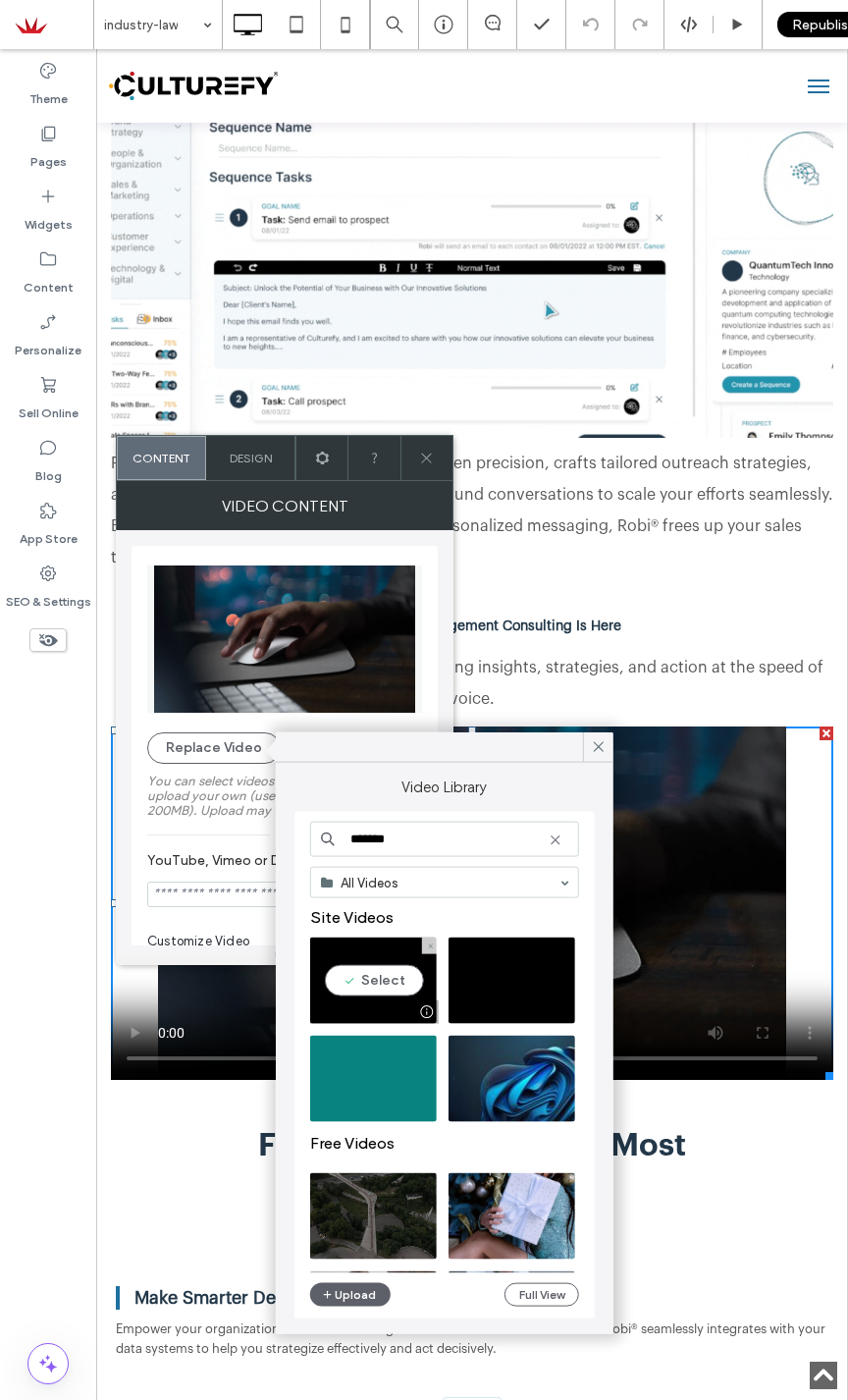 click at bounding box center (373, 981) 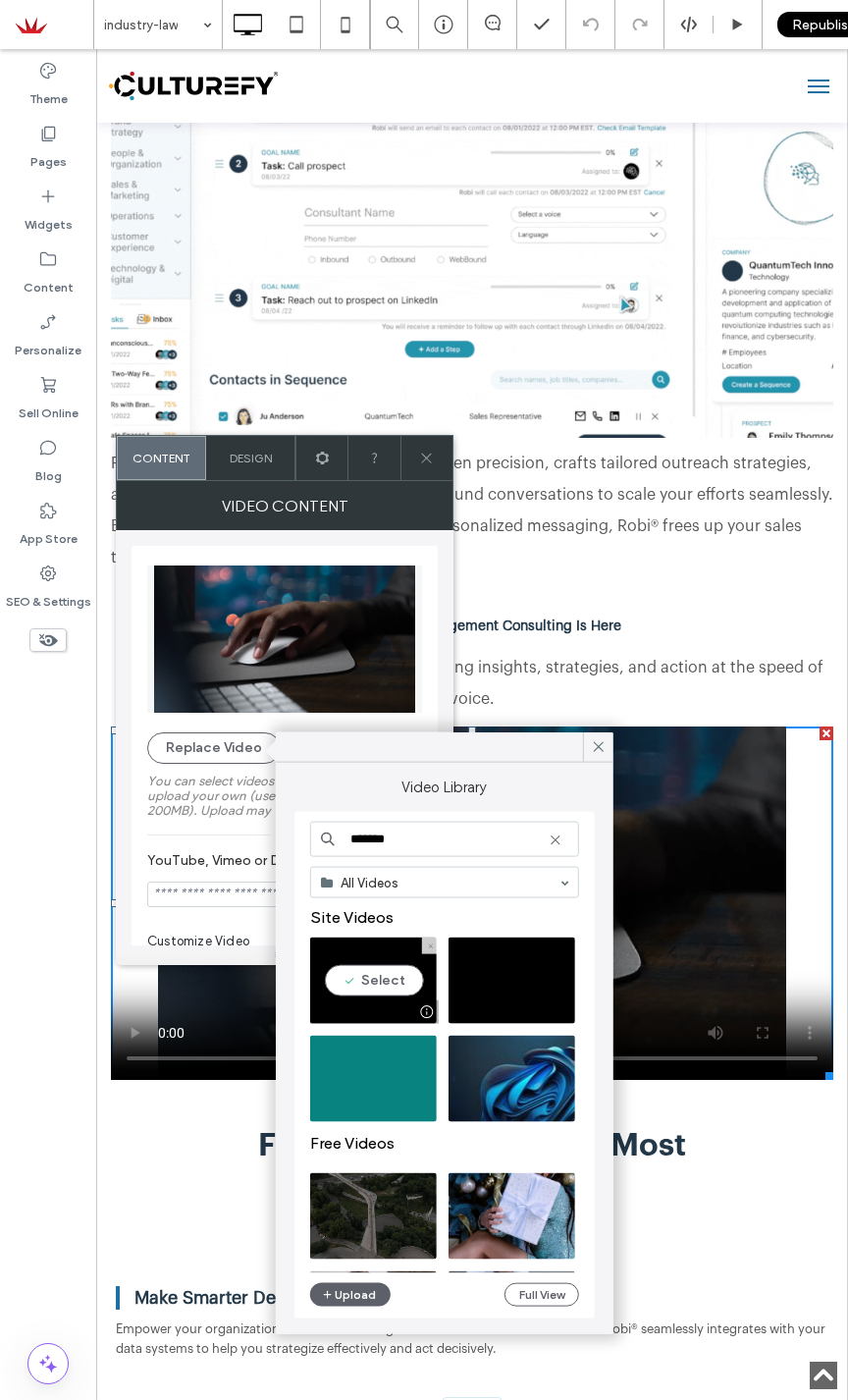 type on "**********" 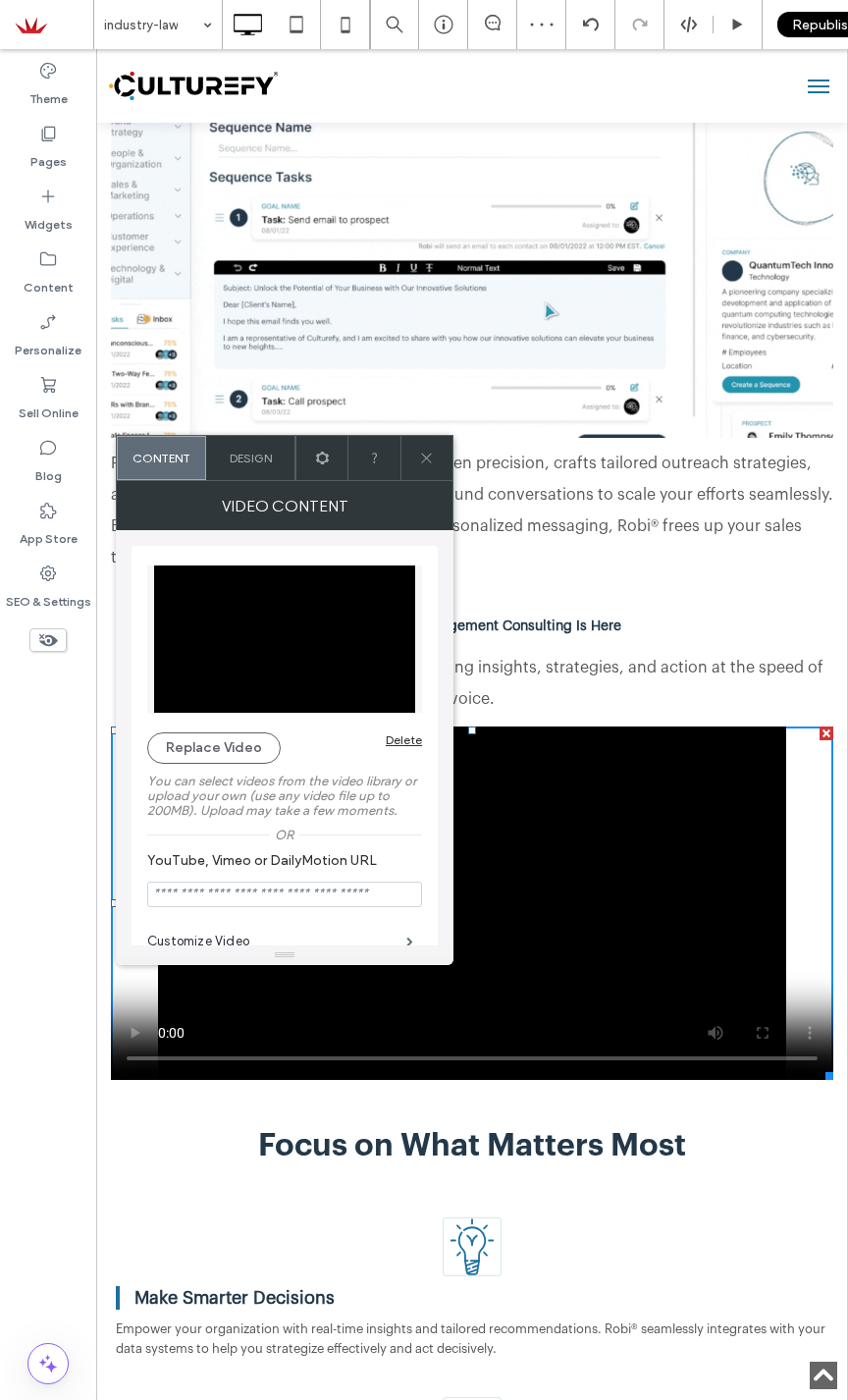 click 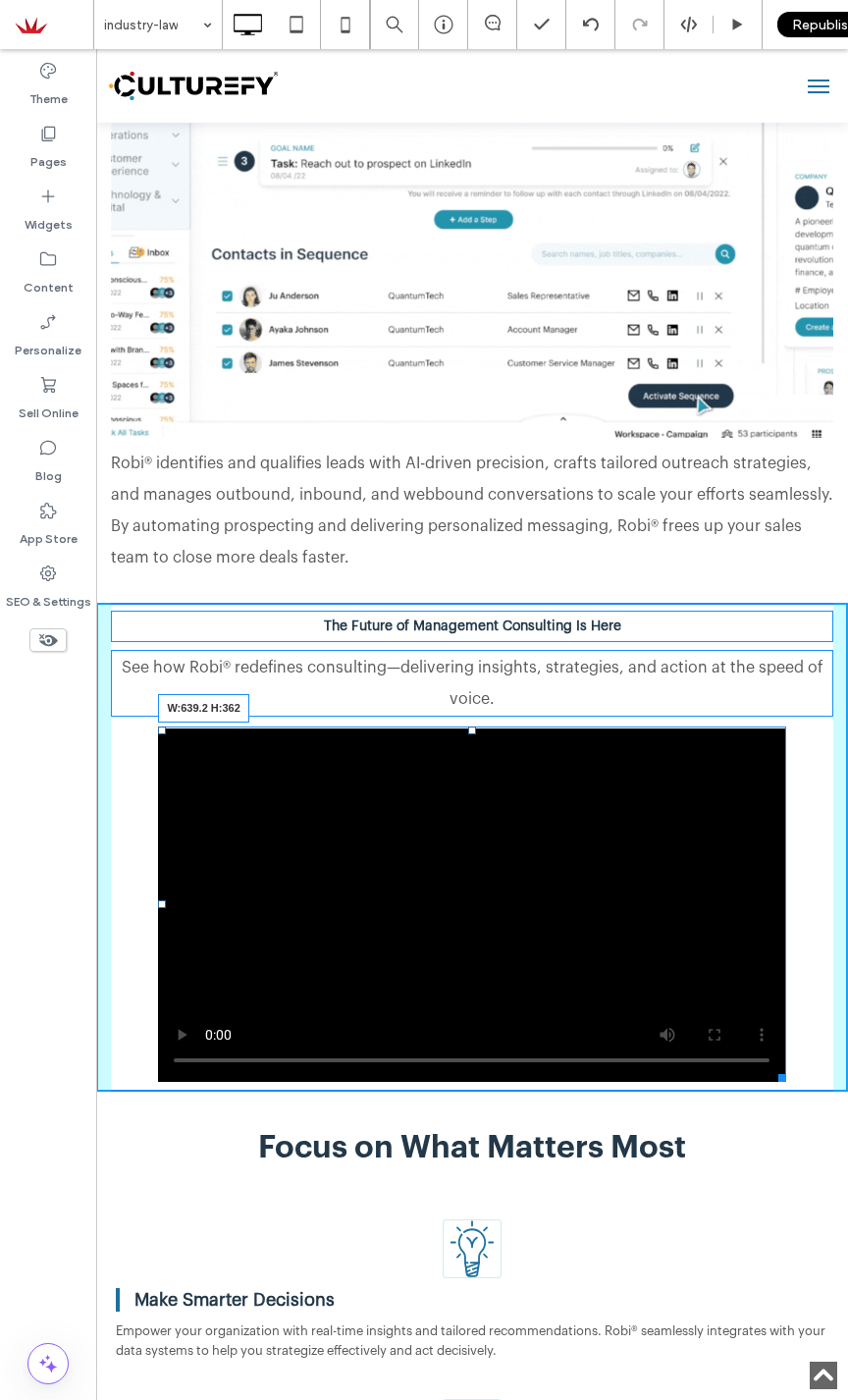 drag, startPoint x: 810, startPoint y: 1052, endPoint x: 769, endPoint y: 1054, distance: 41.04875 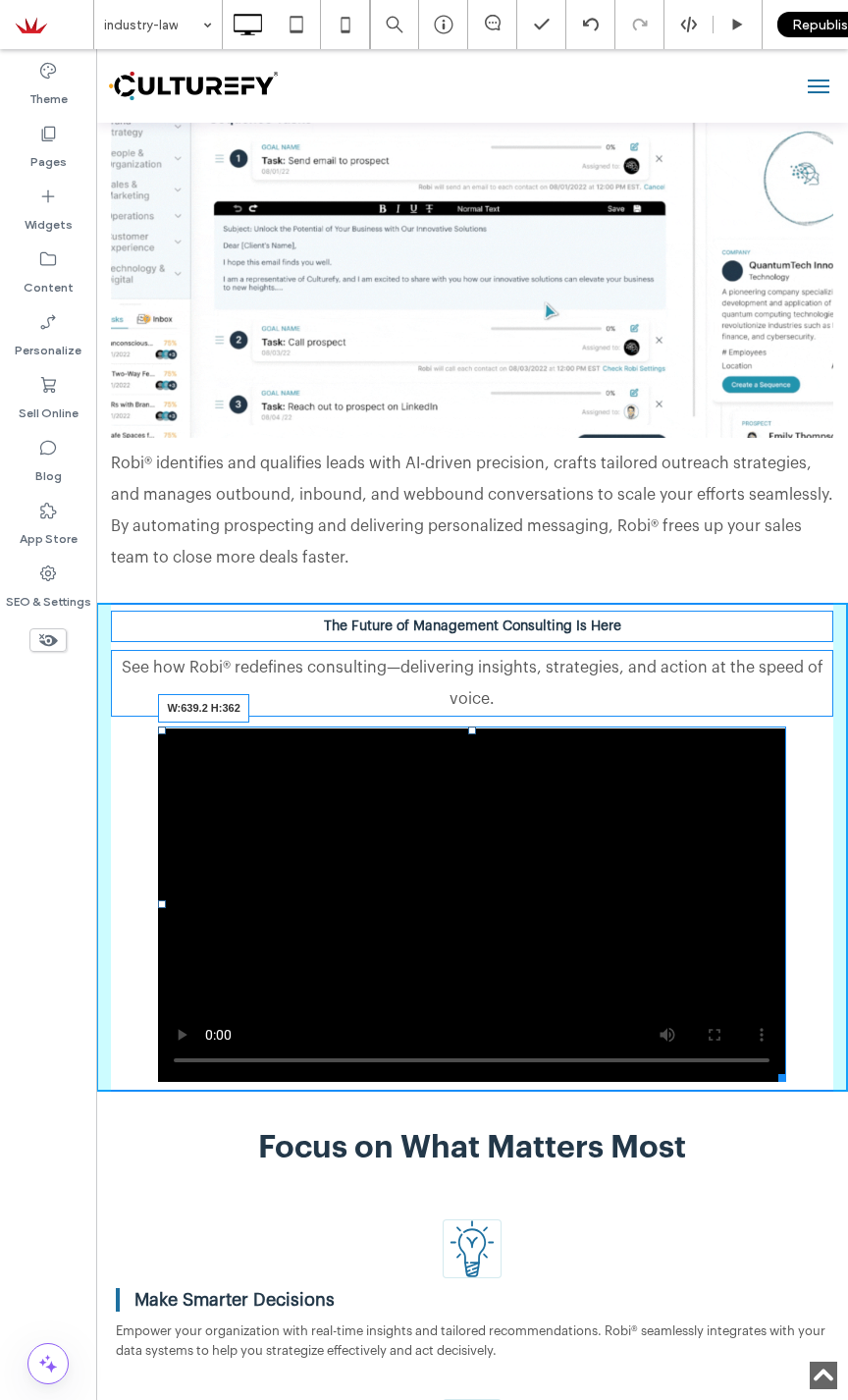 click at bounding box center [778, 1074] 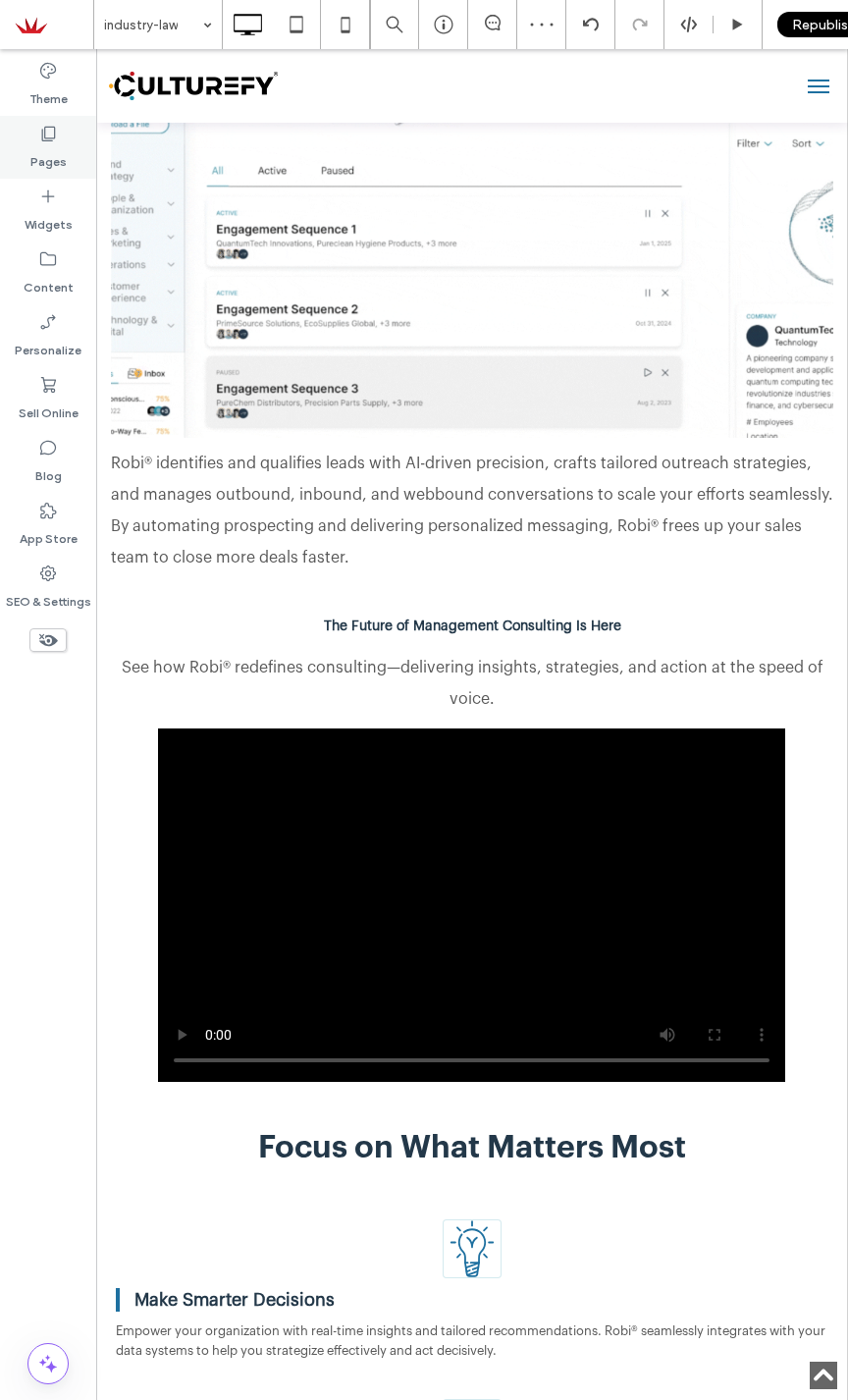 click on "Pages" at bounding box center (48, 147) 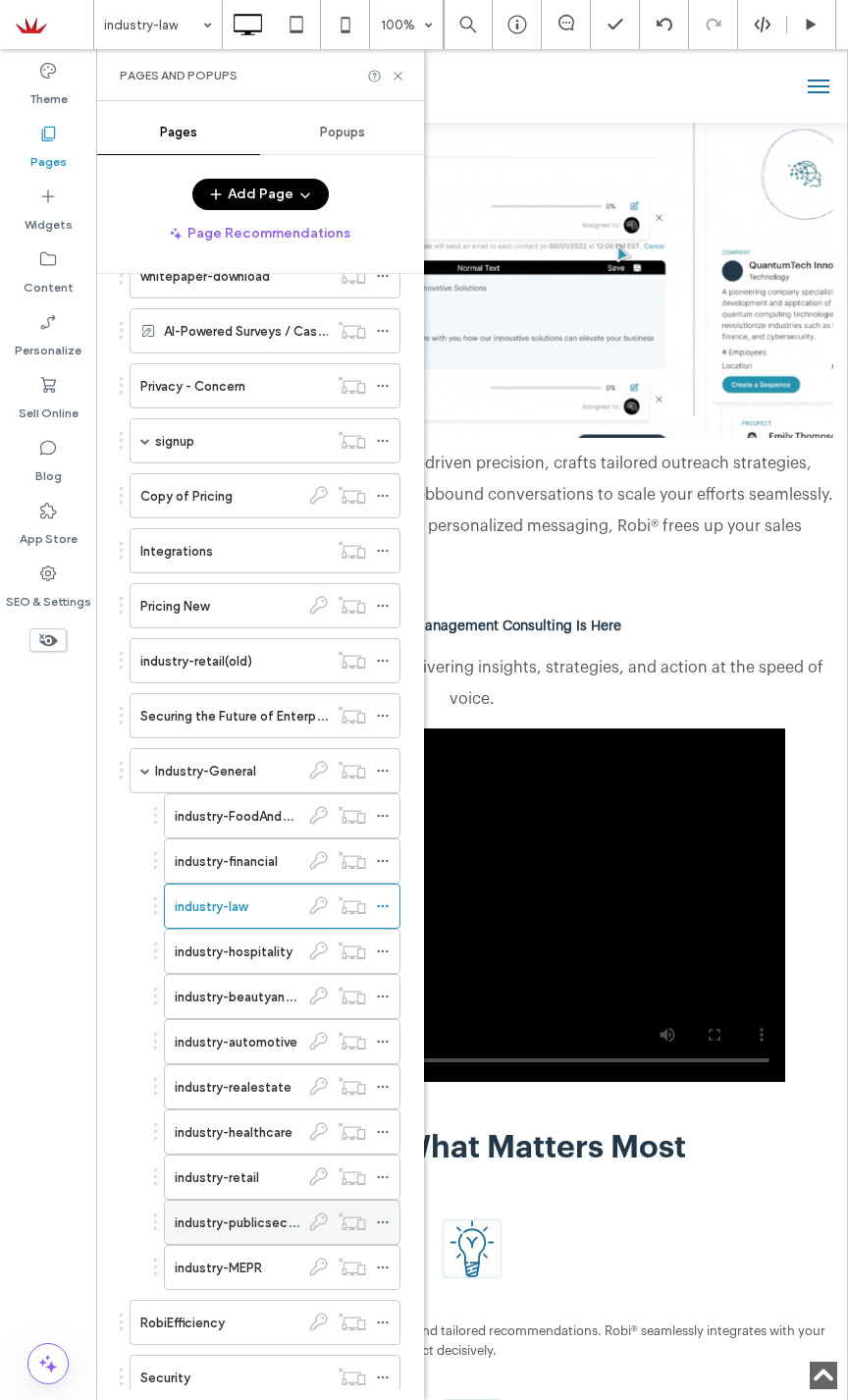 scroll, scrollTop: 3059, scrollLeft: 0, axis: vertical 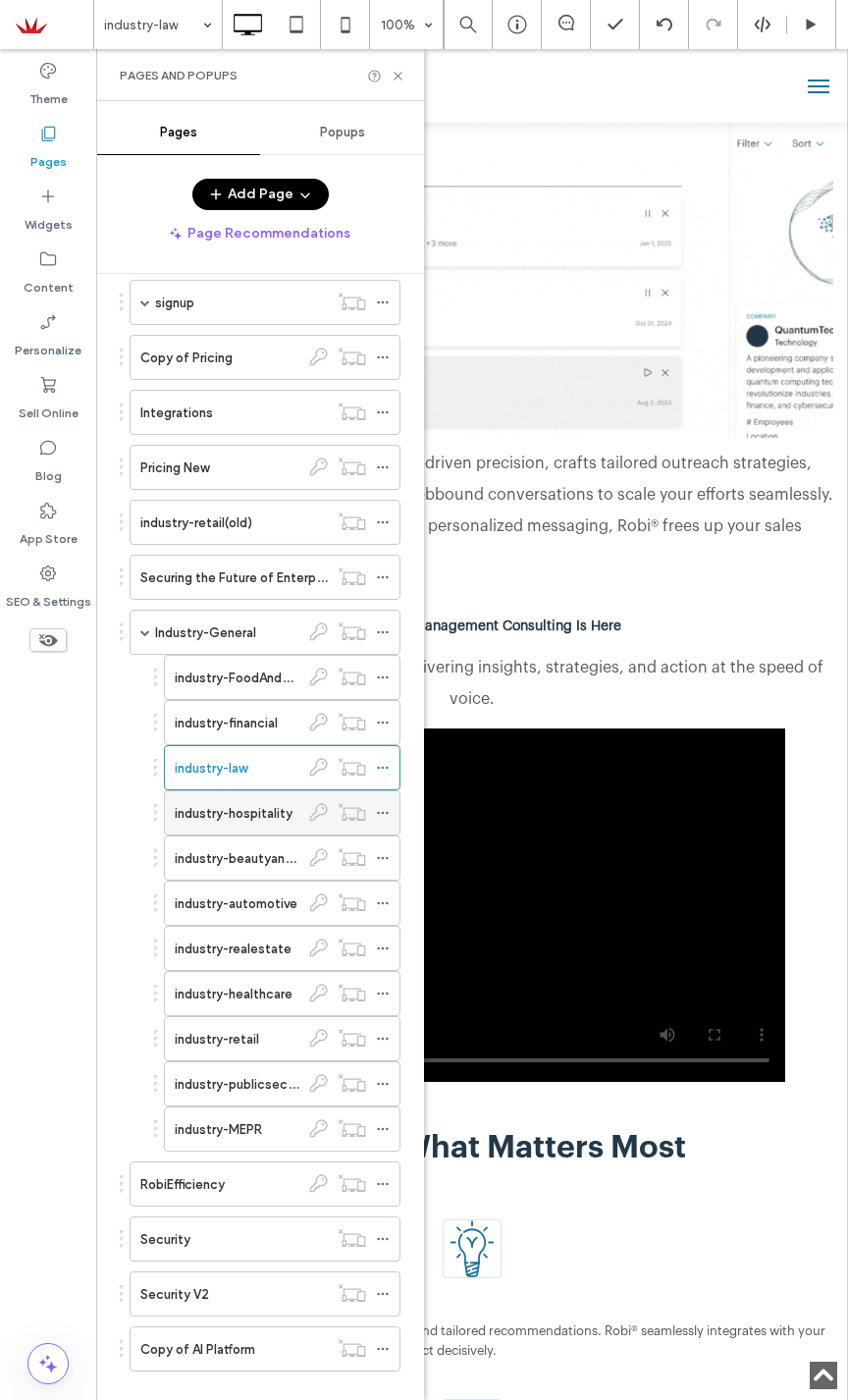click on "industry-hospitality" at bounding box center [234, 813] 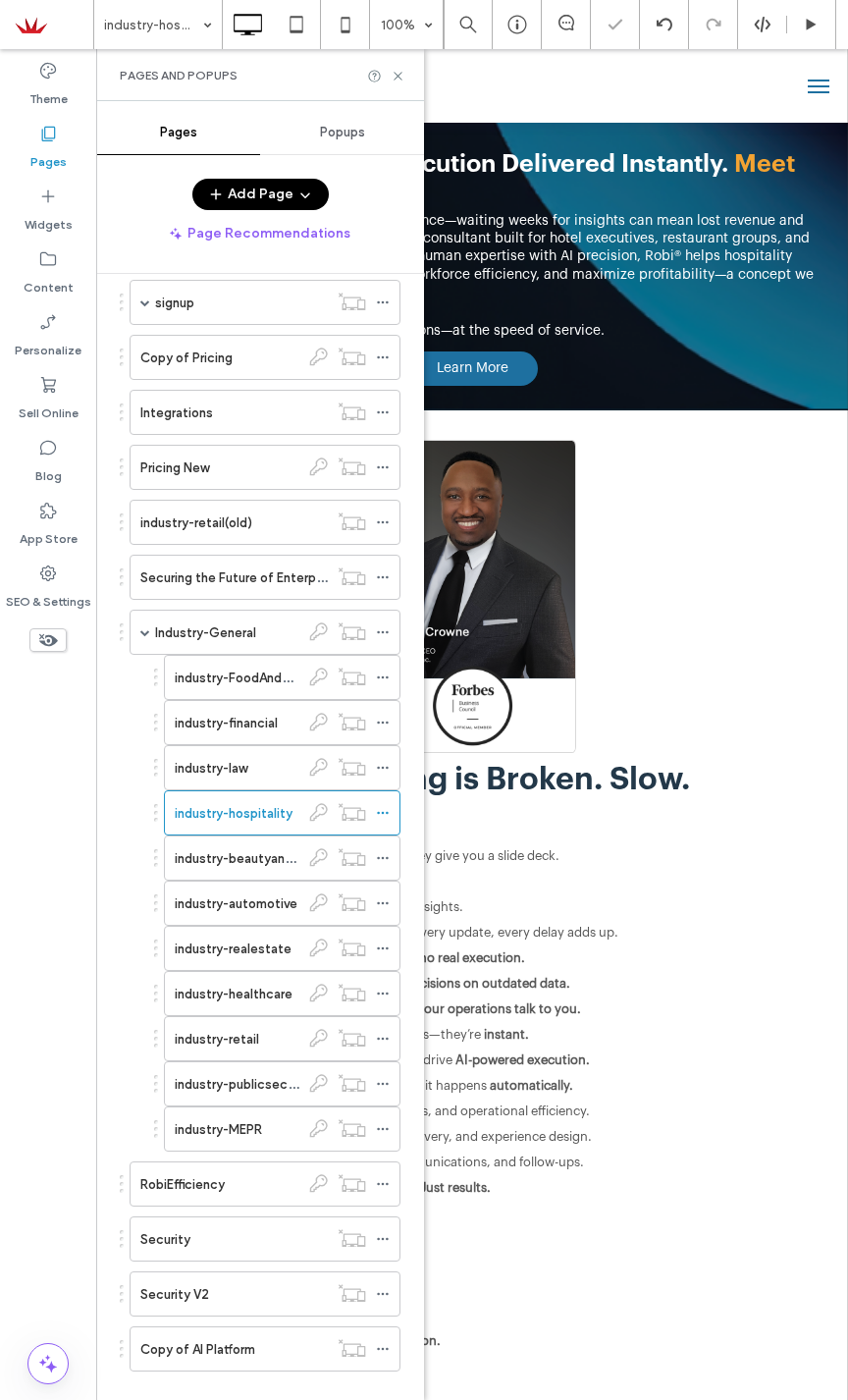 scroll, scrollTop: 0, scrollLeft: 0, axis: both 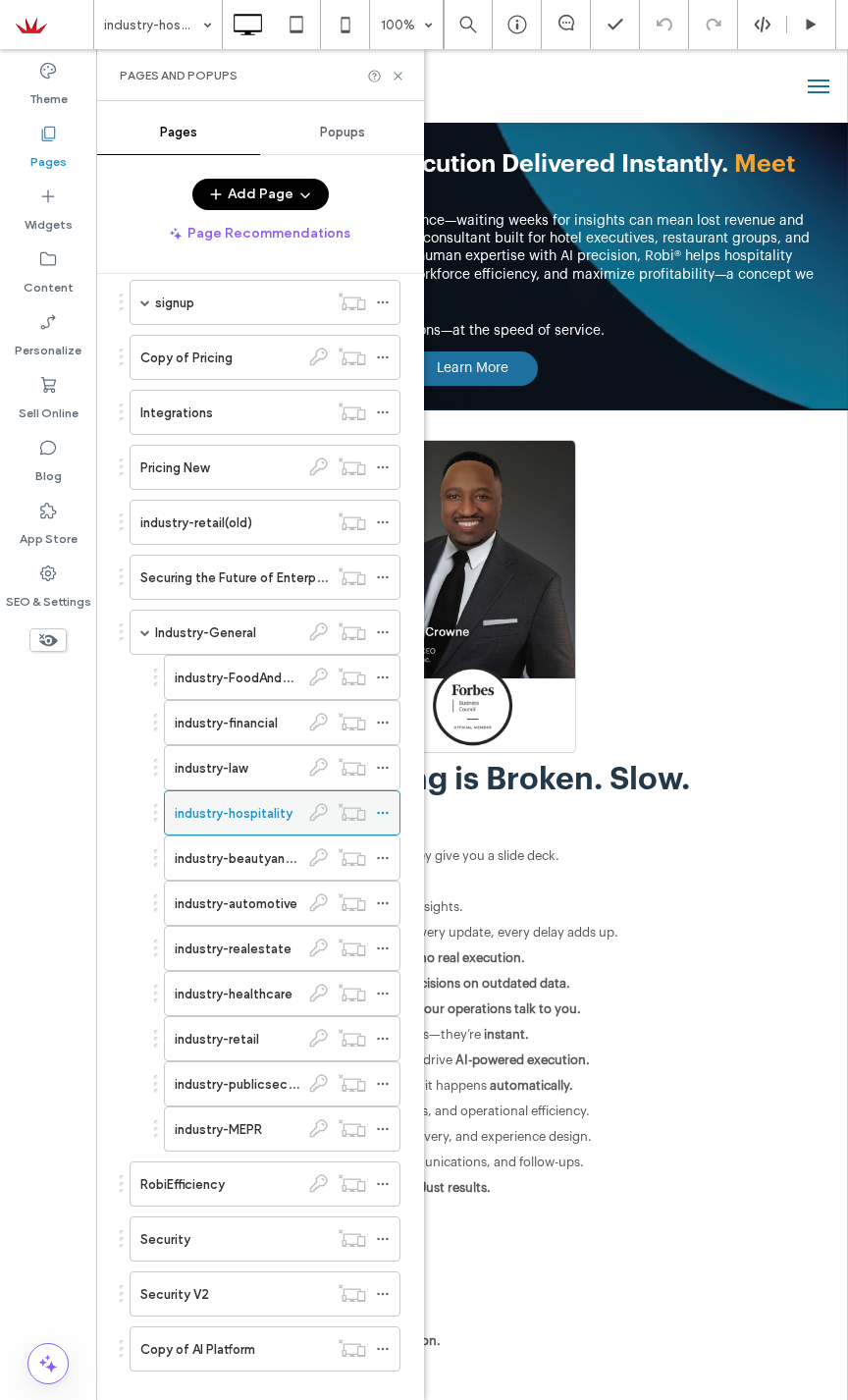 click on "industry-hospitality" at bounding box center (234, 813) 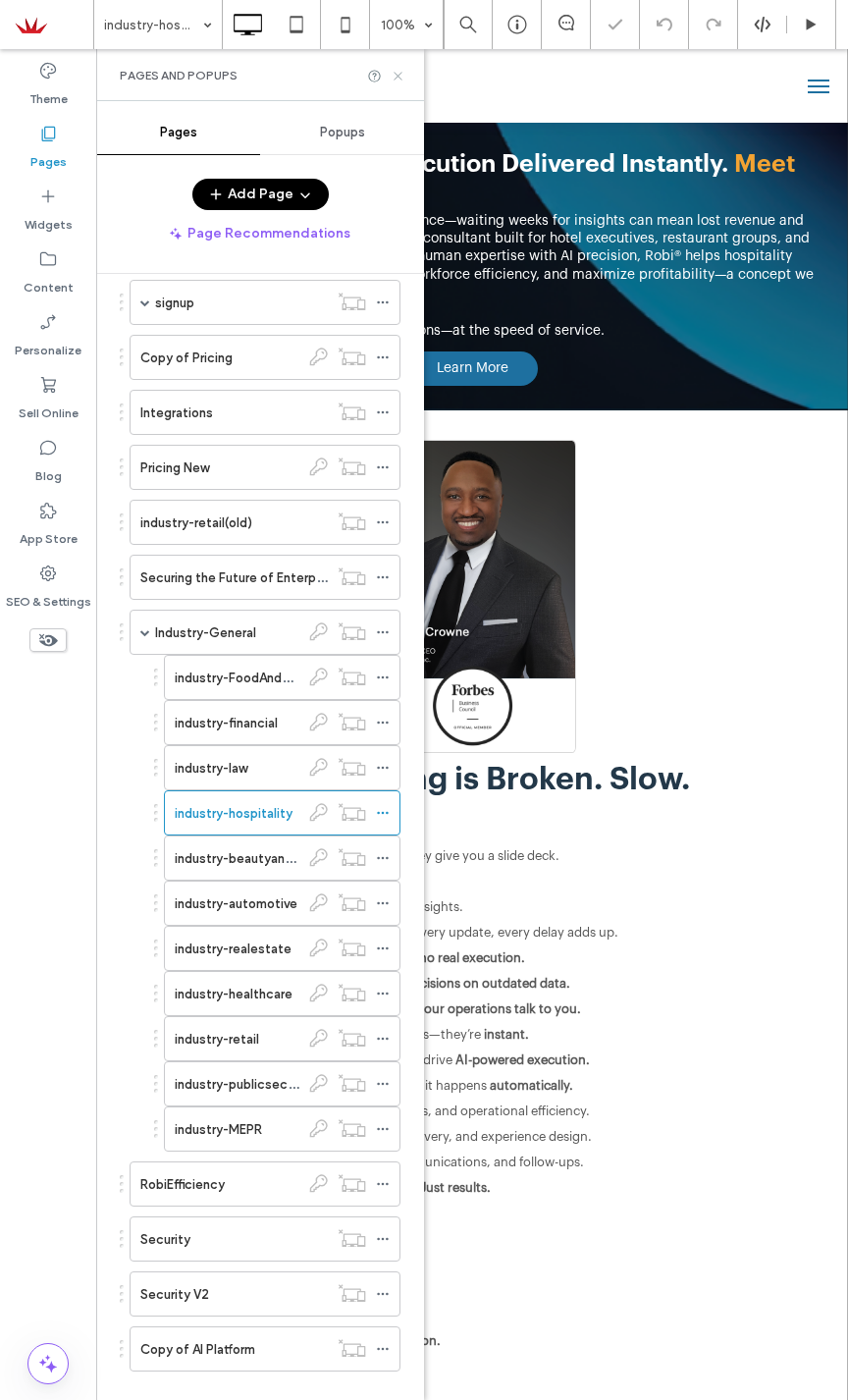 click 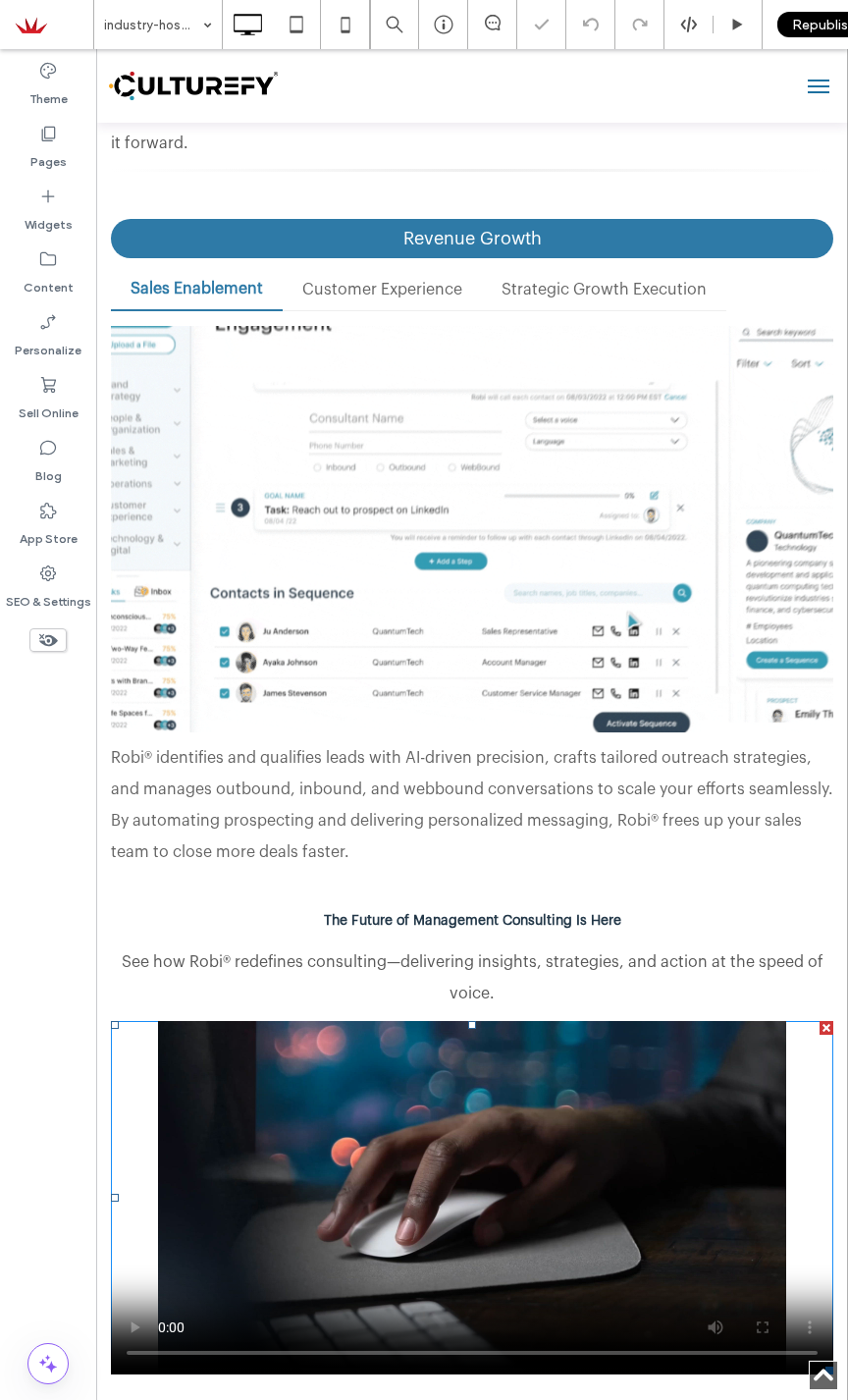 scroll, scrollTop: 3240, scrollLeft: 0, axis: vertical 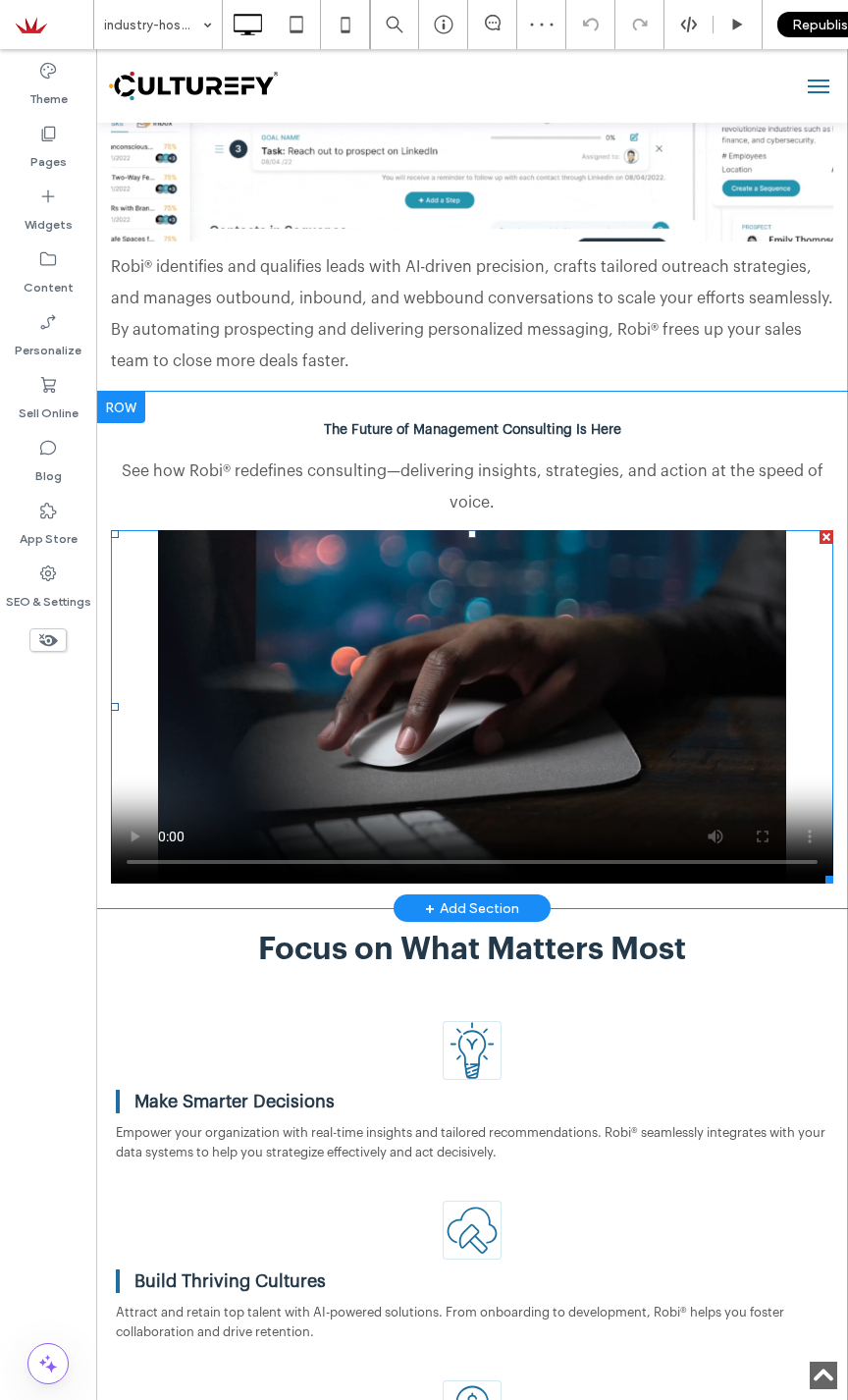 click at bounding box center (472, 707) 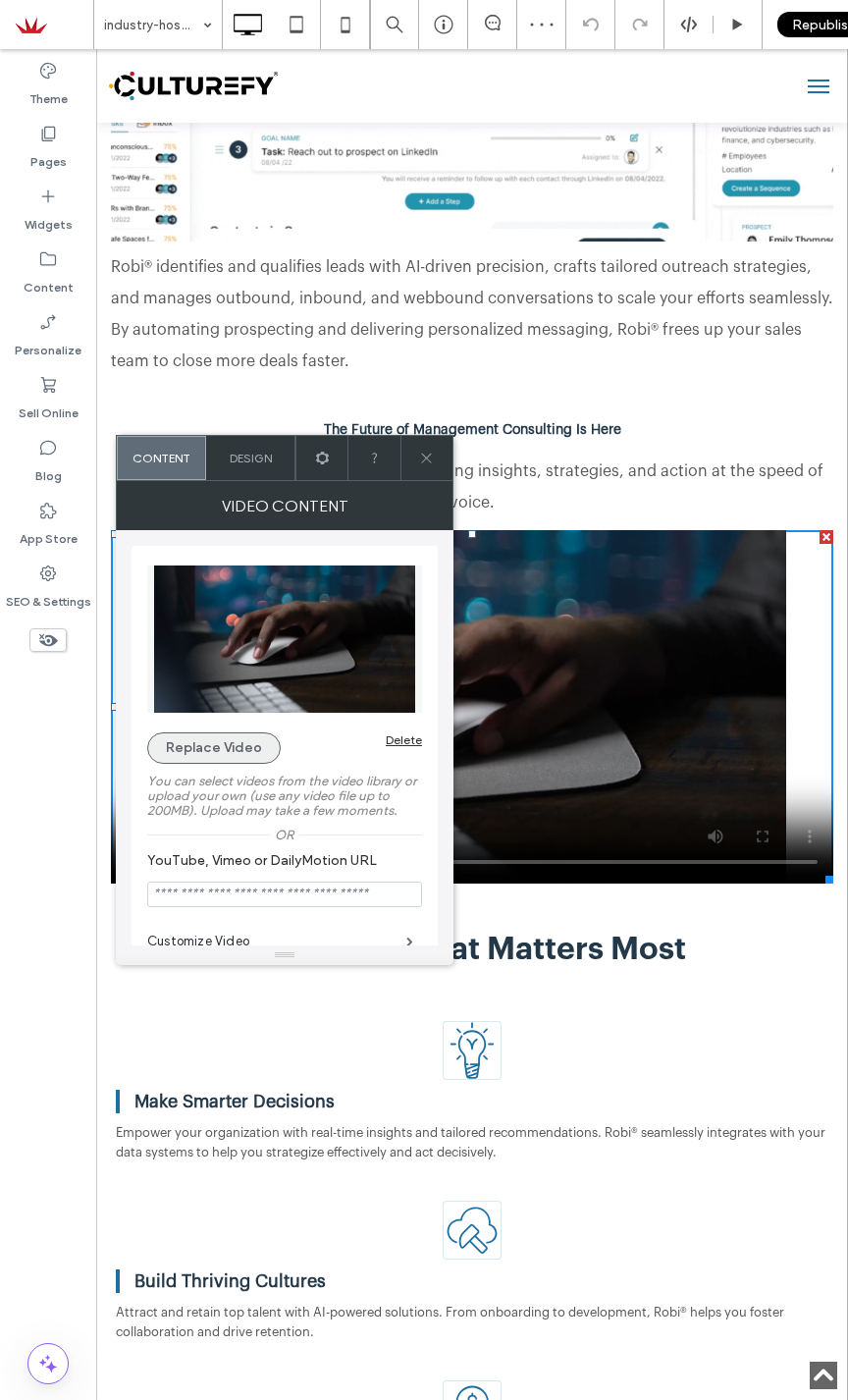 click on "Replace Video" at bounding box center [214, 748] 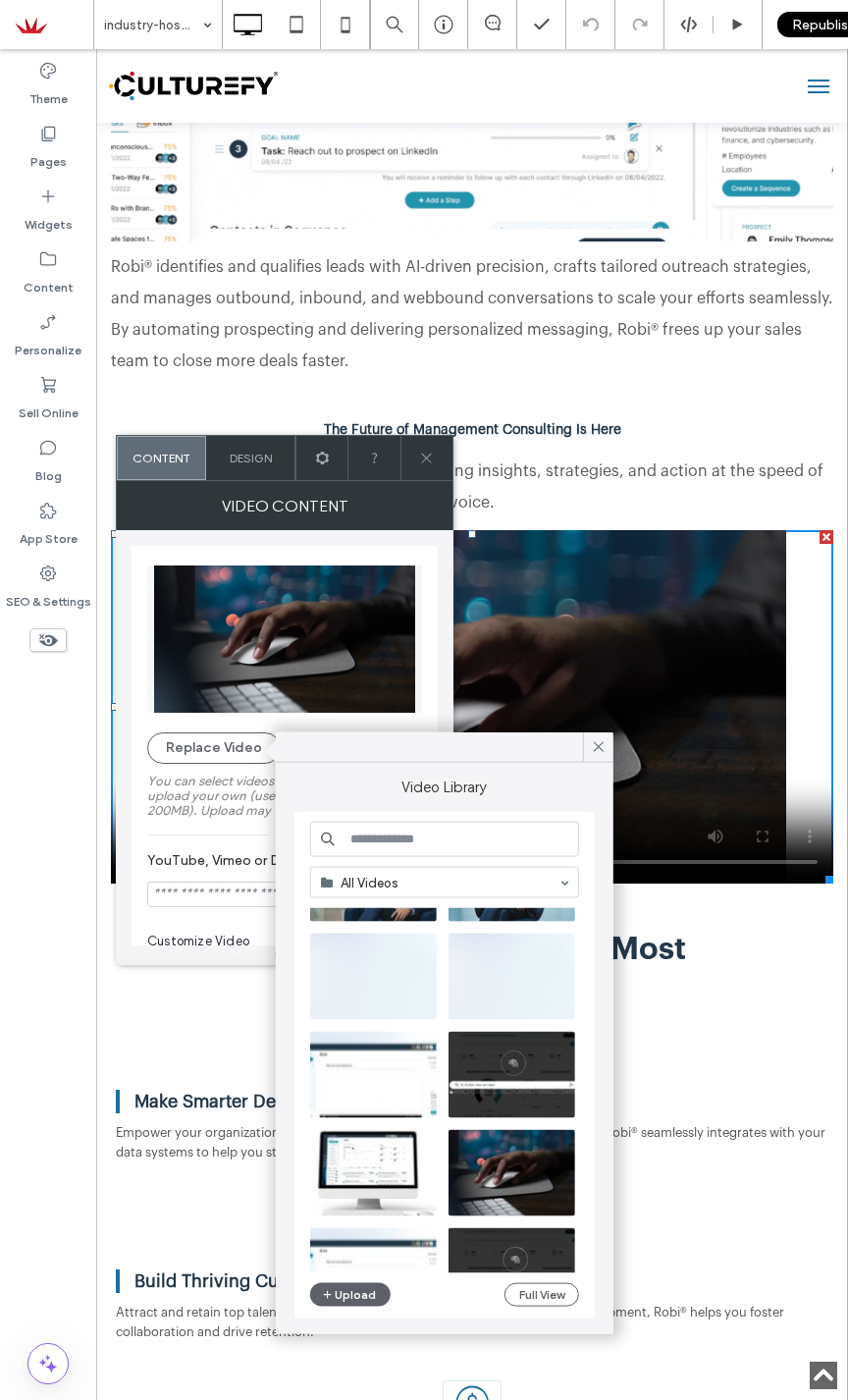 scroll, scrollTop: 196, scrollLeft: 0, axis: vertical 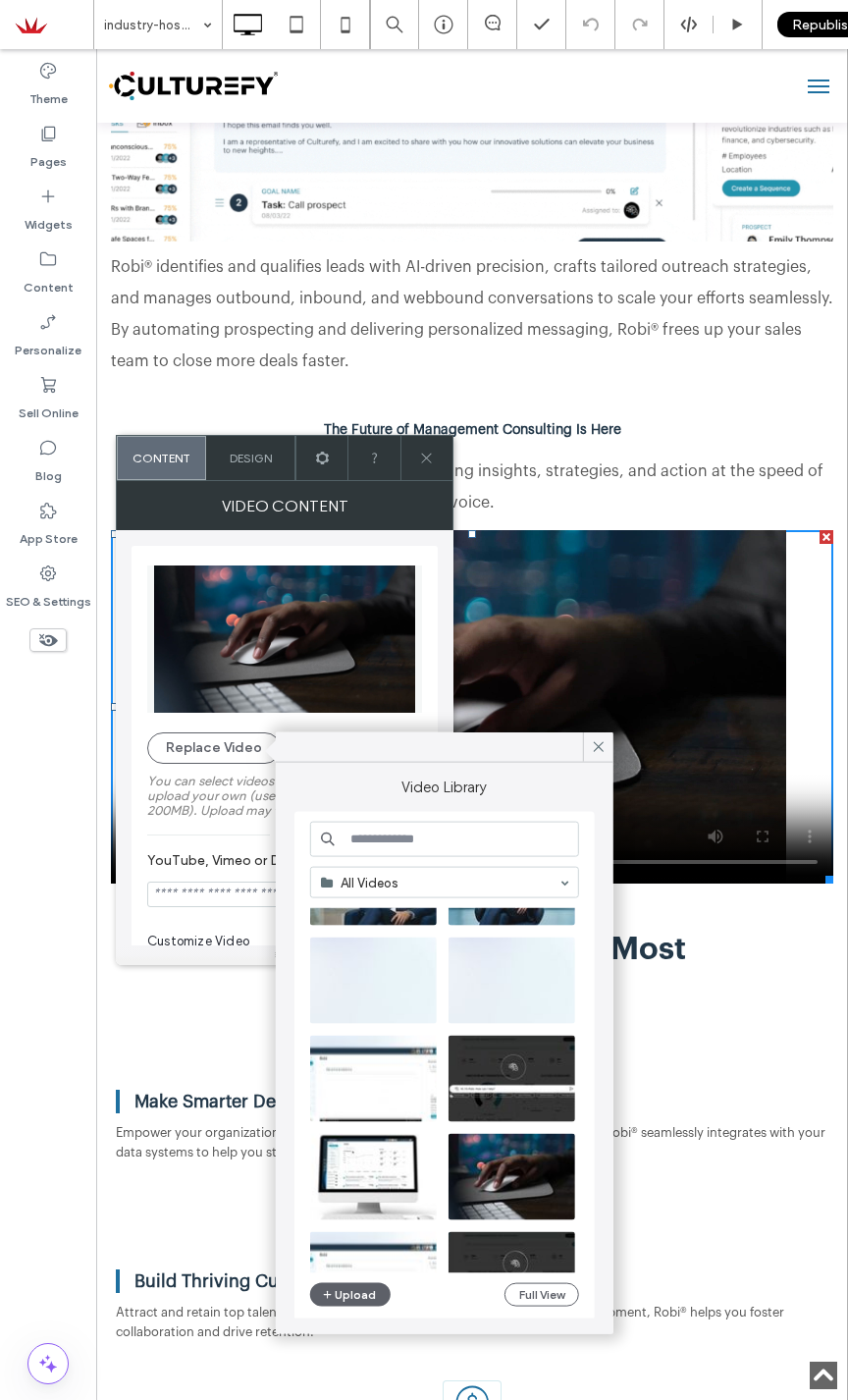 click at bounding box center [445, 839] 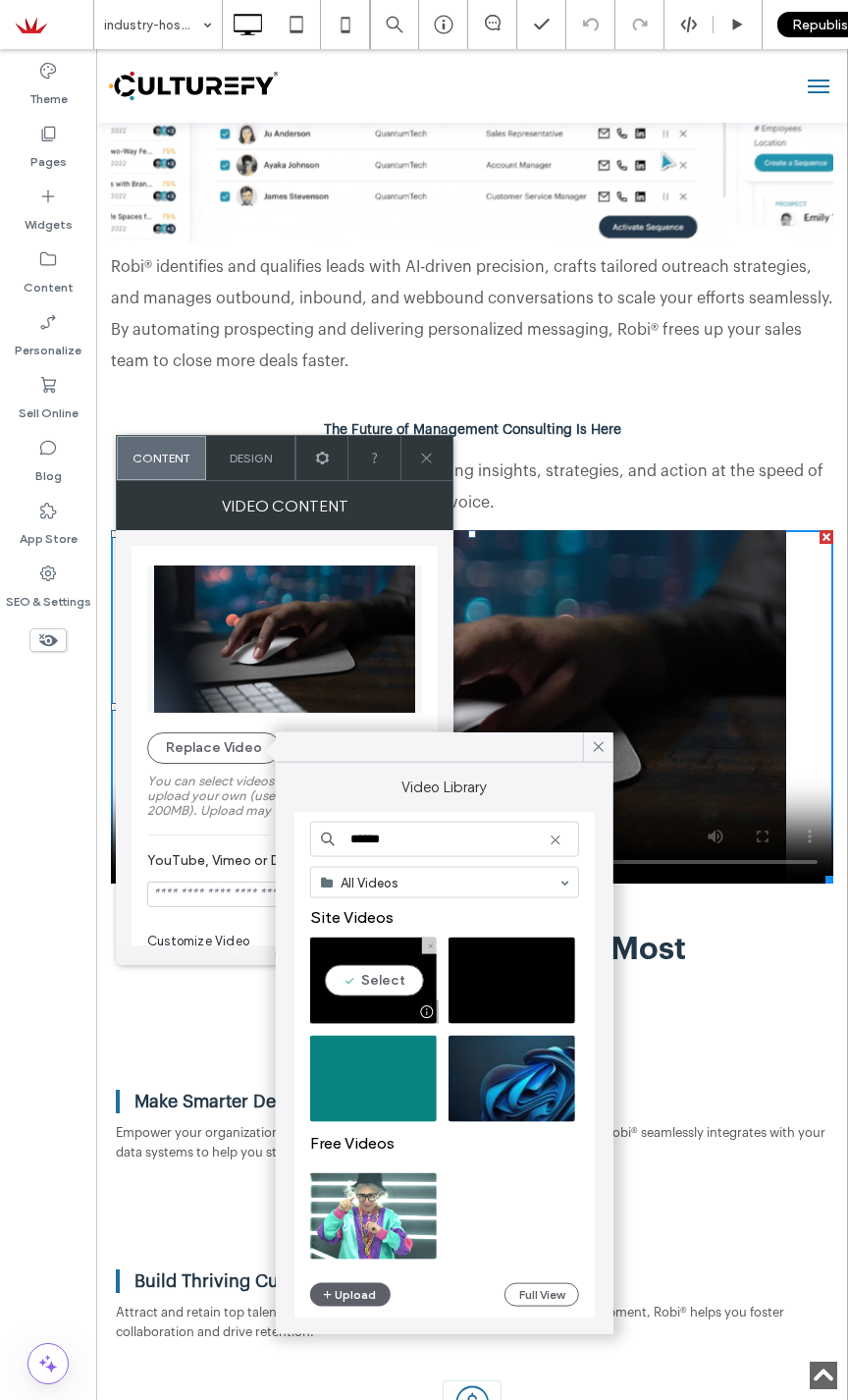 type on "******" 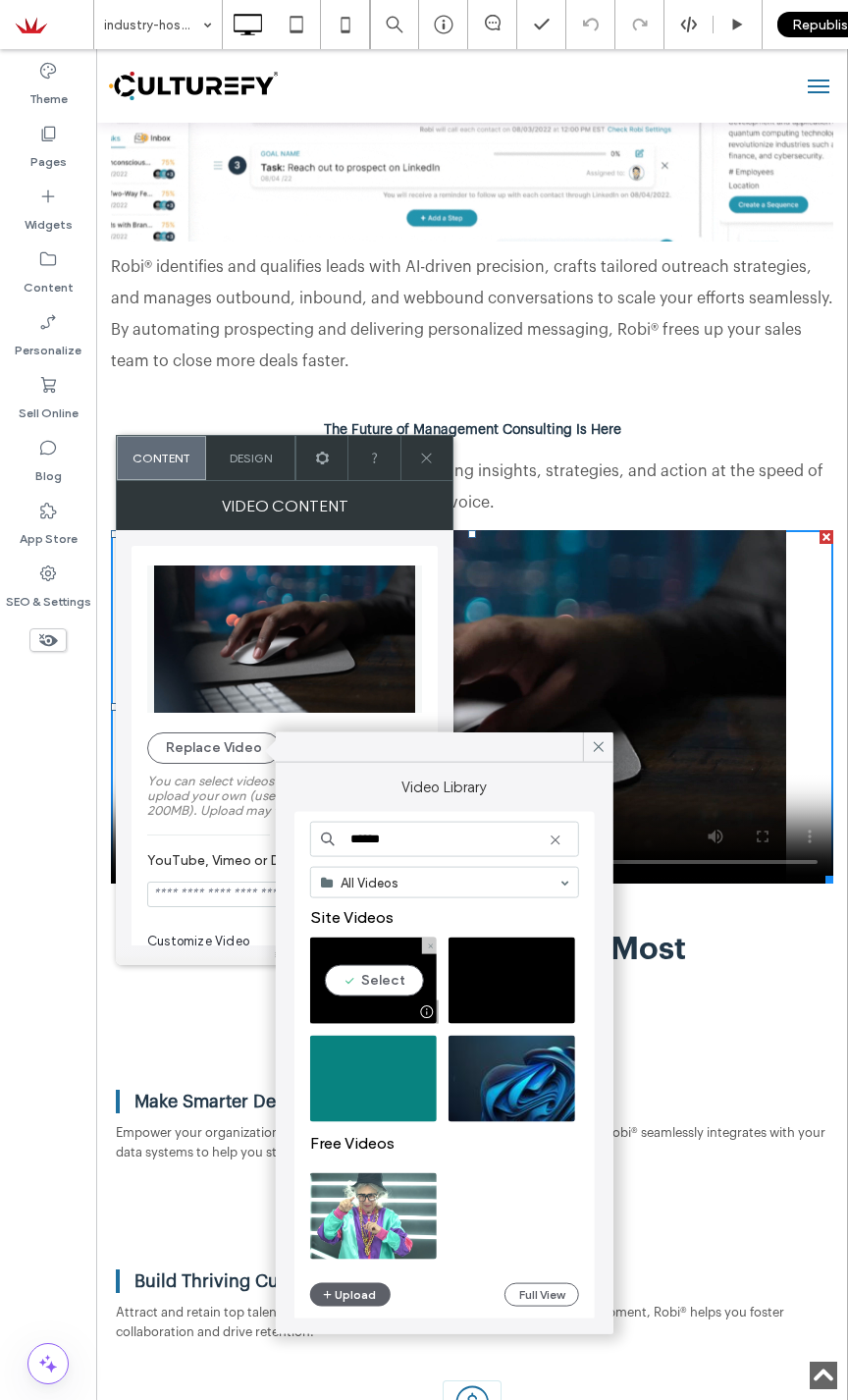 click at bounding box center (373, 981) 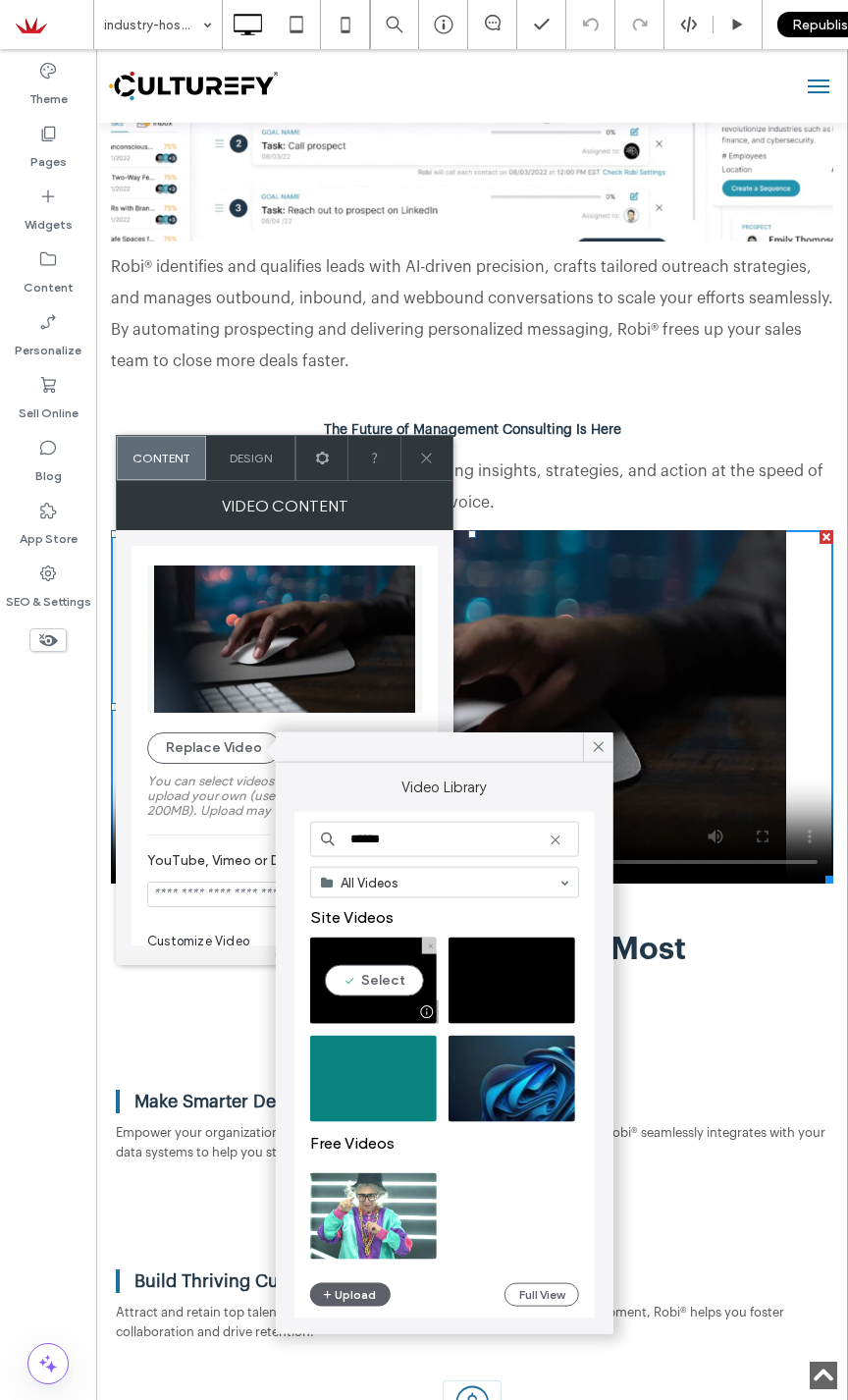 type on "**********" 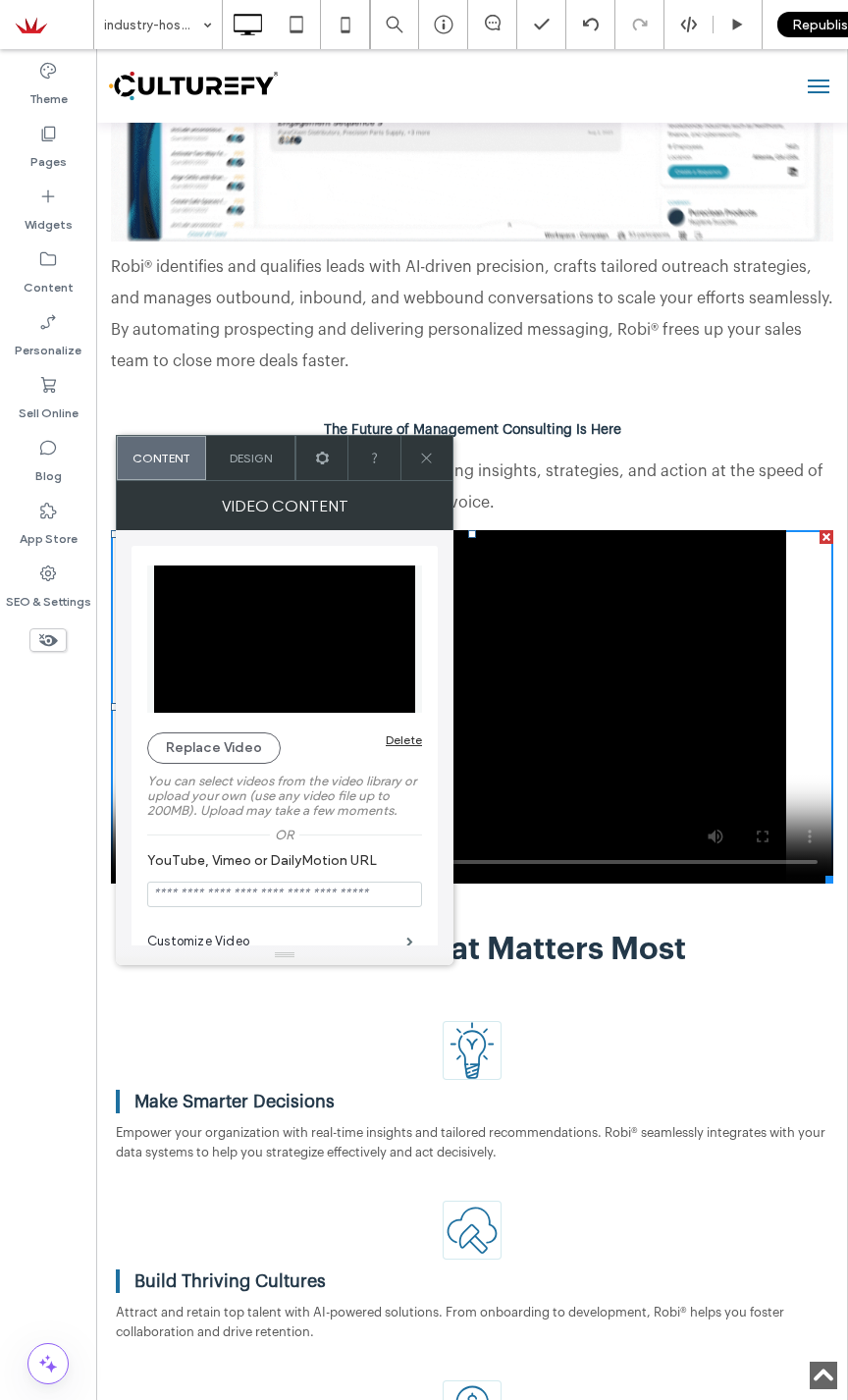 click 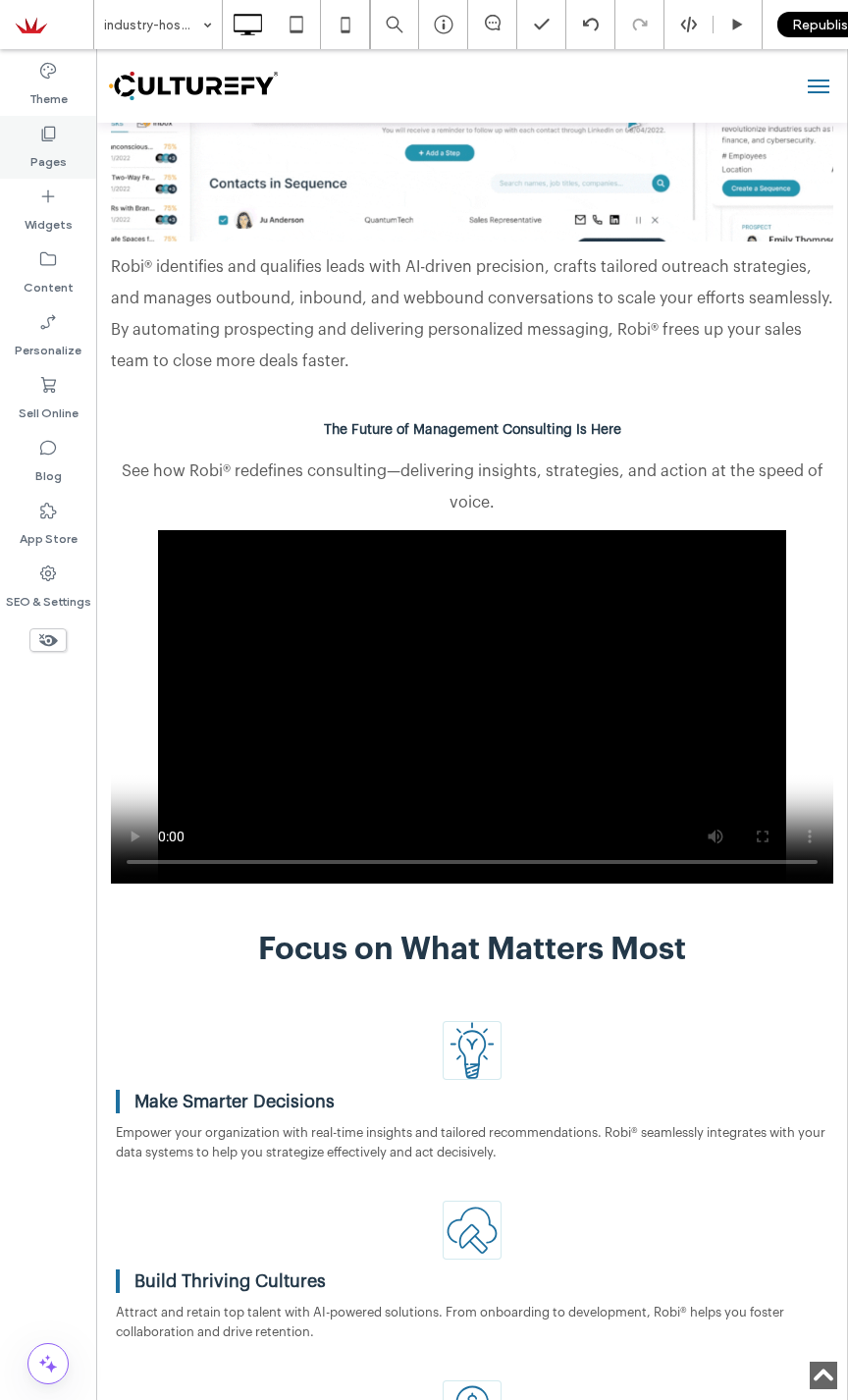 click on "Pages" at bounding box center [48, 157] 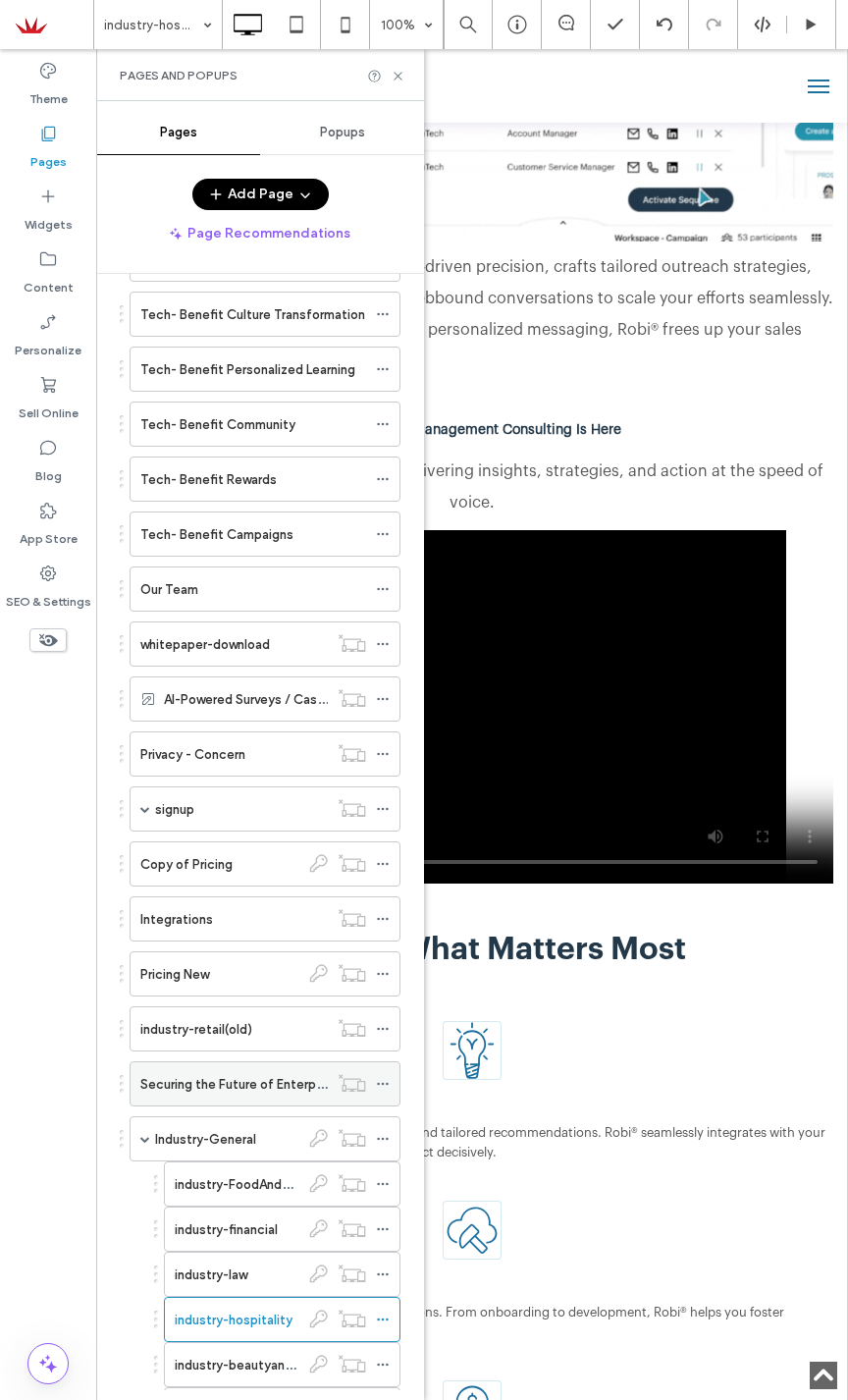 scroll, scrollTop: 2847, scrollLeft: 0, axis: vertical 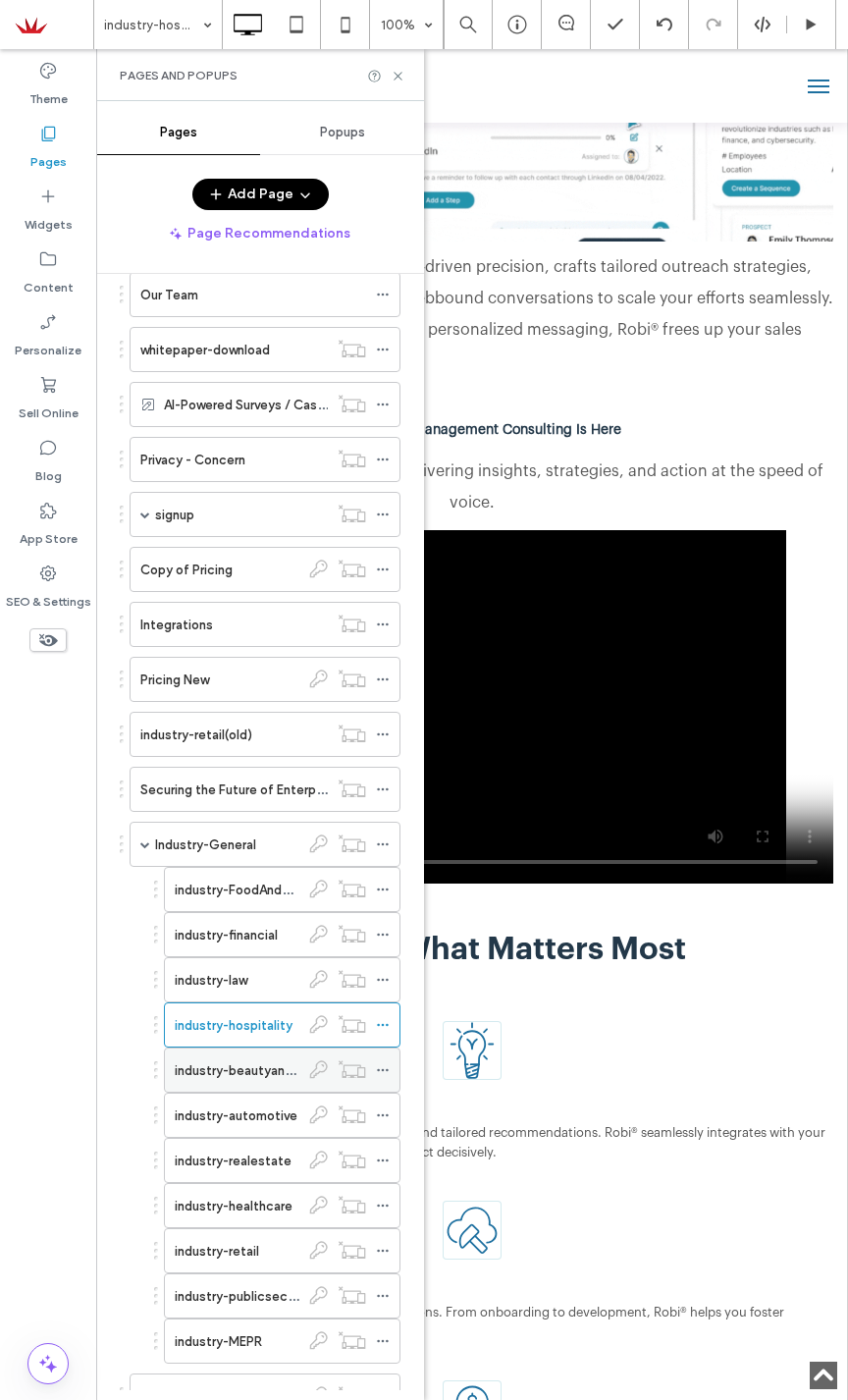 click on "industry-beautyandwellness" at bounding box center [259, 1070] 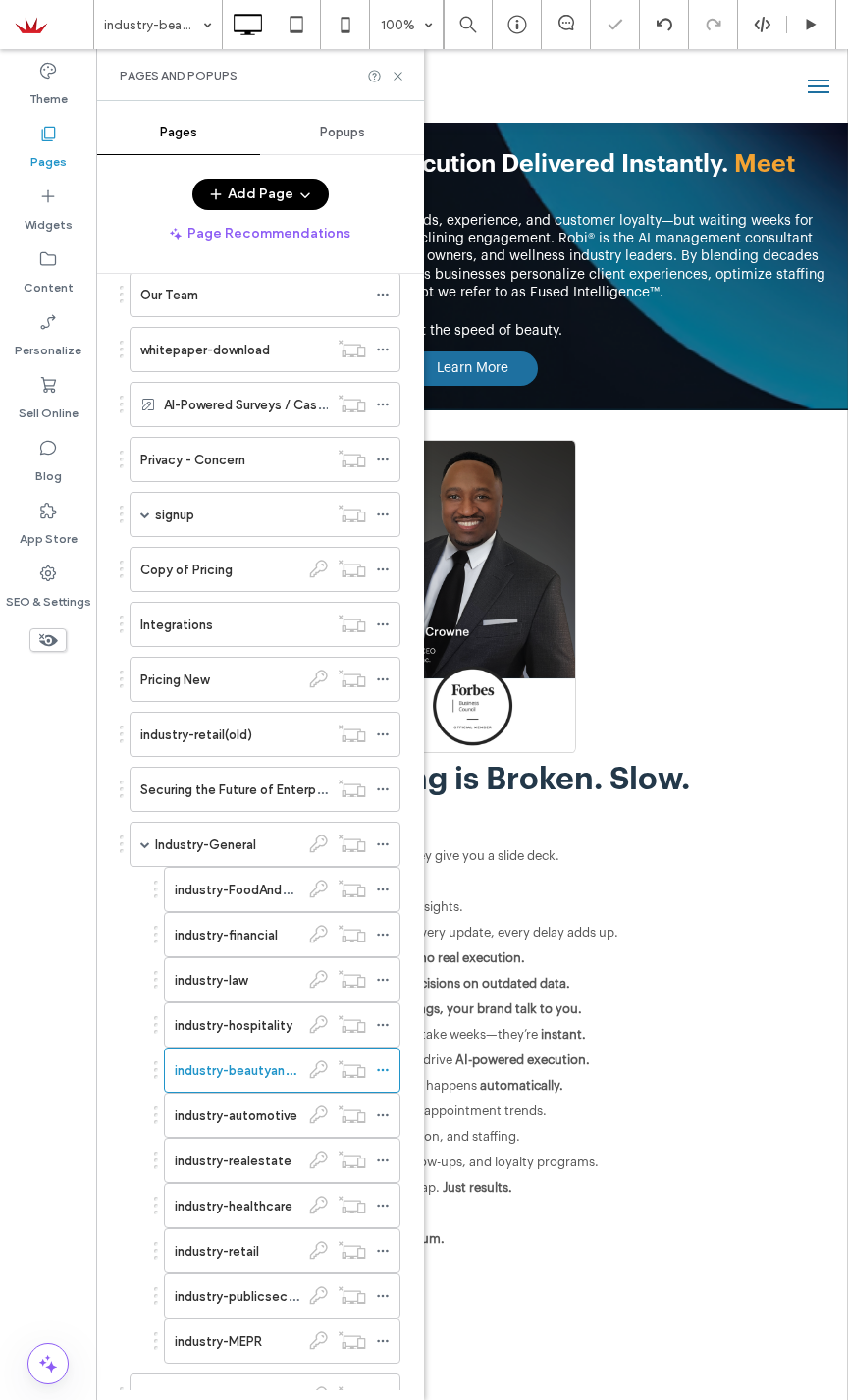 scroll, scrollTop: 0, scrollLeft: 0, axis: both 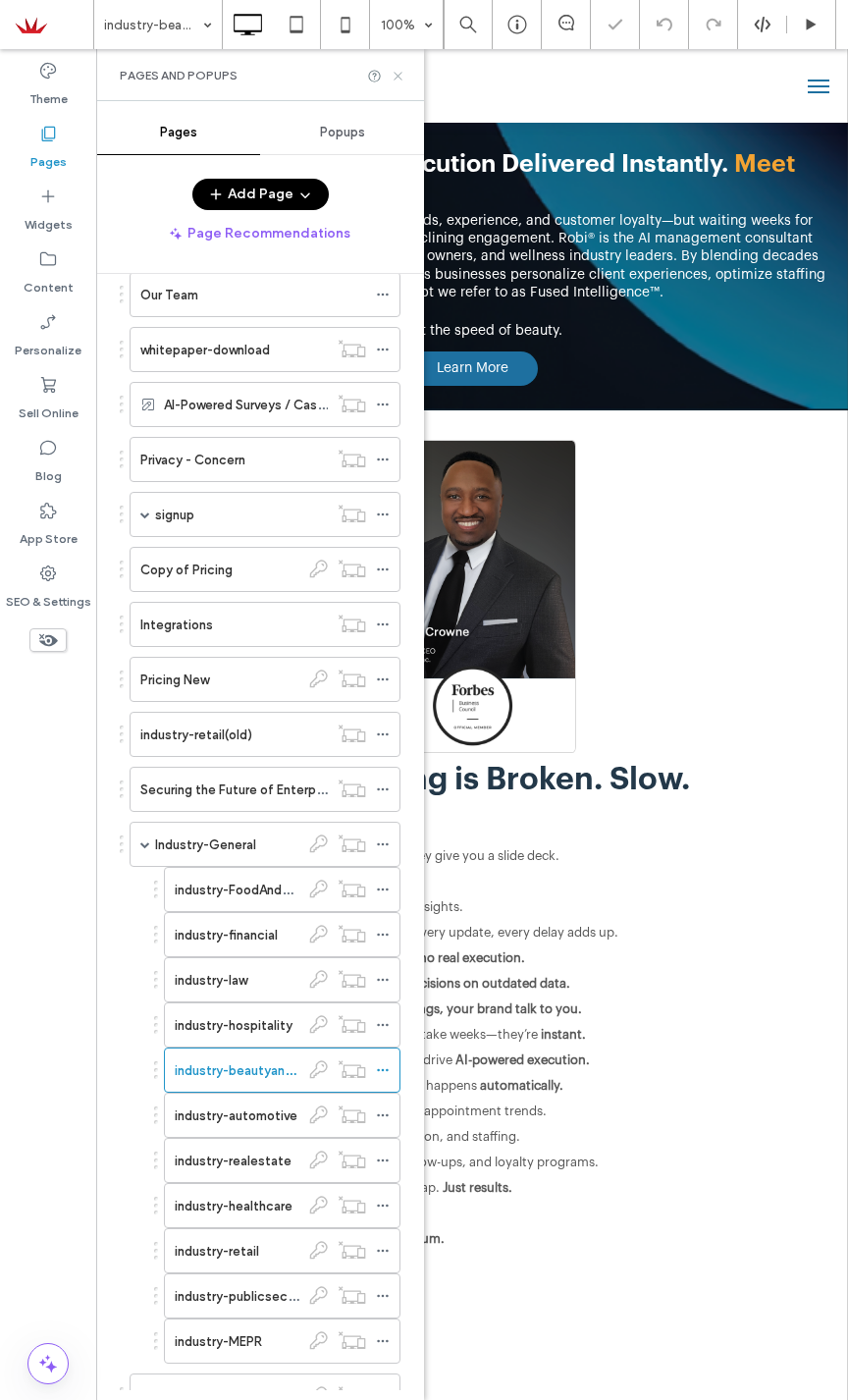 click 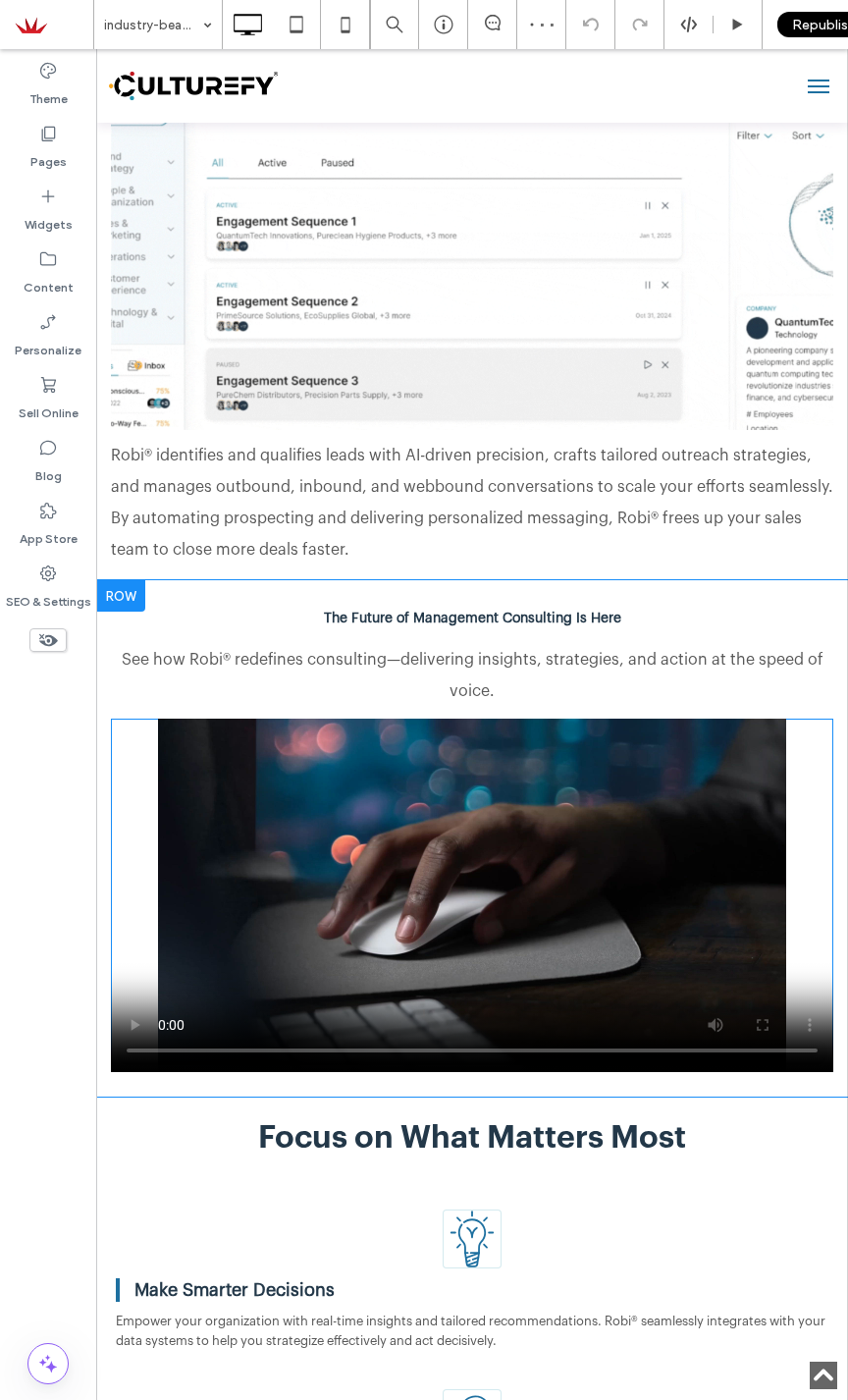 scroll, scrollTop: 3142, scrollLeft: 0, axis: vertical 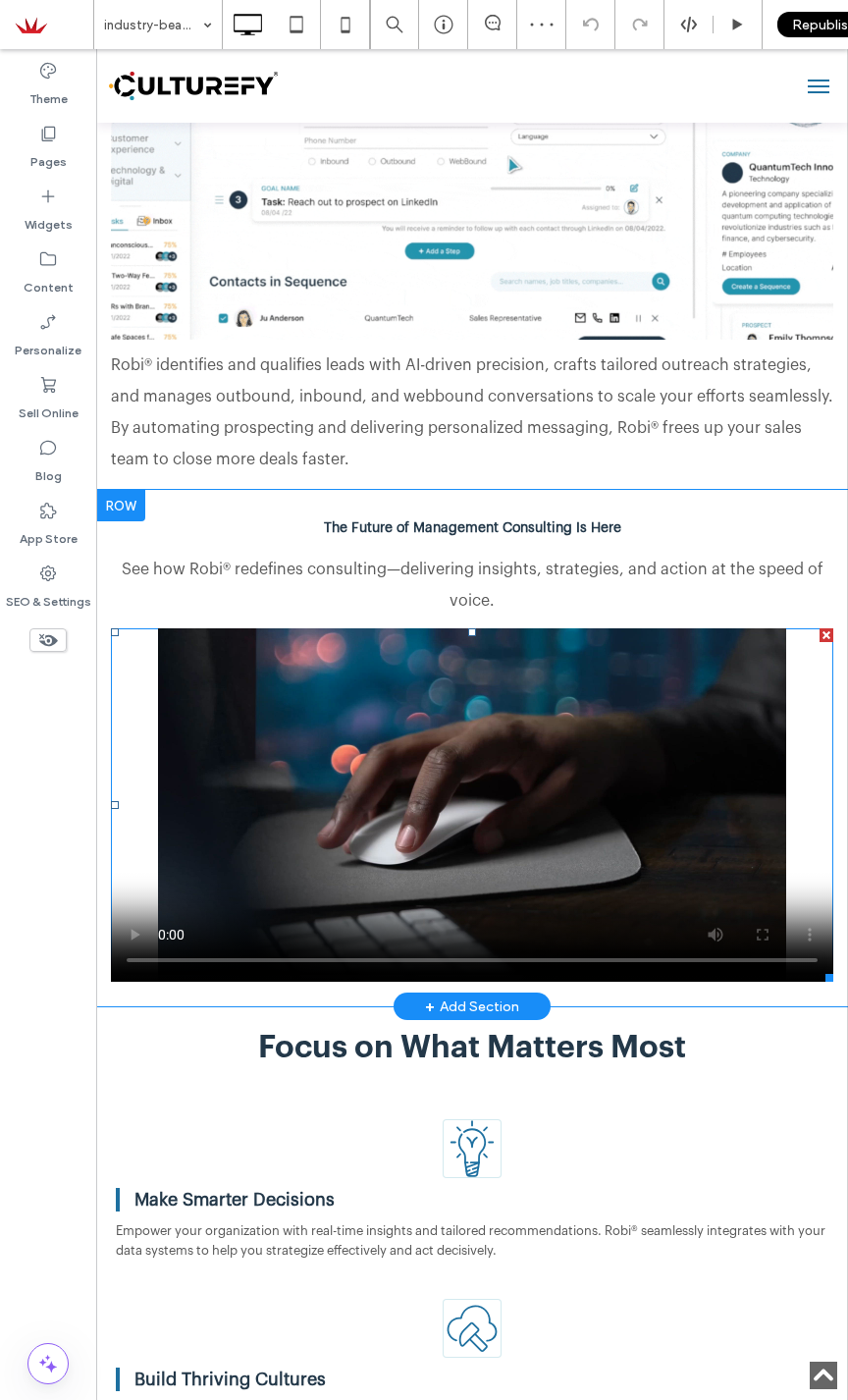 click at bounding box center [472, 805] 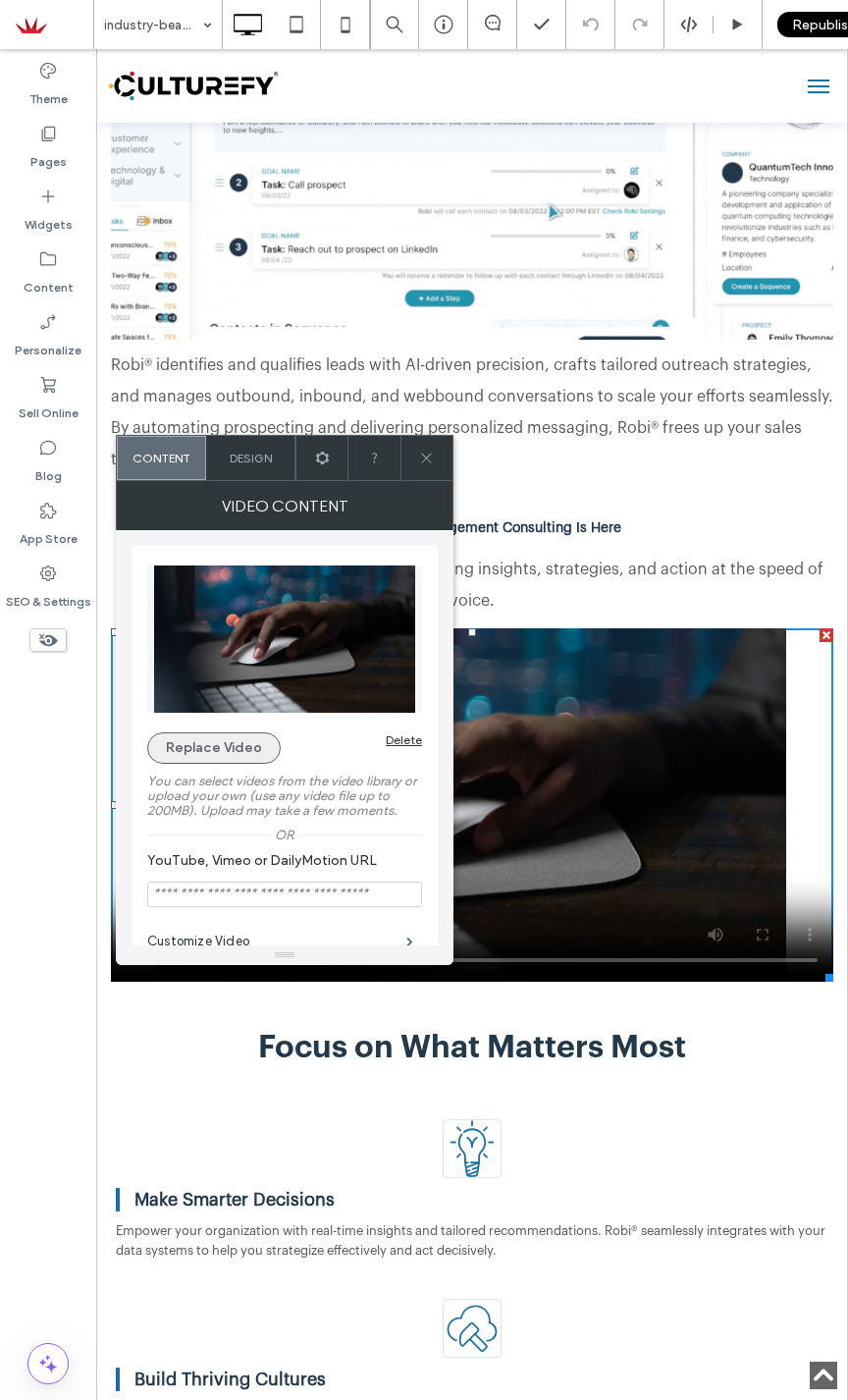click on "Replace Video" at bounding box center (214, 748) 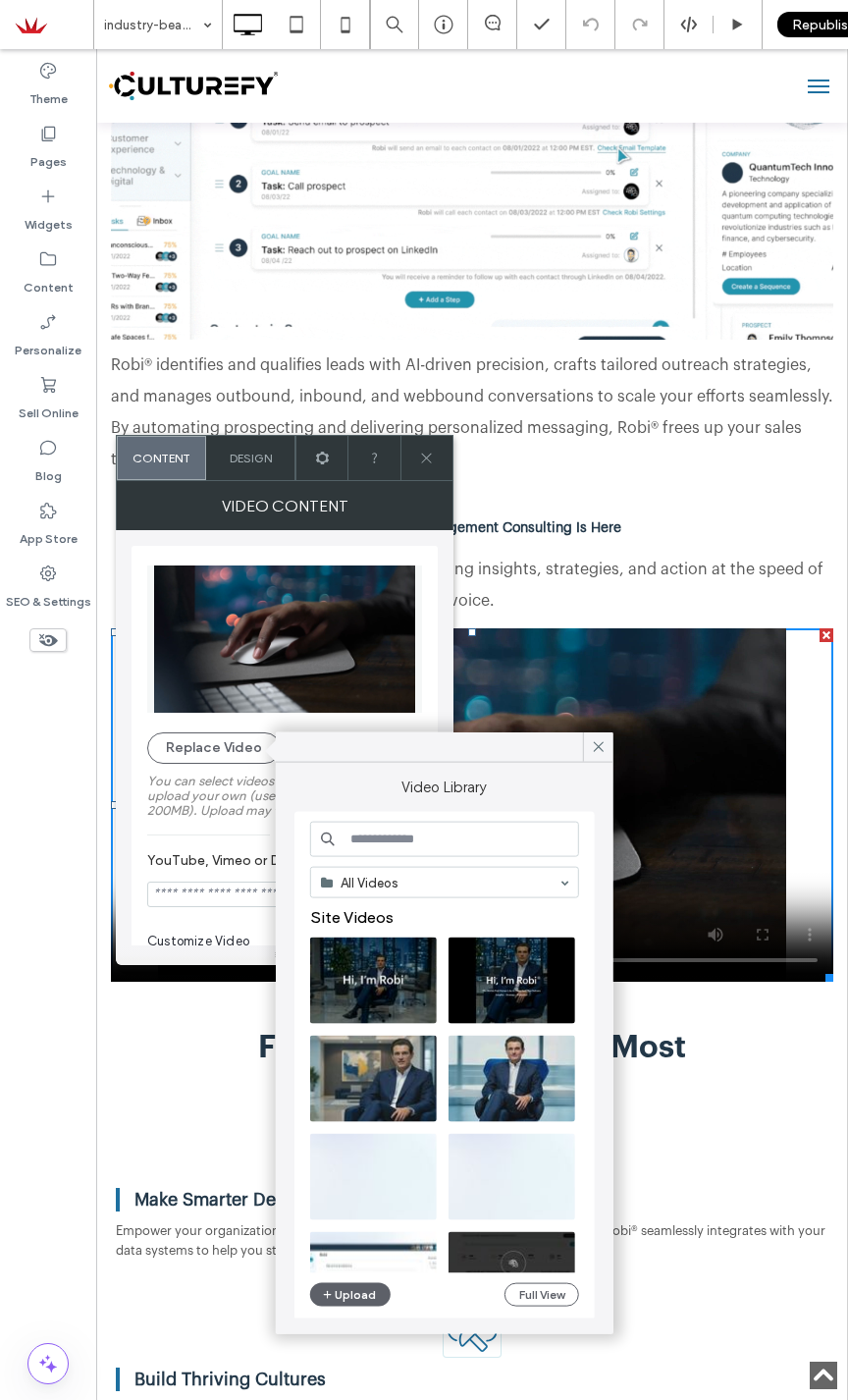 click at bounding box center [445, 839] 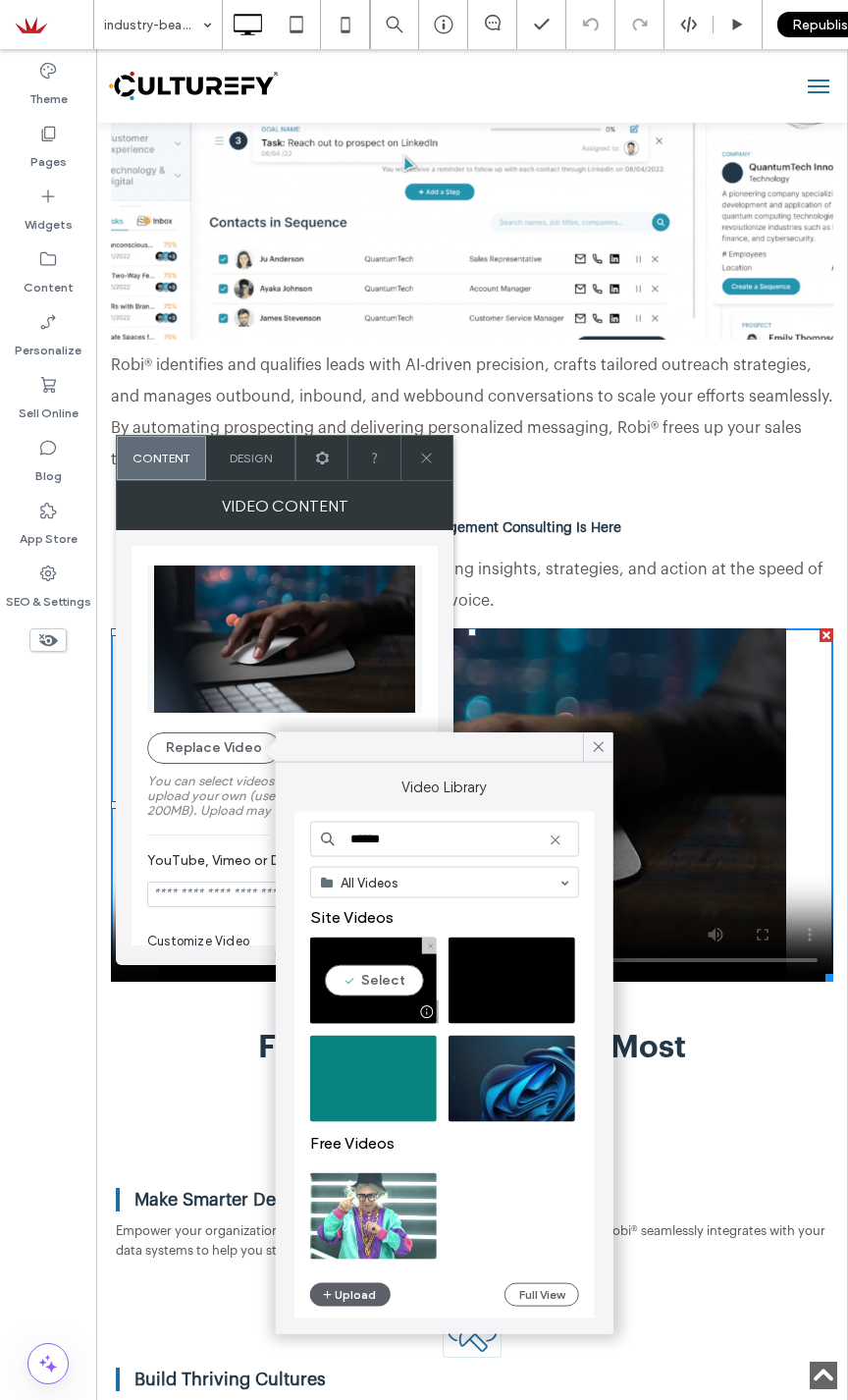 type on "******" 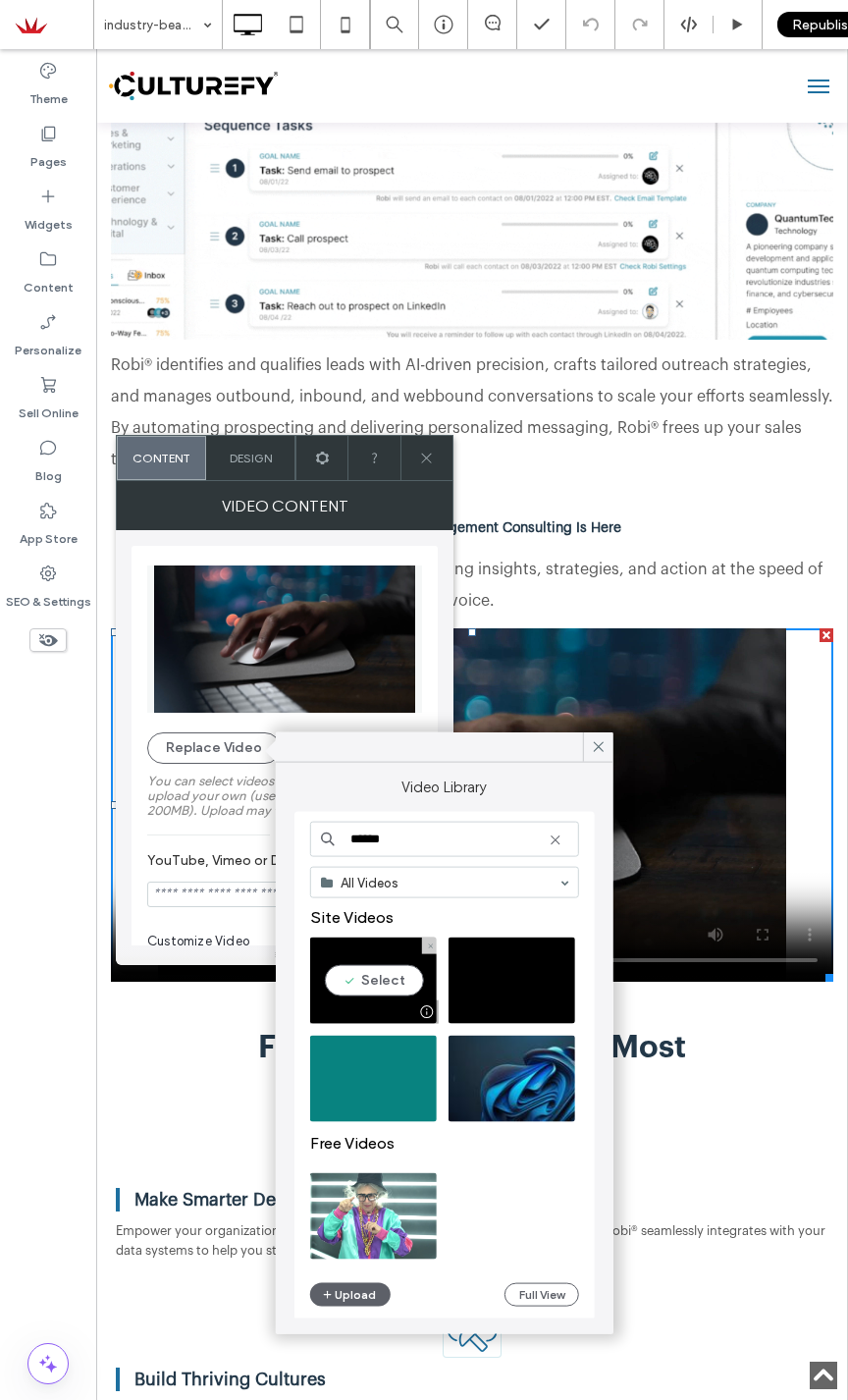 click at bounding box center (373, 981) 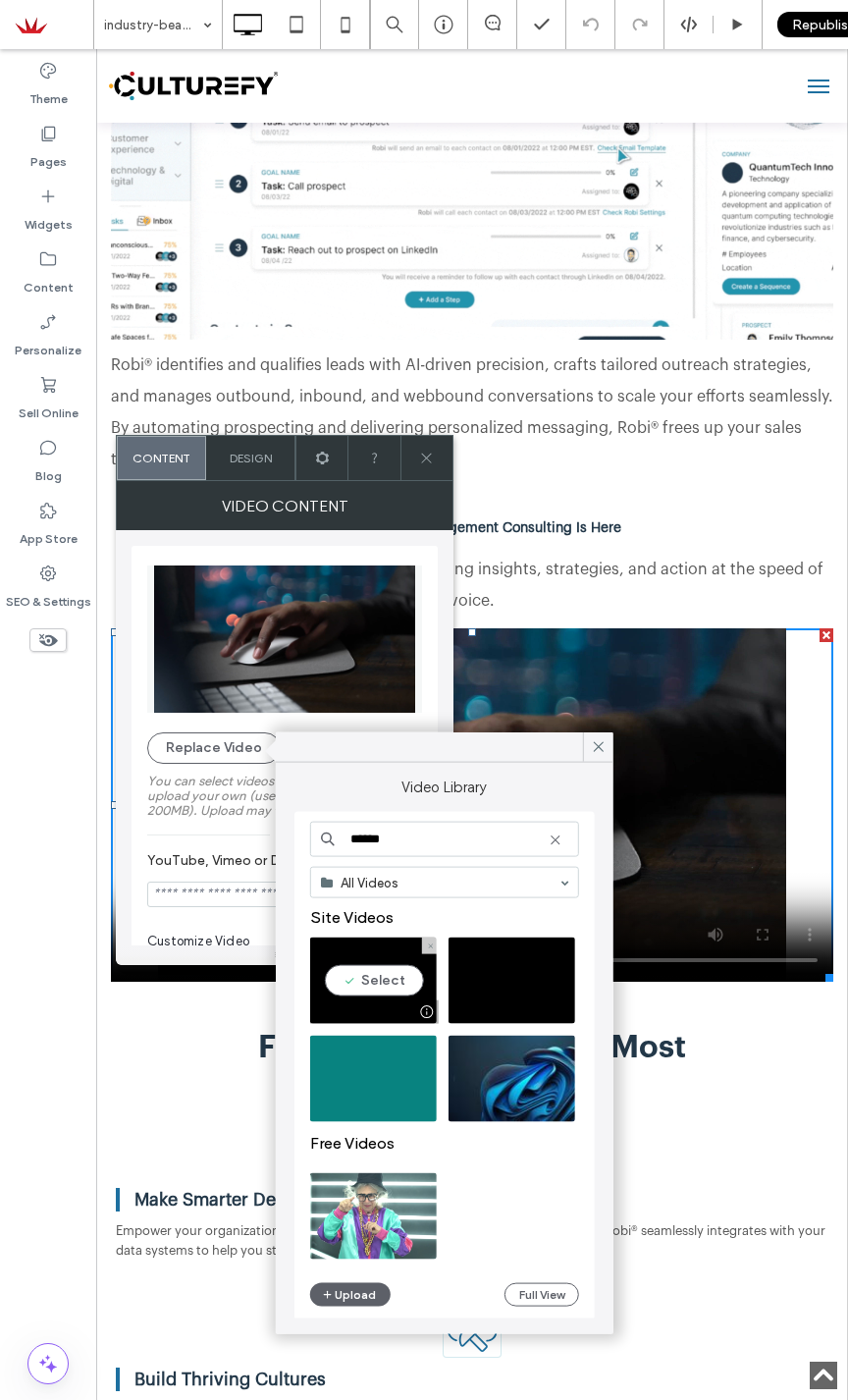 type on "**********" 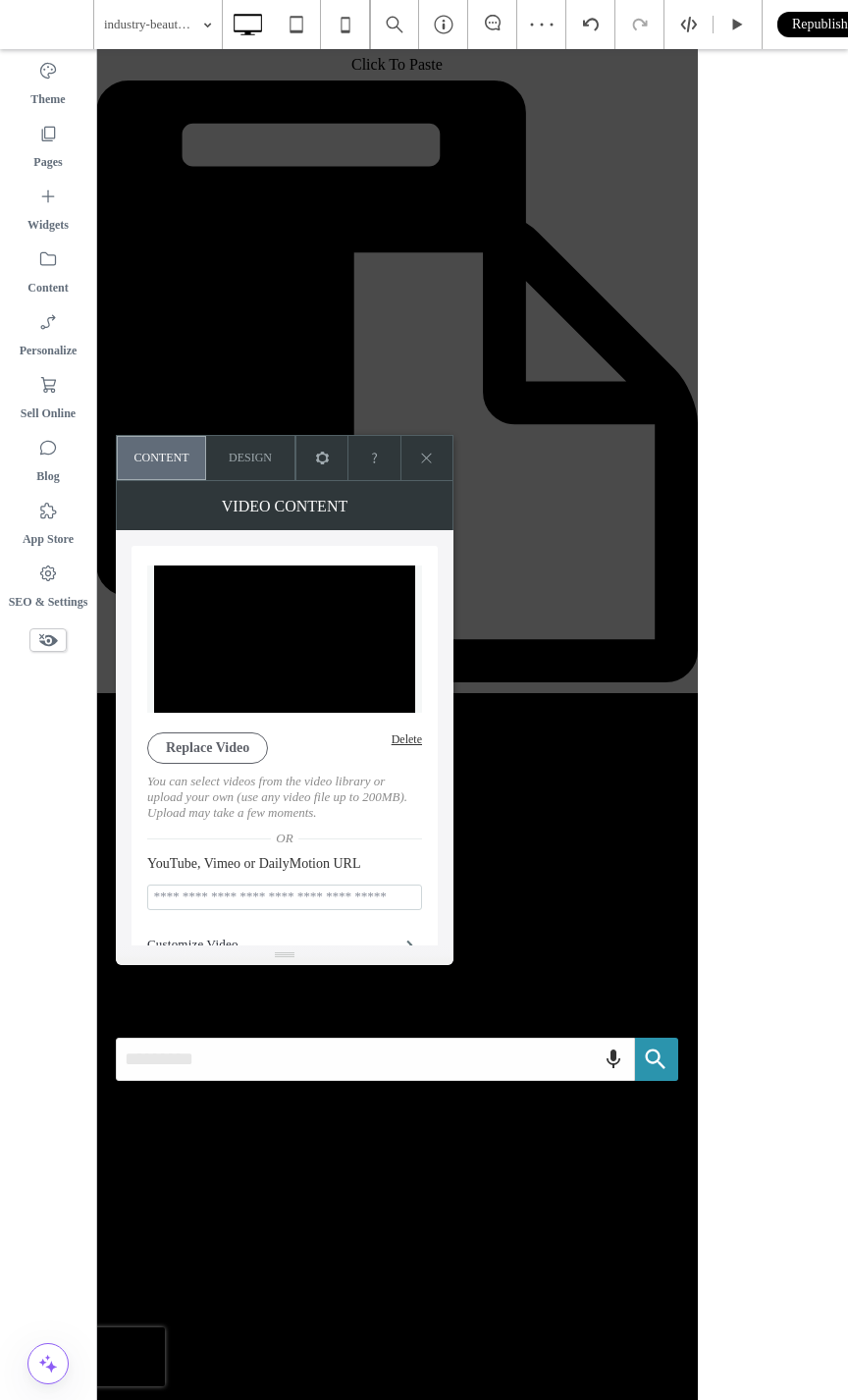 scroll, scrollTop: 3142, scrollLeft: 0, axis: vertical 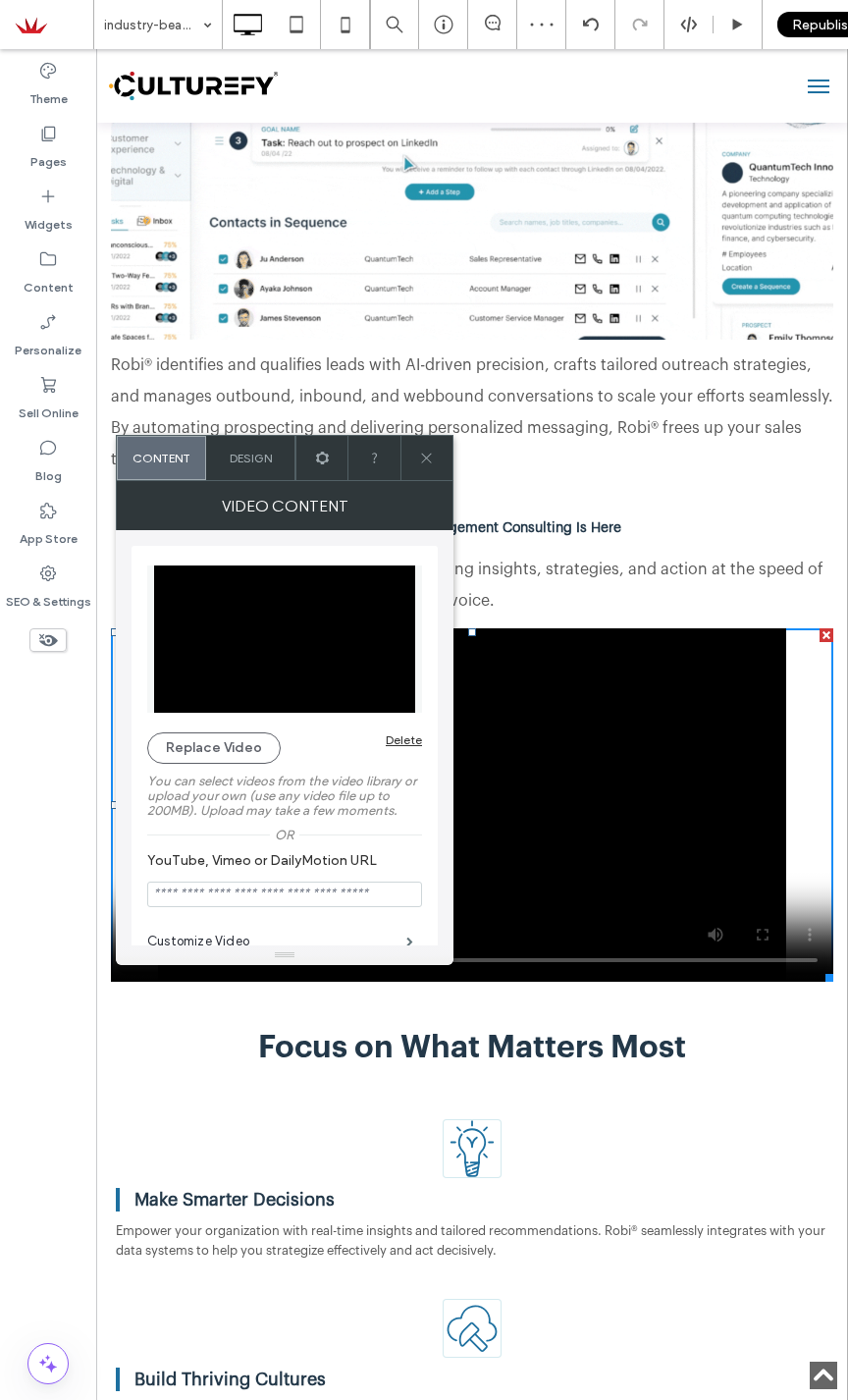 click at bounding box center [426, 458] 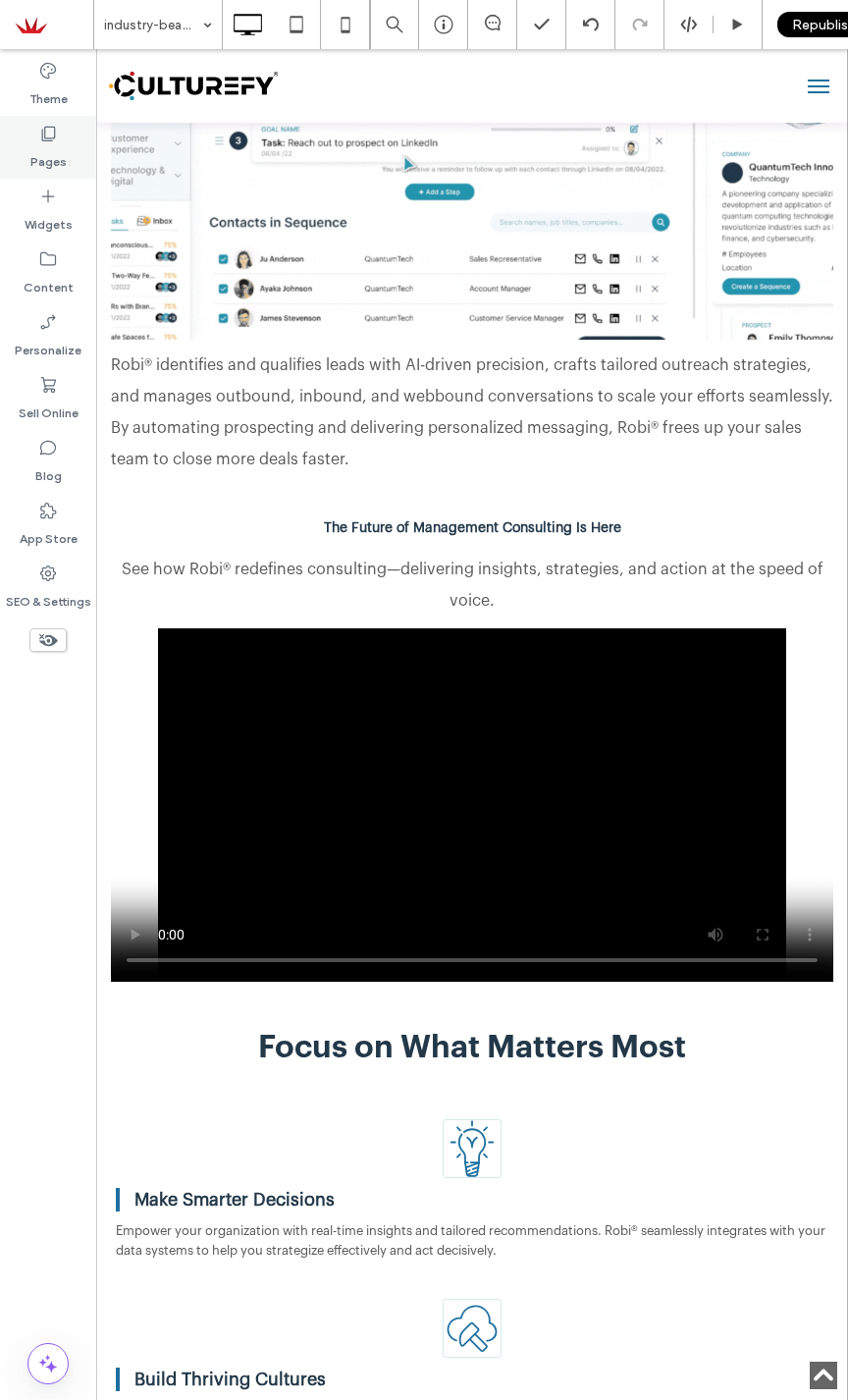 click on "Pages" at bounding box center (48, 157) 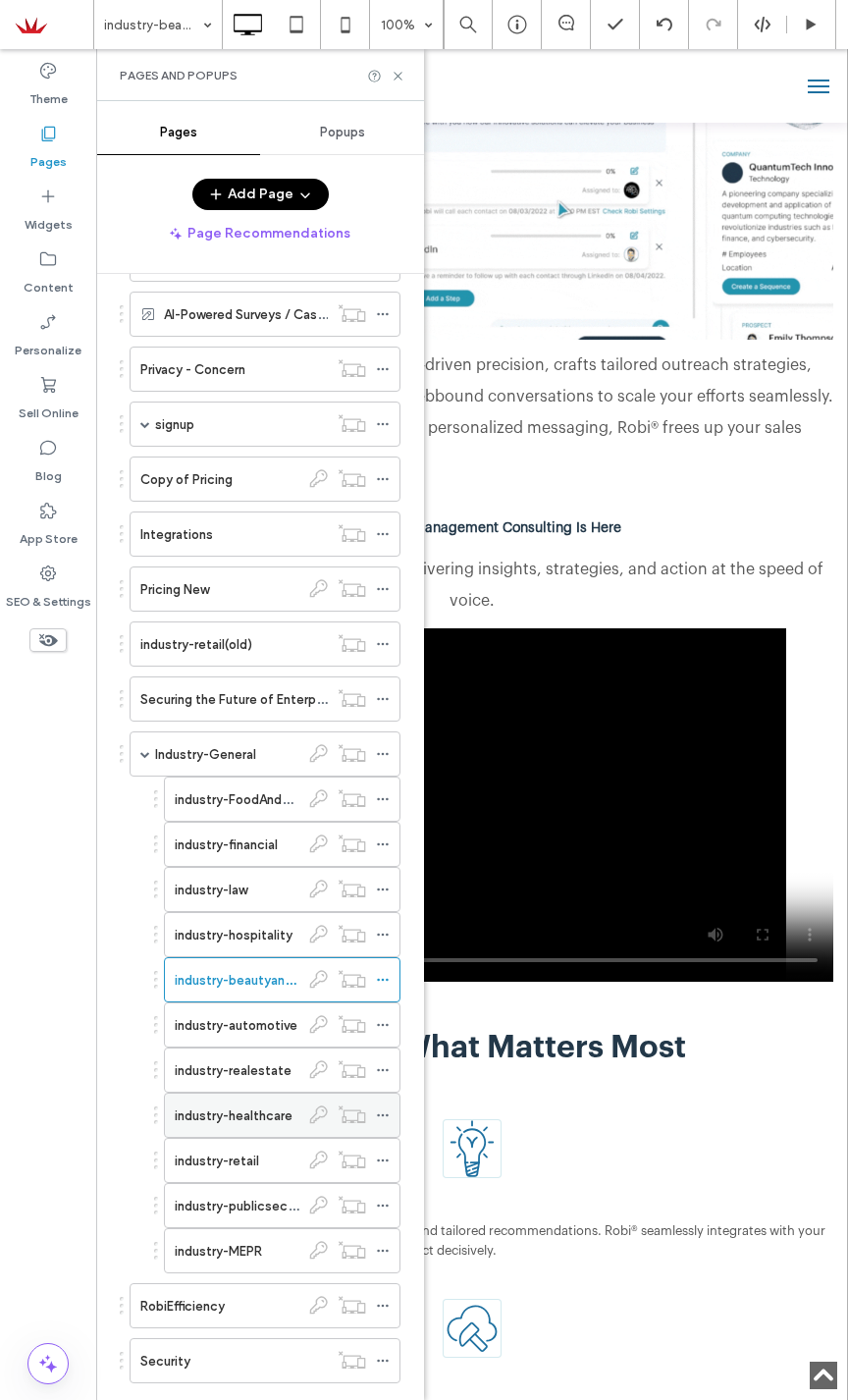 scroll, scrollTop: 3059, scrollLeft: 0, axis: vertical 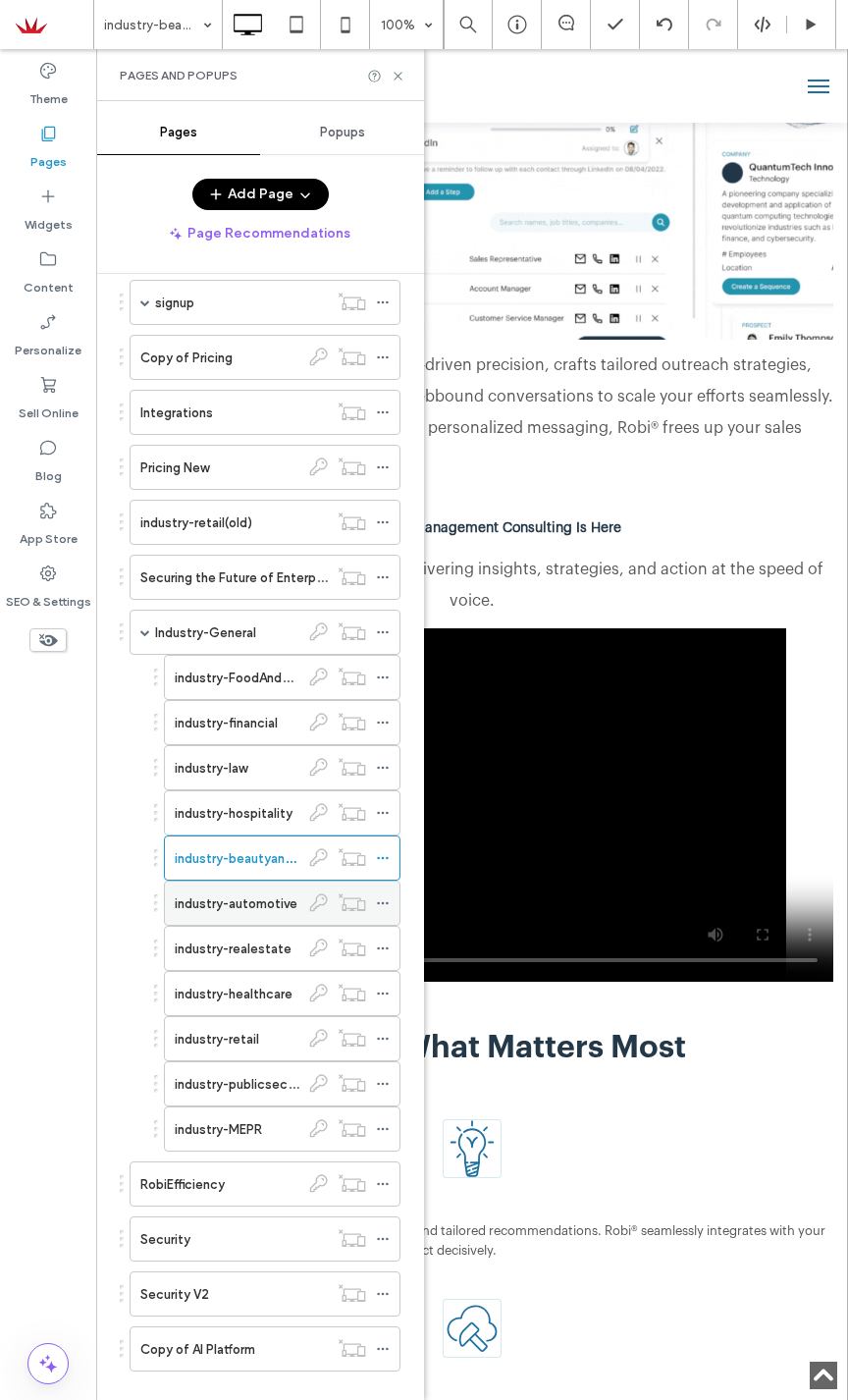 click on "industry-automotive" at bounding box center [236, 903] 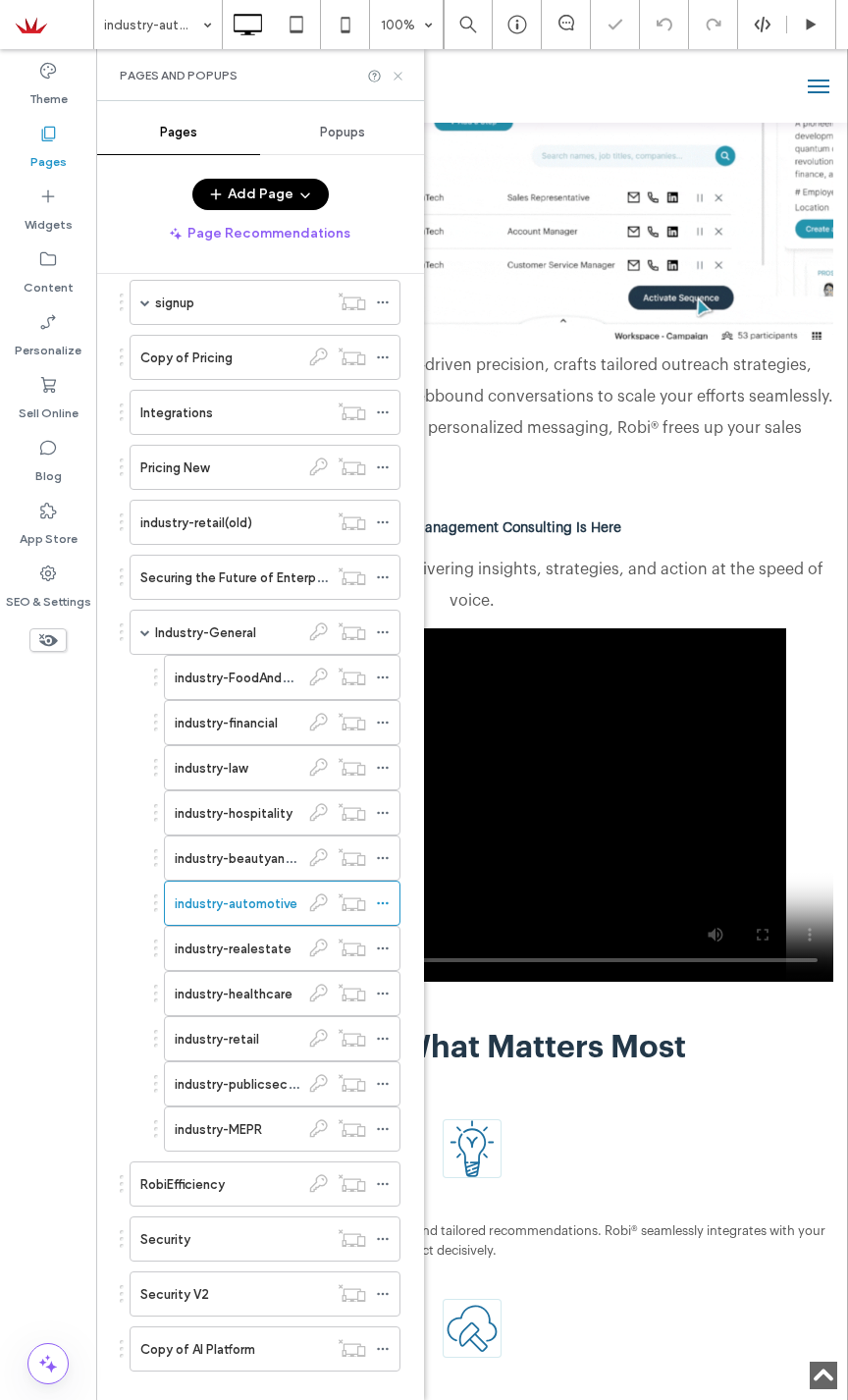 click 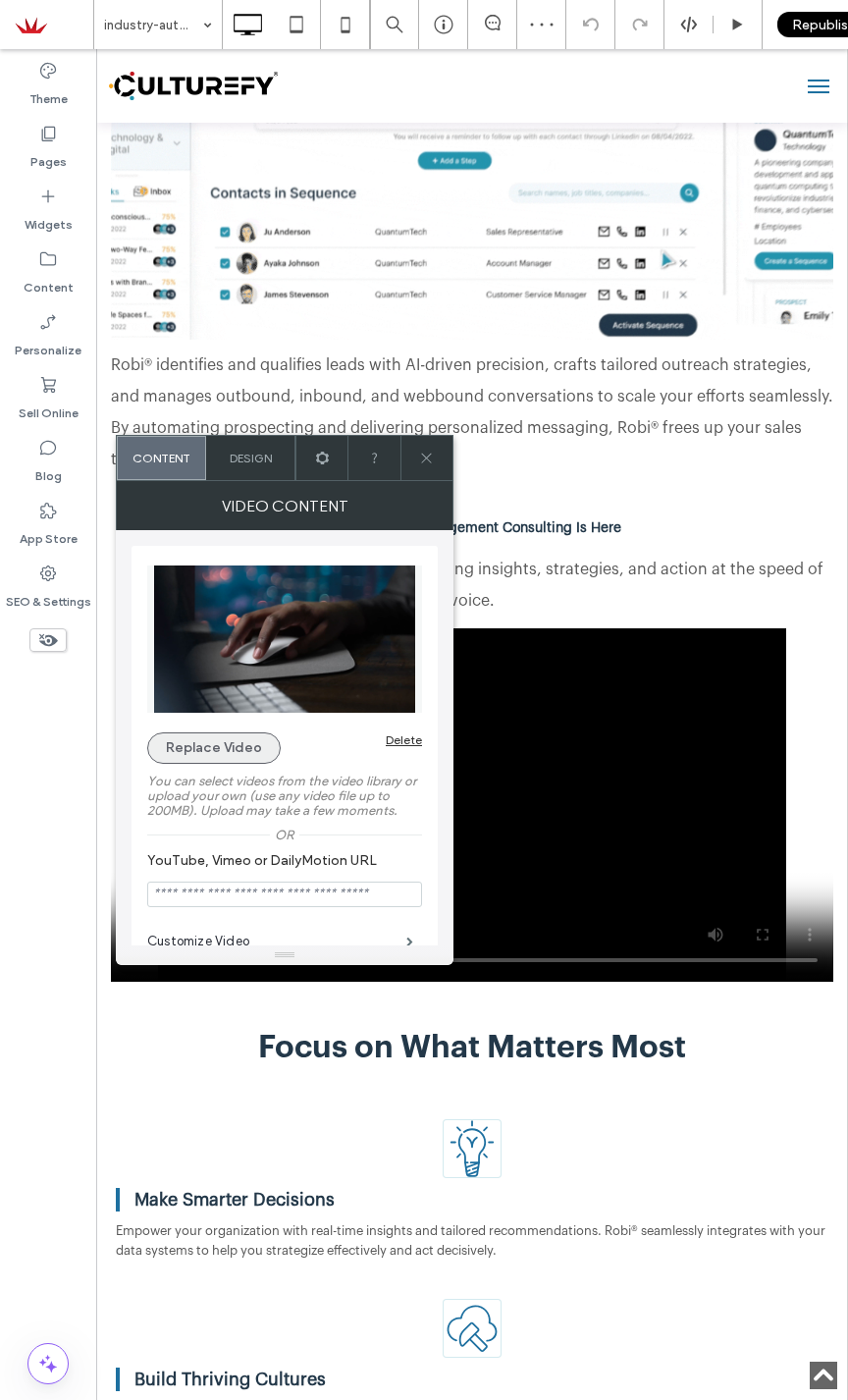 click on "Replace Video" at bounding box center (214, 748) 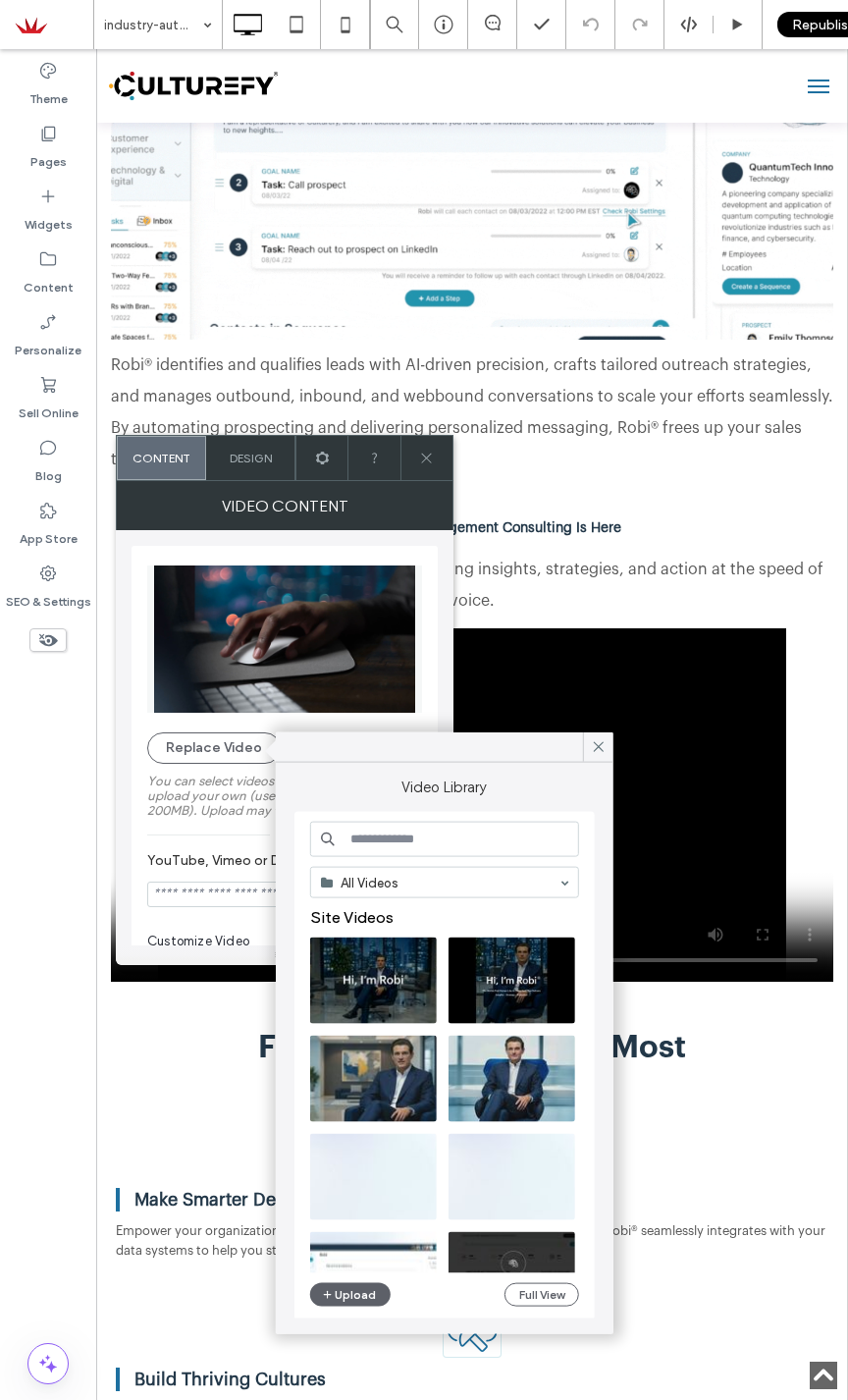 click at bounding box center [445, 839] 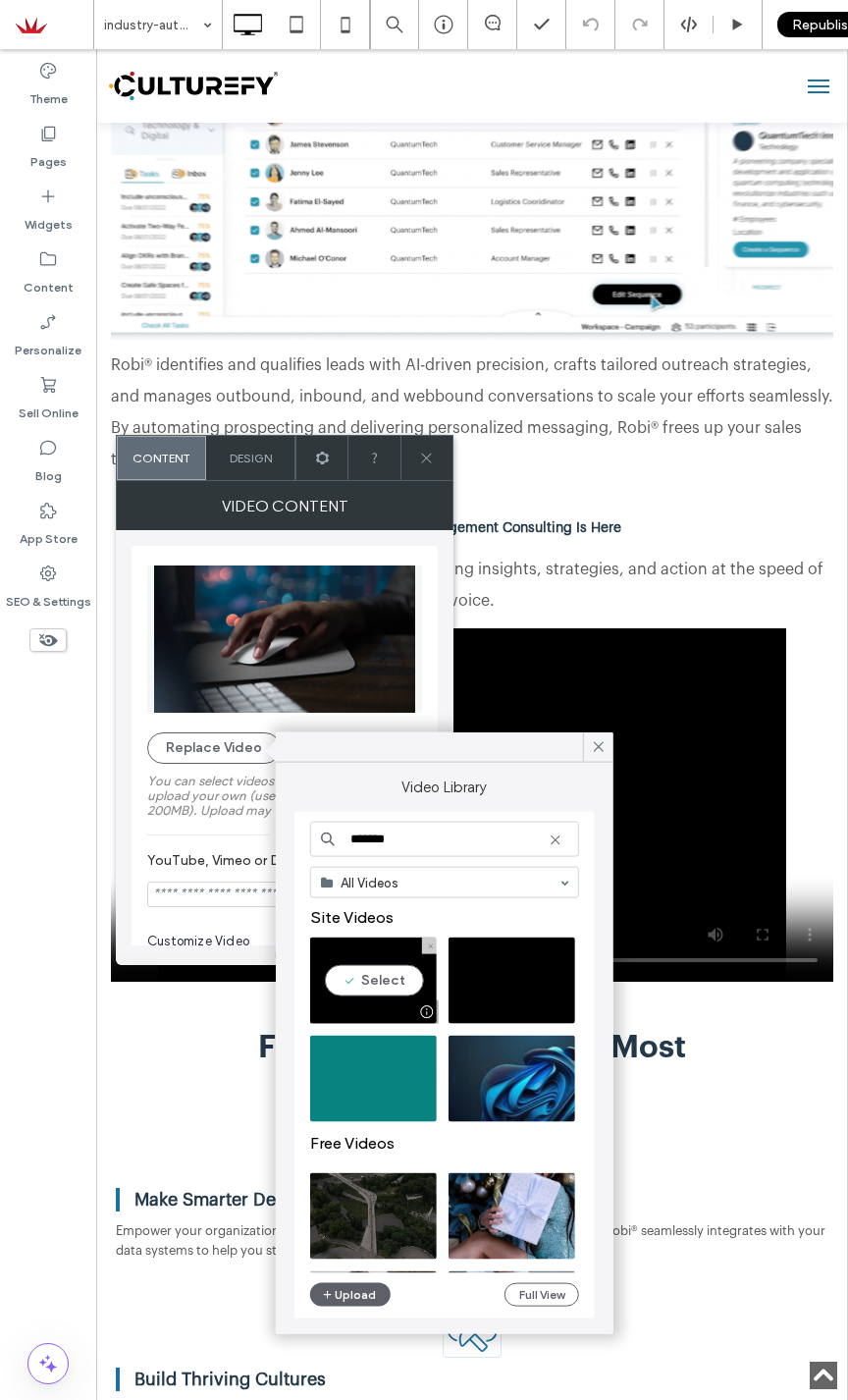 type on "*******" 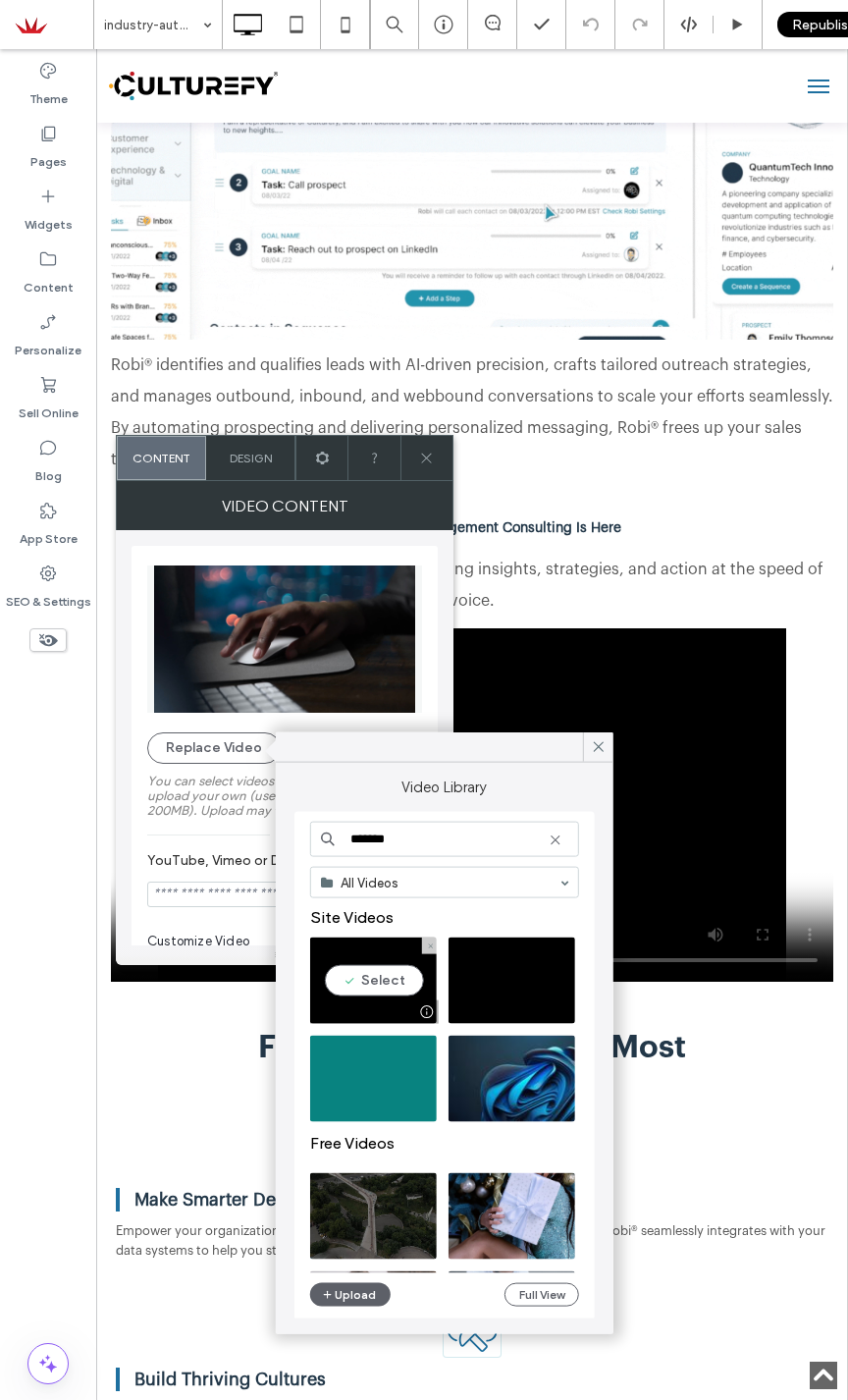 click at bounding box center (373, 981) 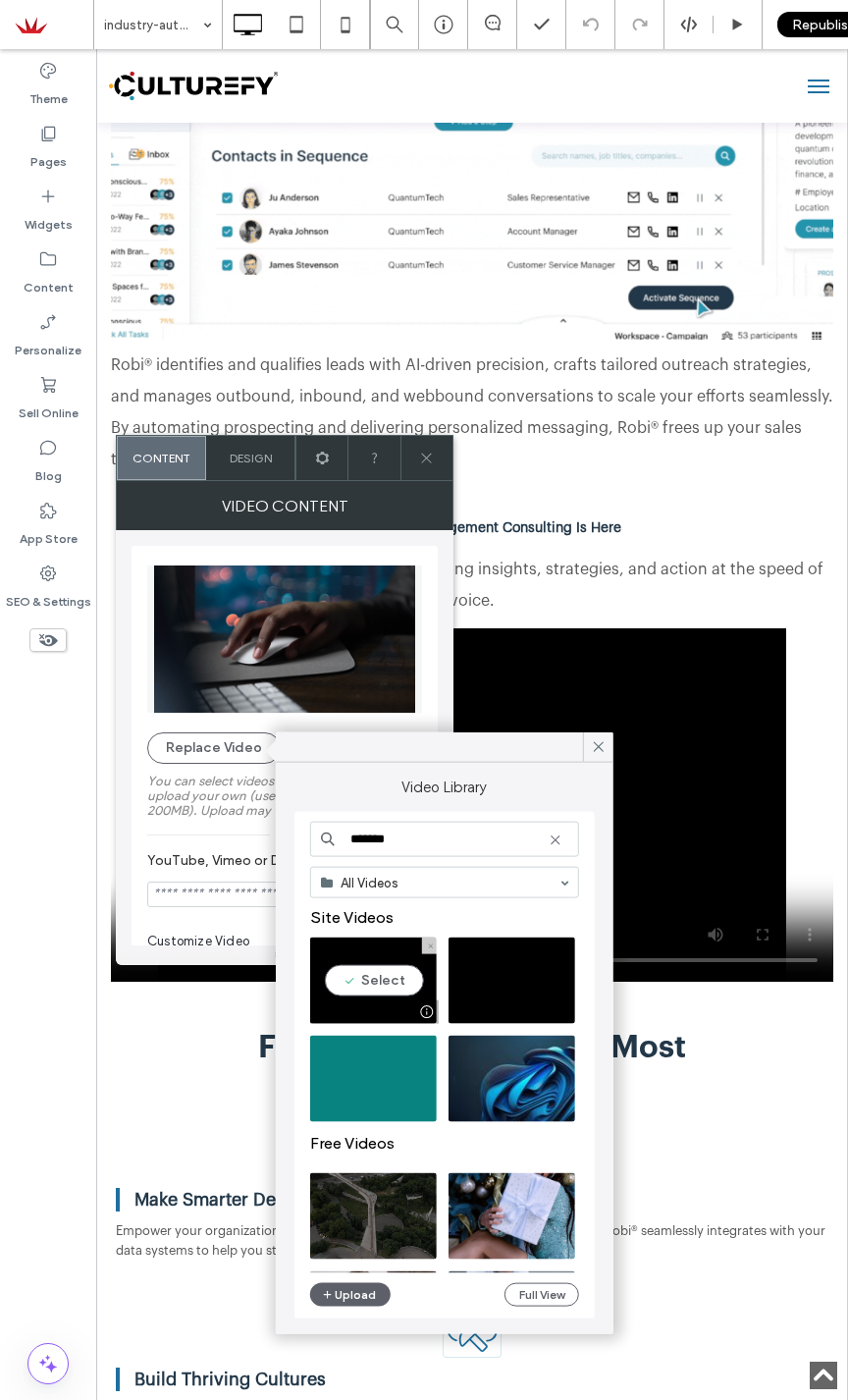 type on "**********" 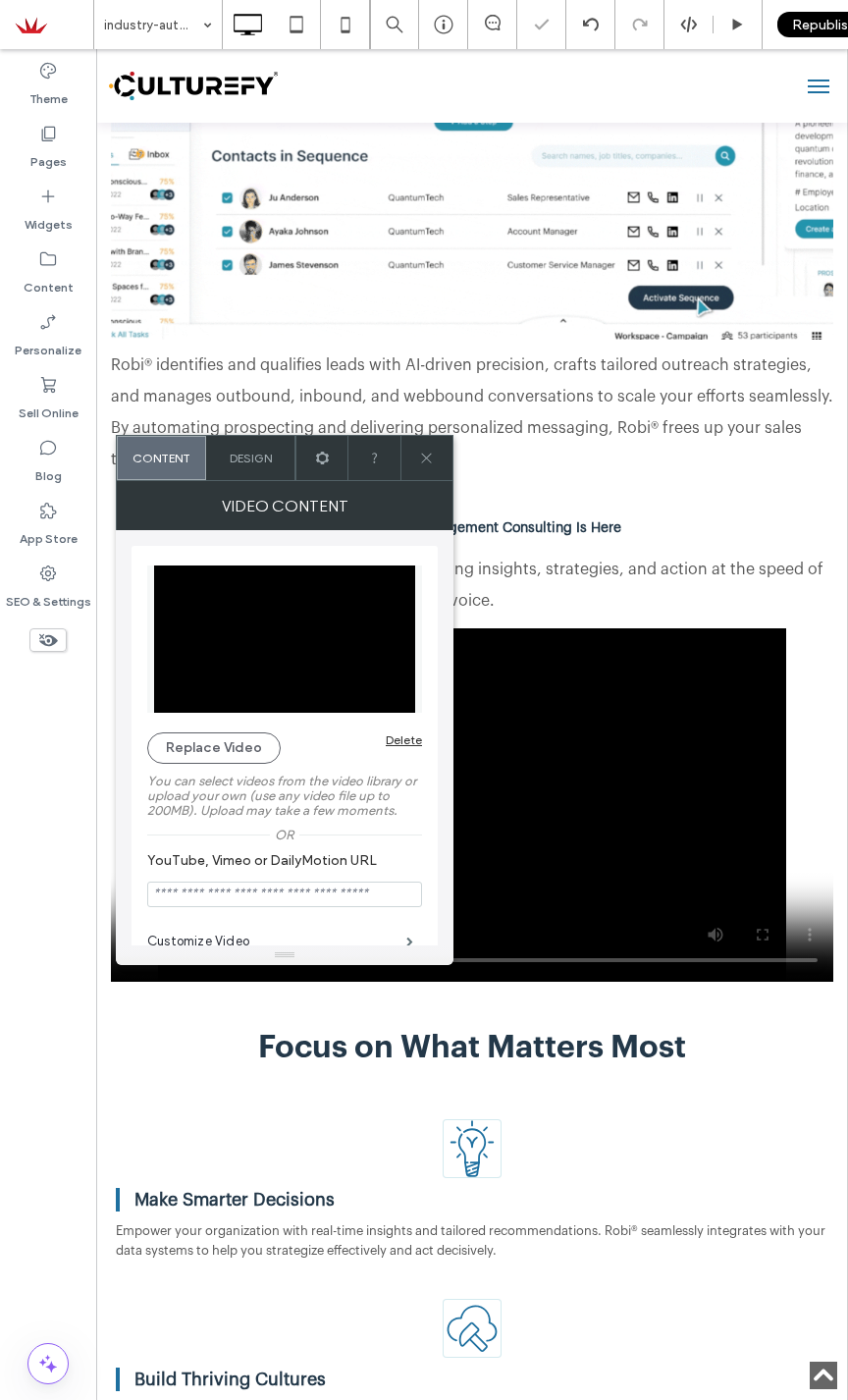 click 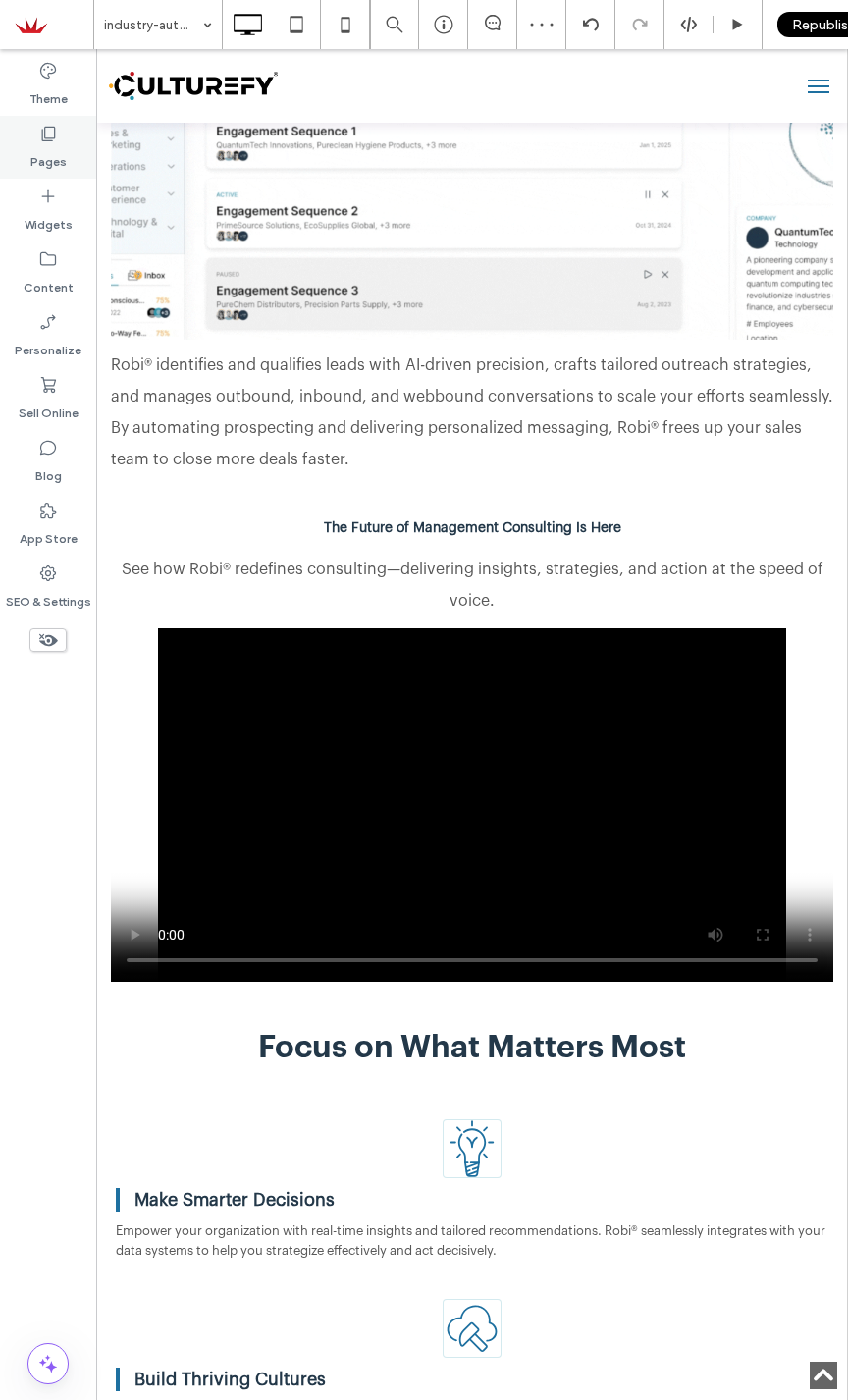 click on "Pages" at bounding box center [48, 157] 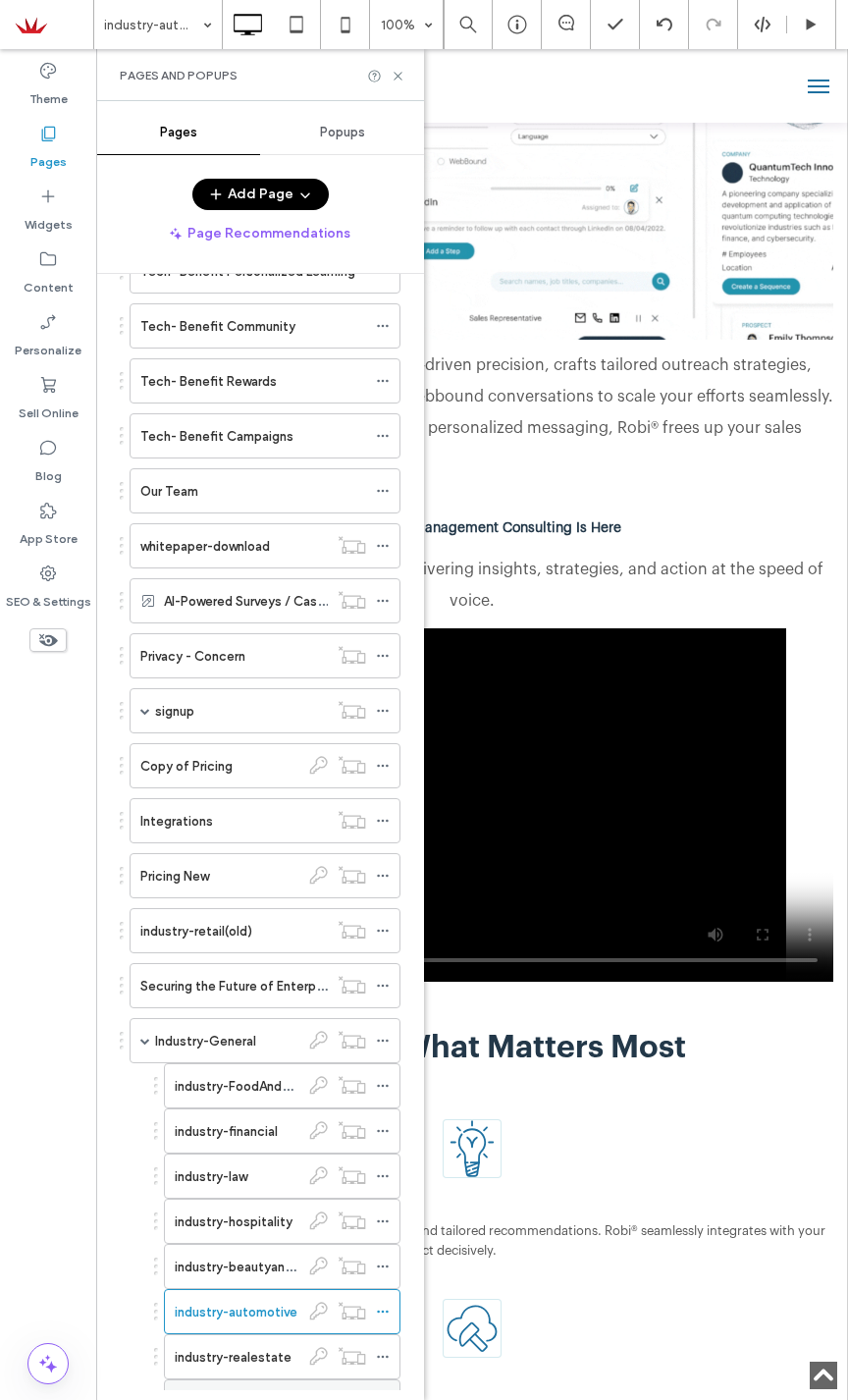 scroll, scrollTop: 2945, scrollLeft: 0, axis: vertical 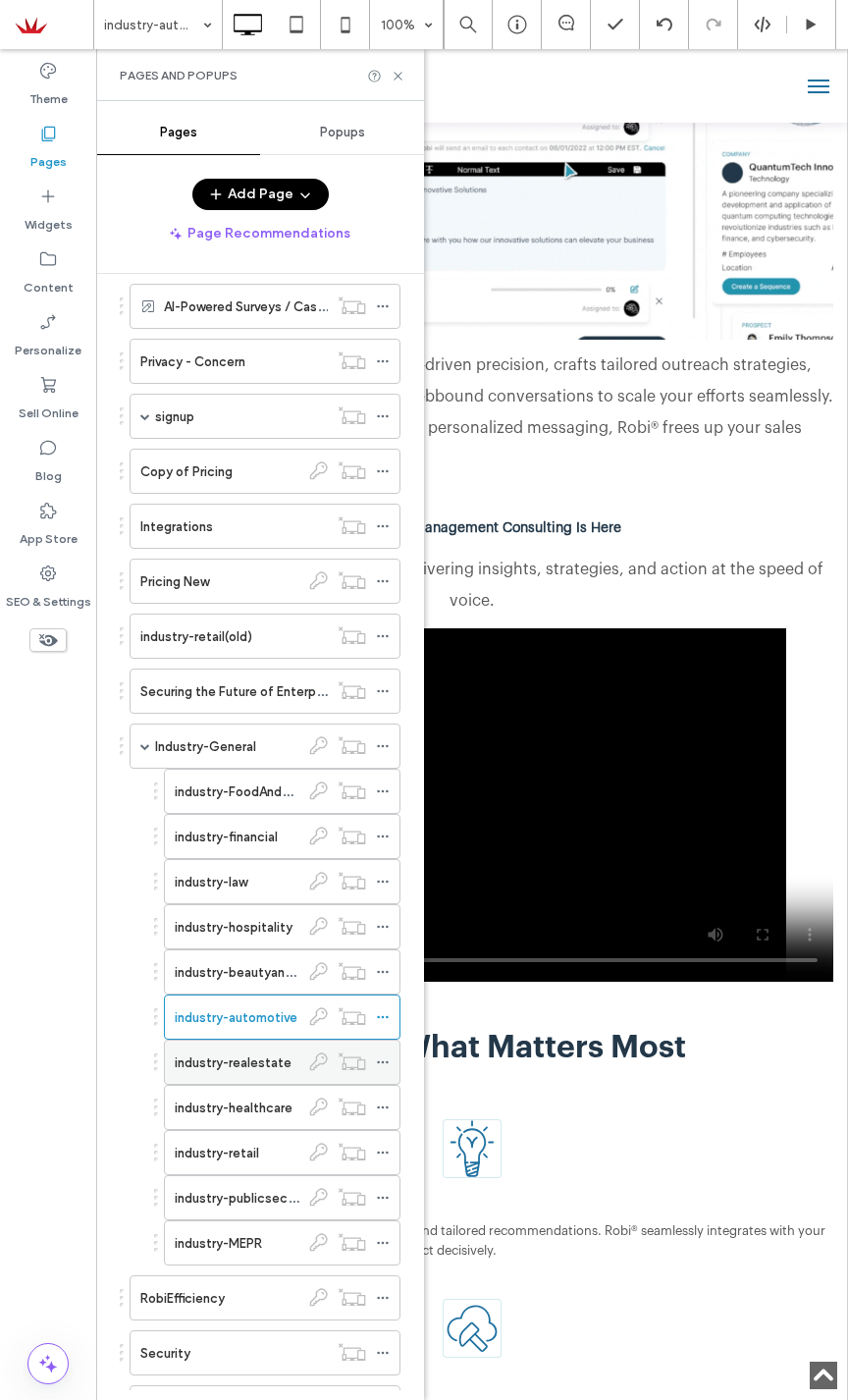 click on "industry-realestate" at bounding box center (237, 1062) 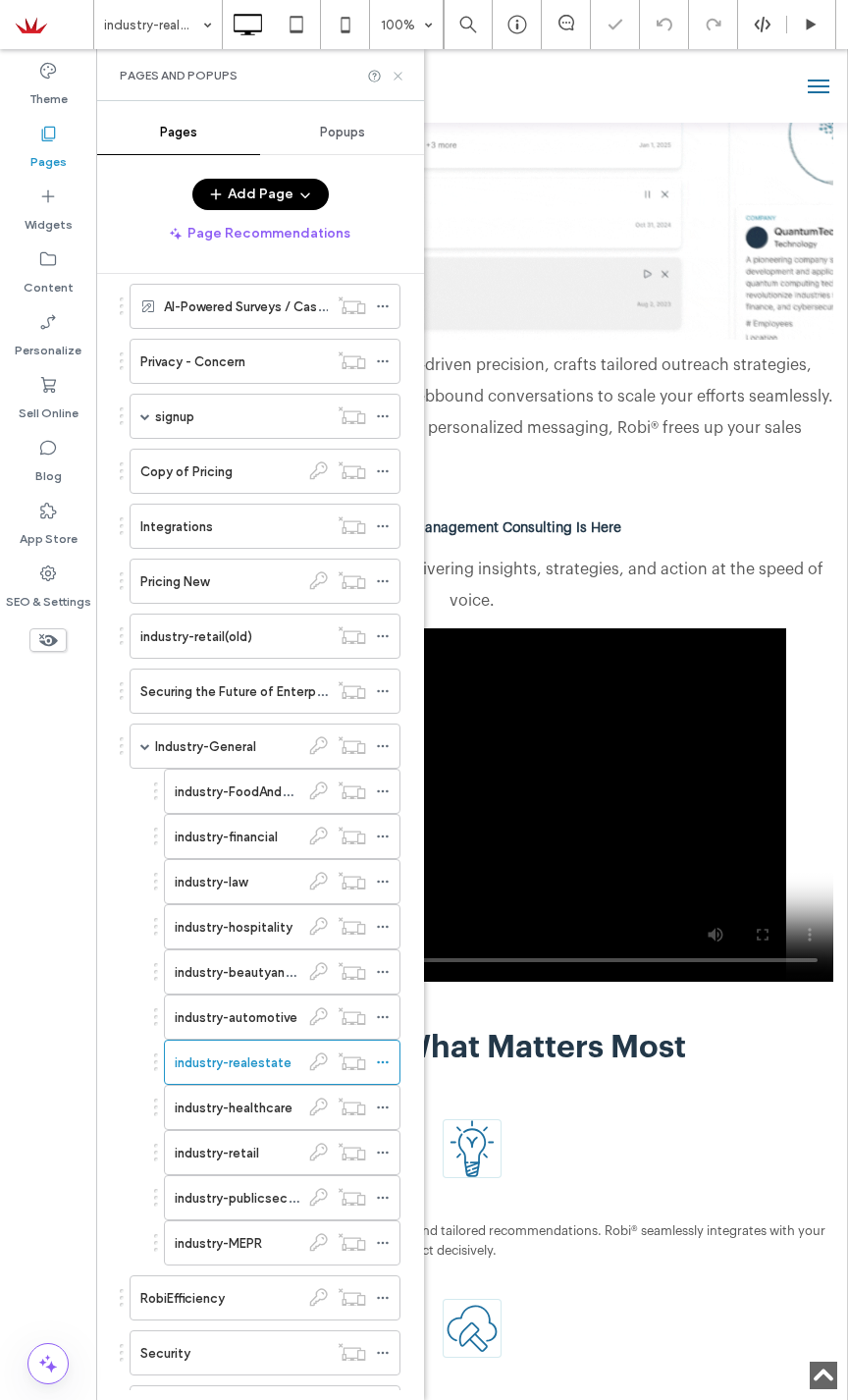 click 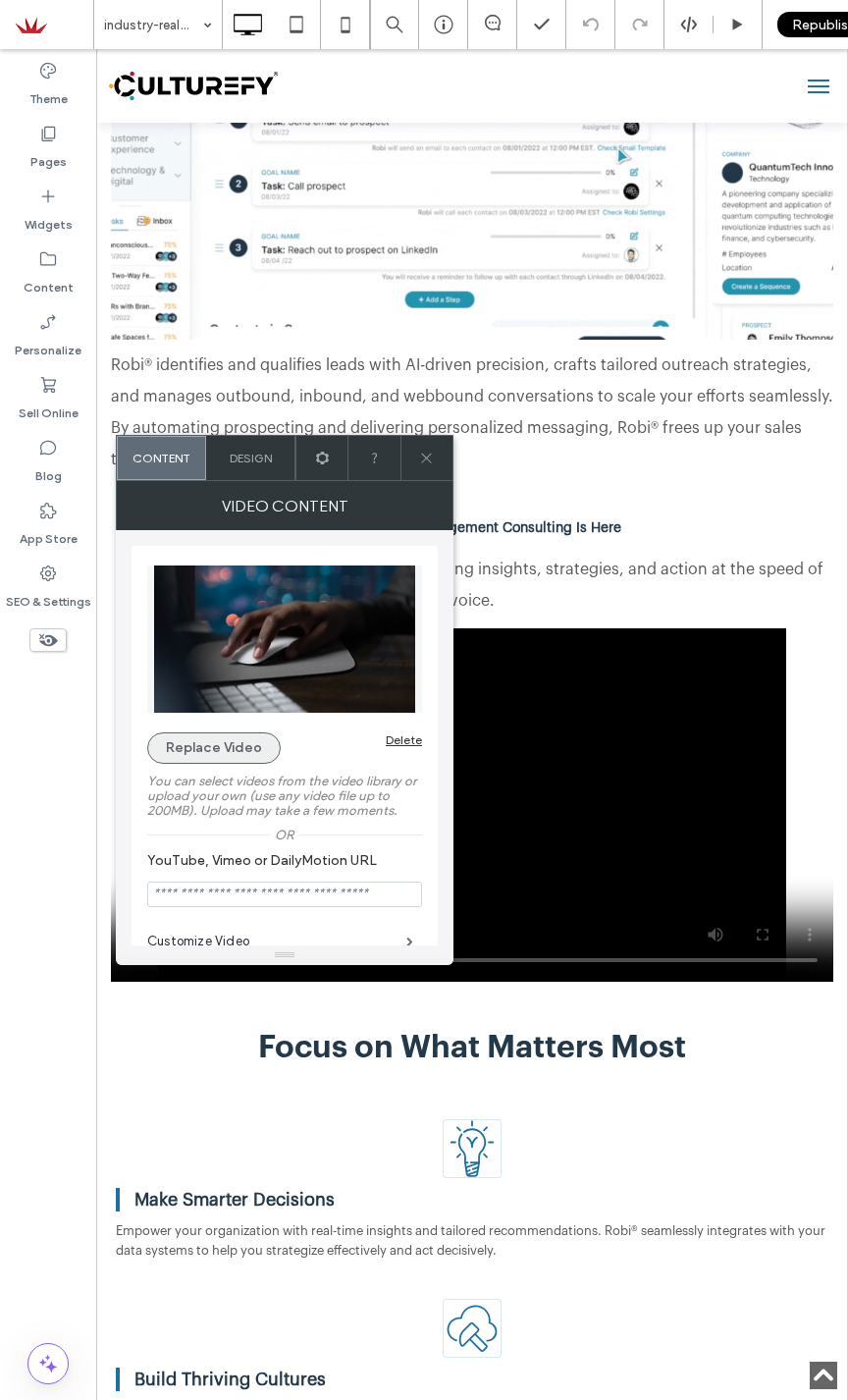 click on "Replace Video" at bounding box center [214, 748] 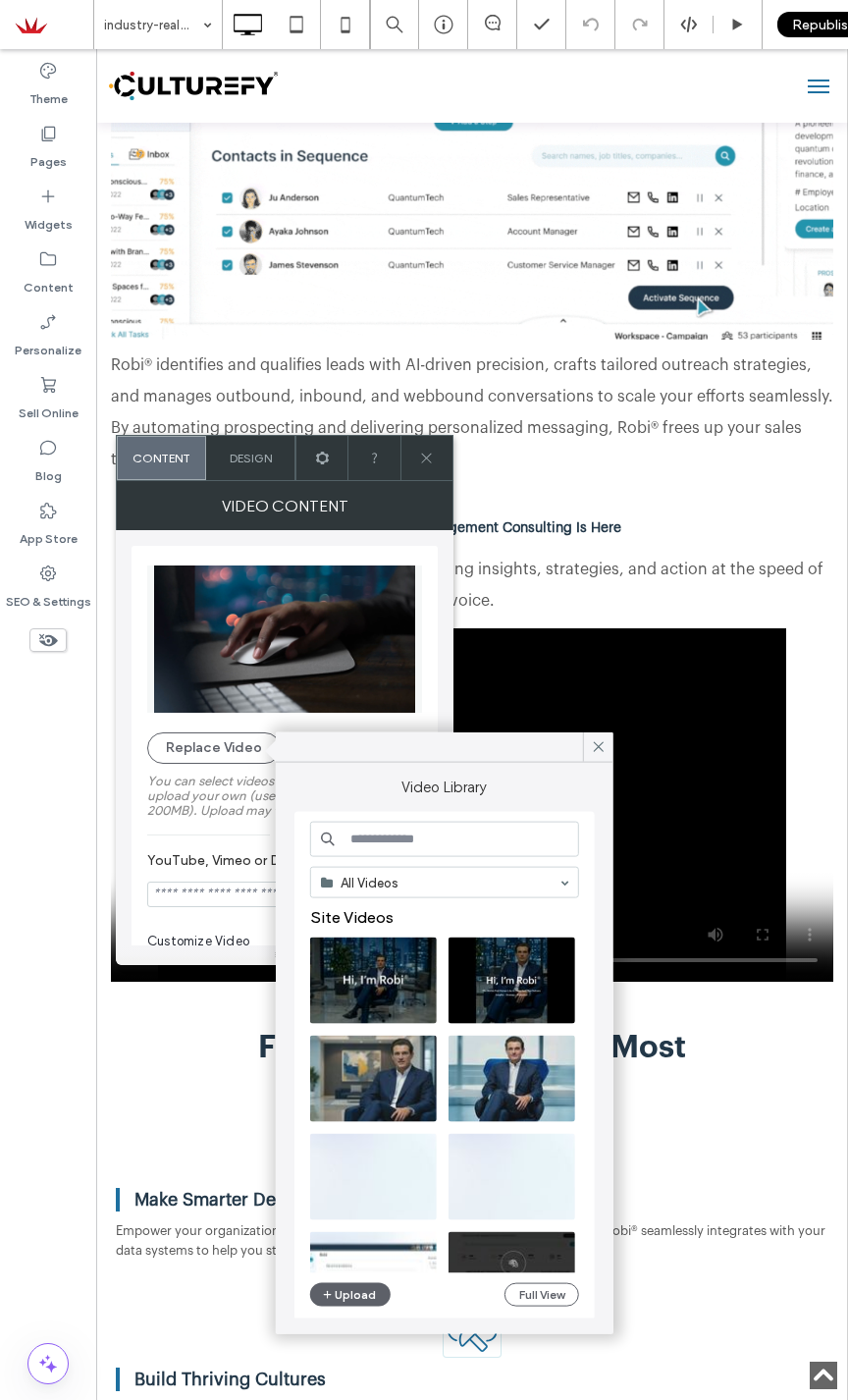 click at bounding box center (445, 839) 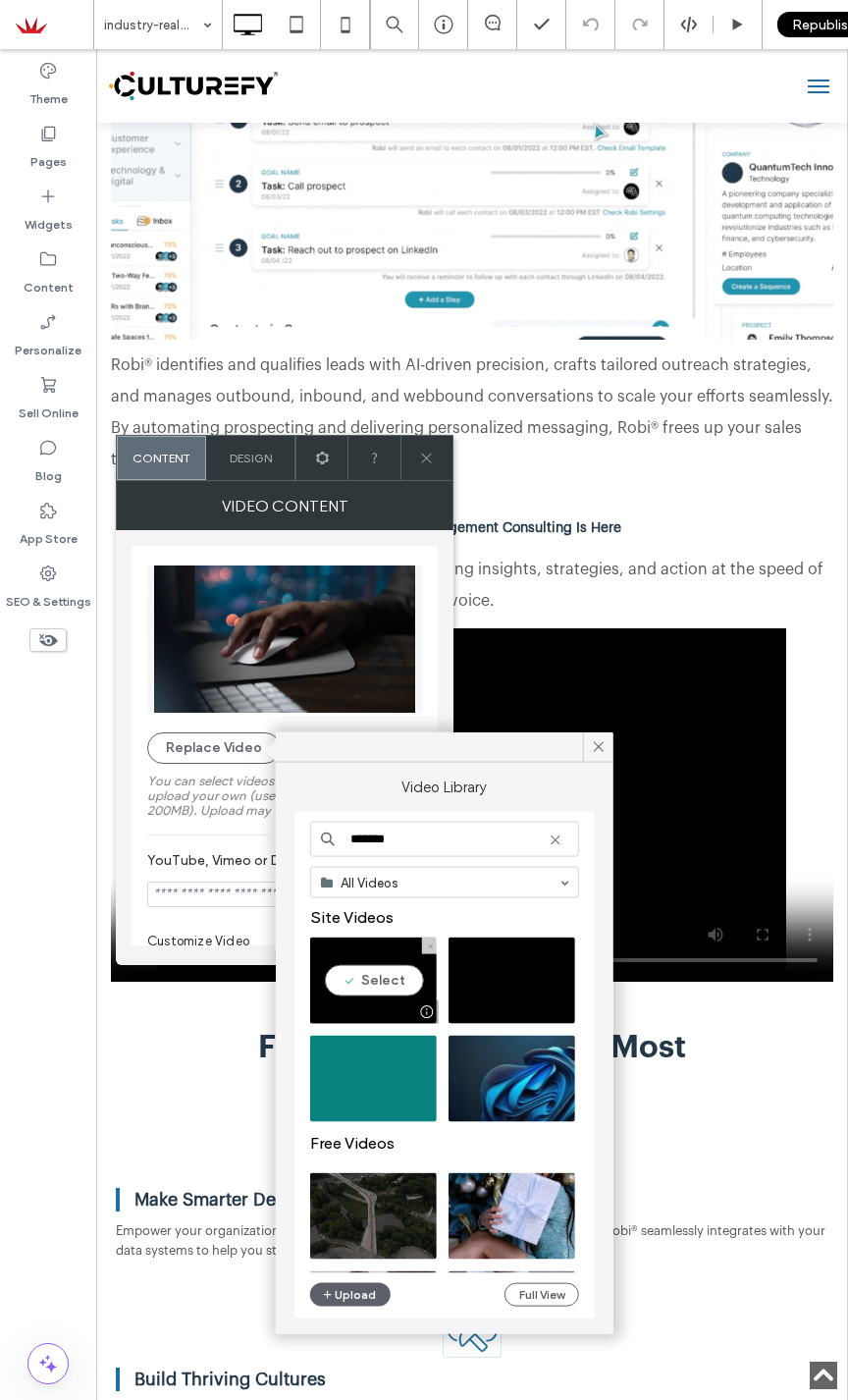 type on "*******" 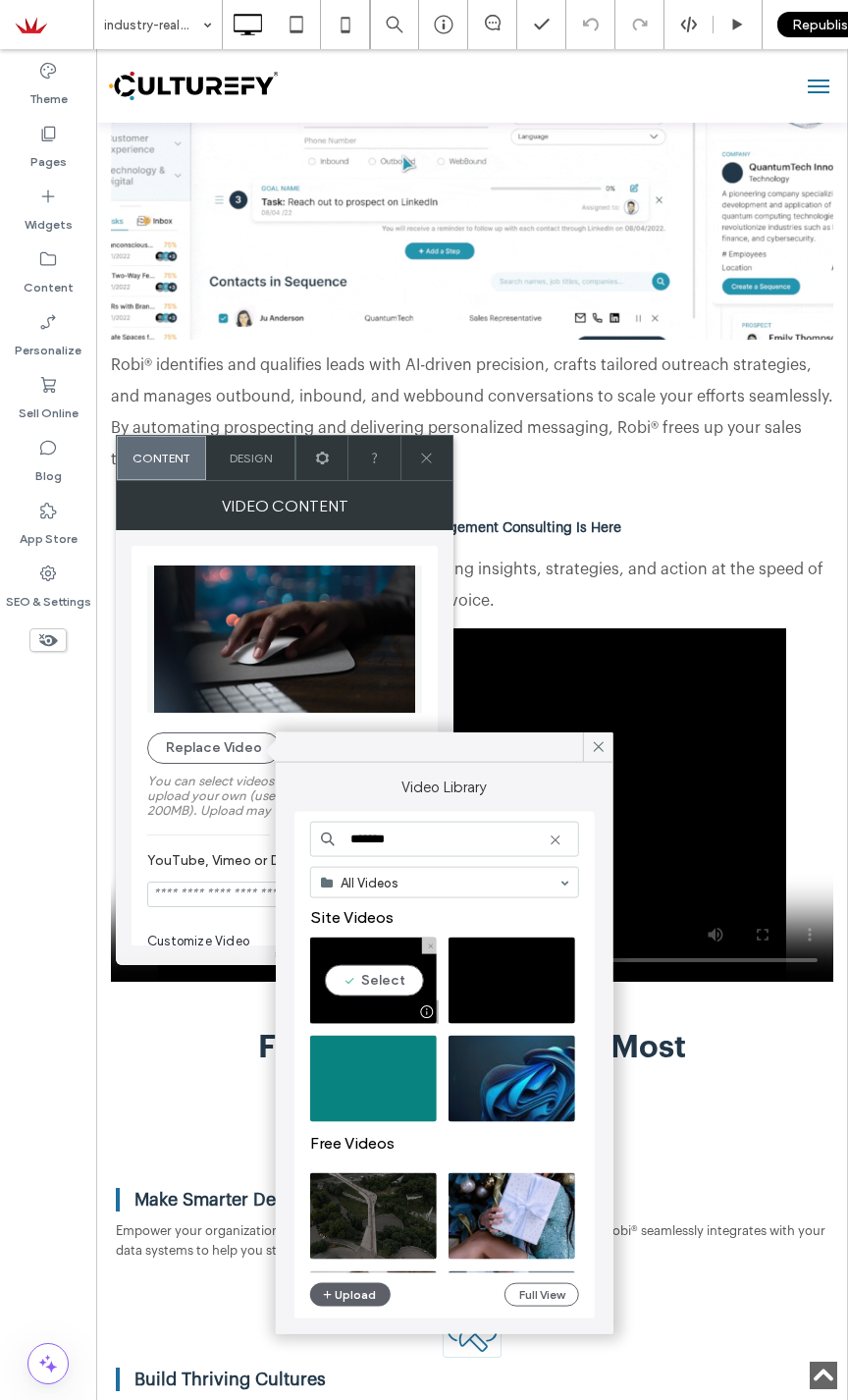 click at bounding box center (373, 981) 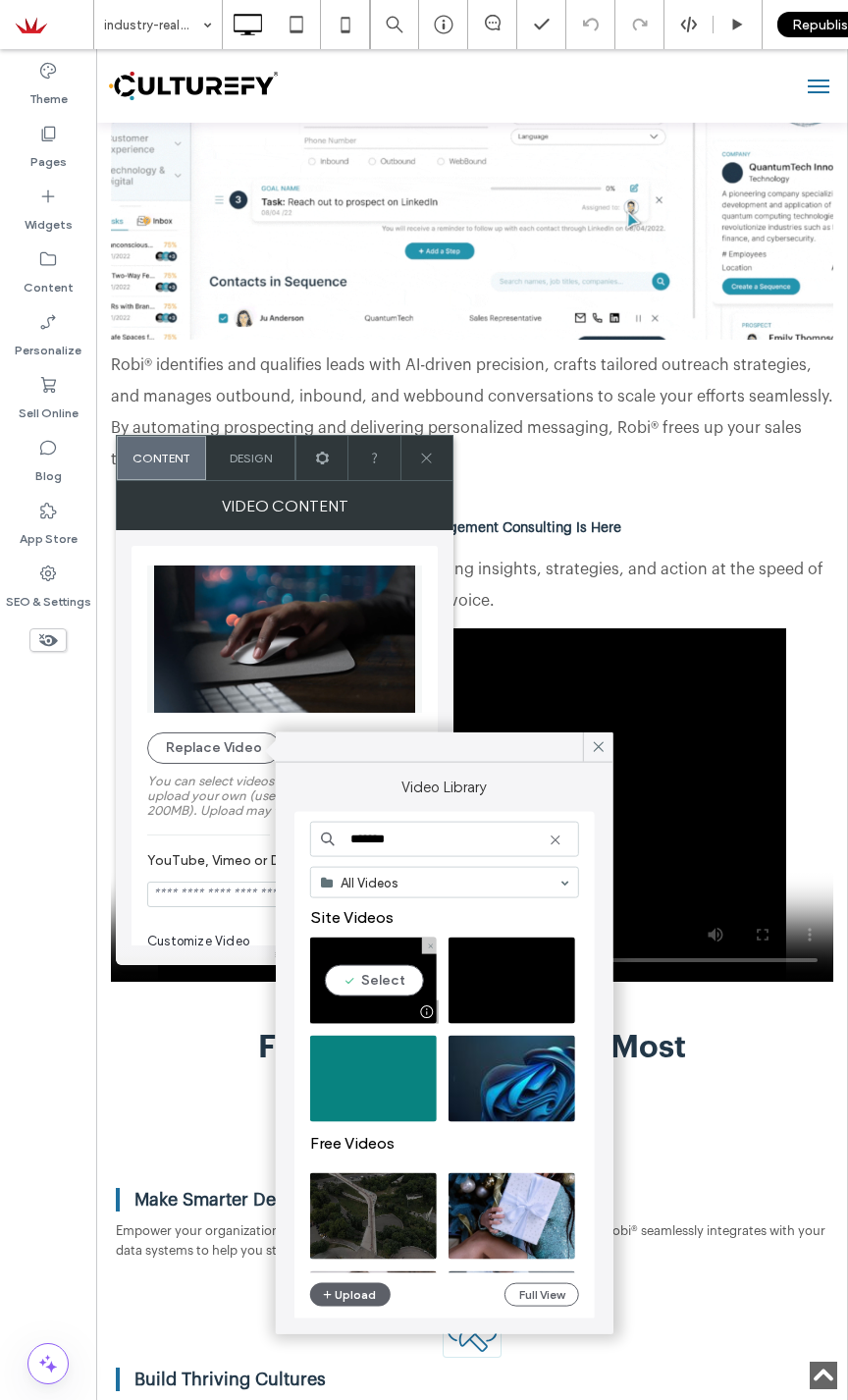 type on "**********" 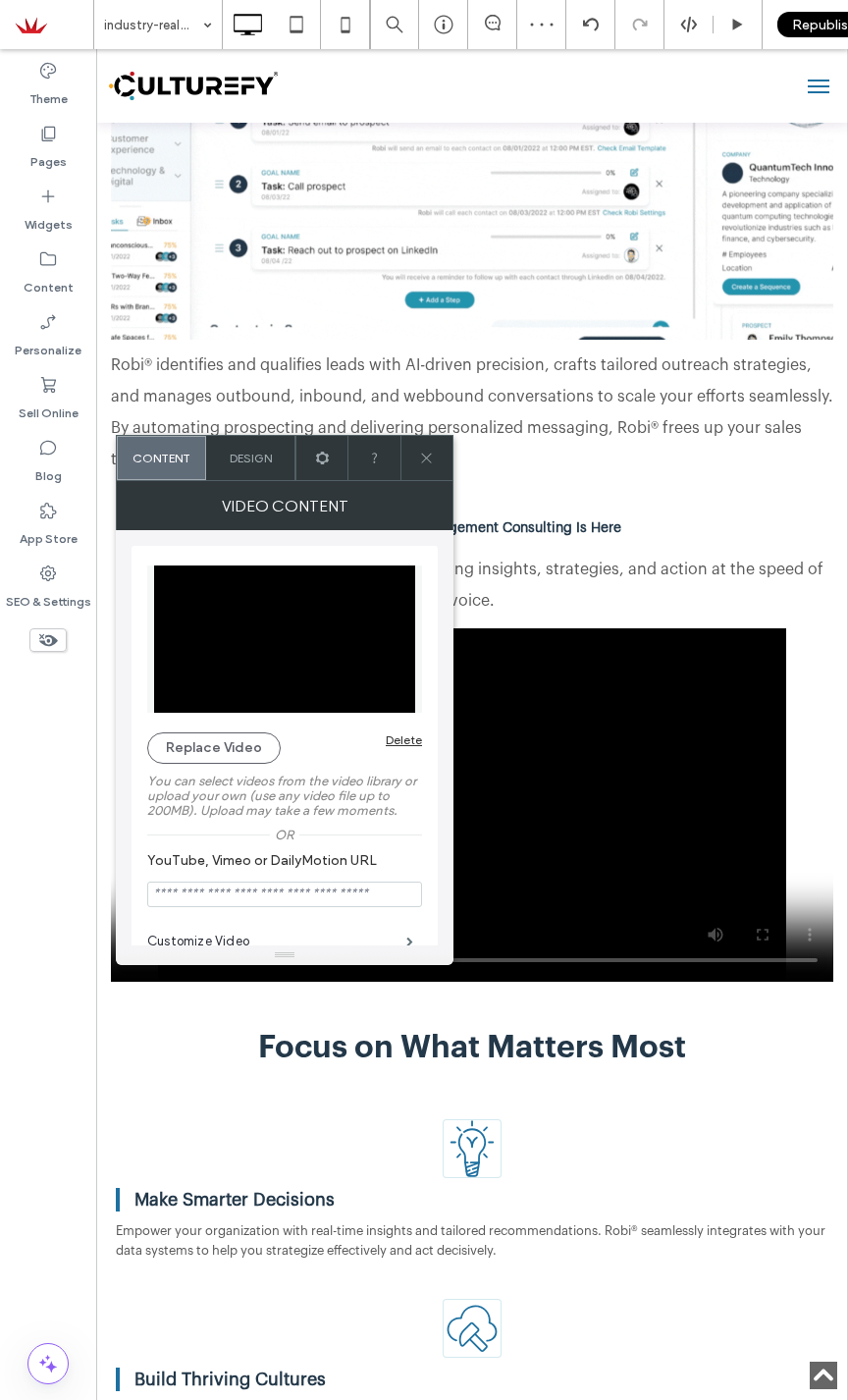 drag, startPoint x: 429, startPoint y: 449, endPoint x: 450, endPoint y: 455, distance: 21.84033 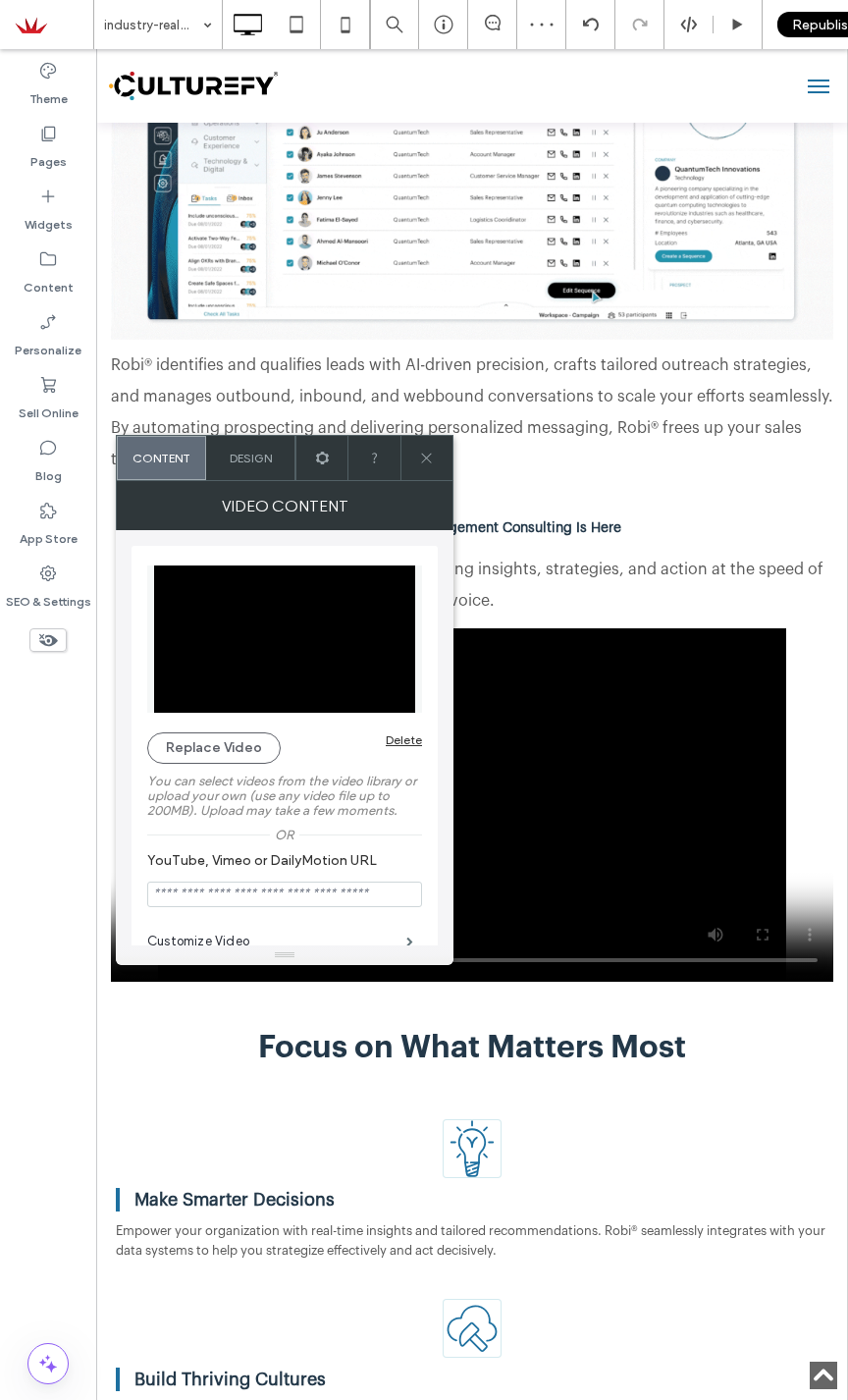 click at bounding box center (426, 458) 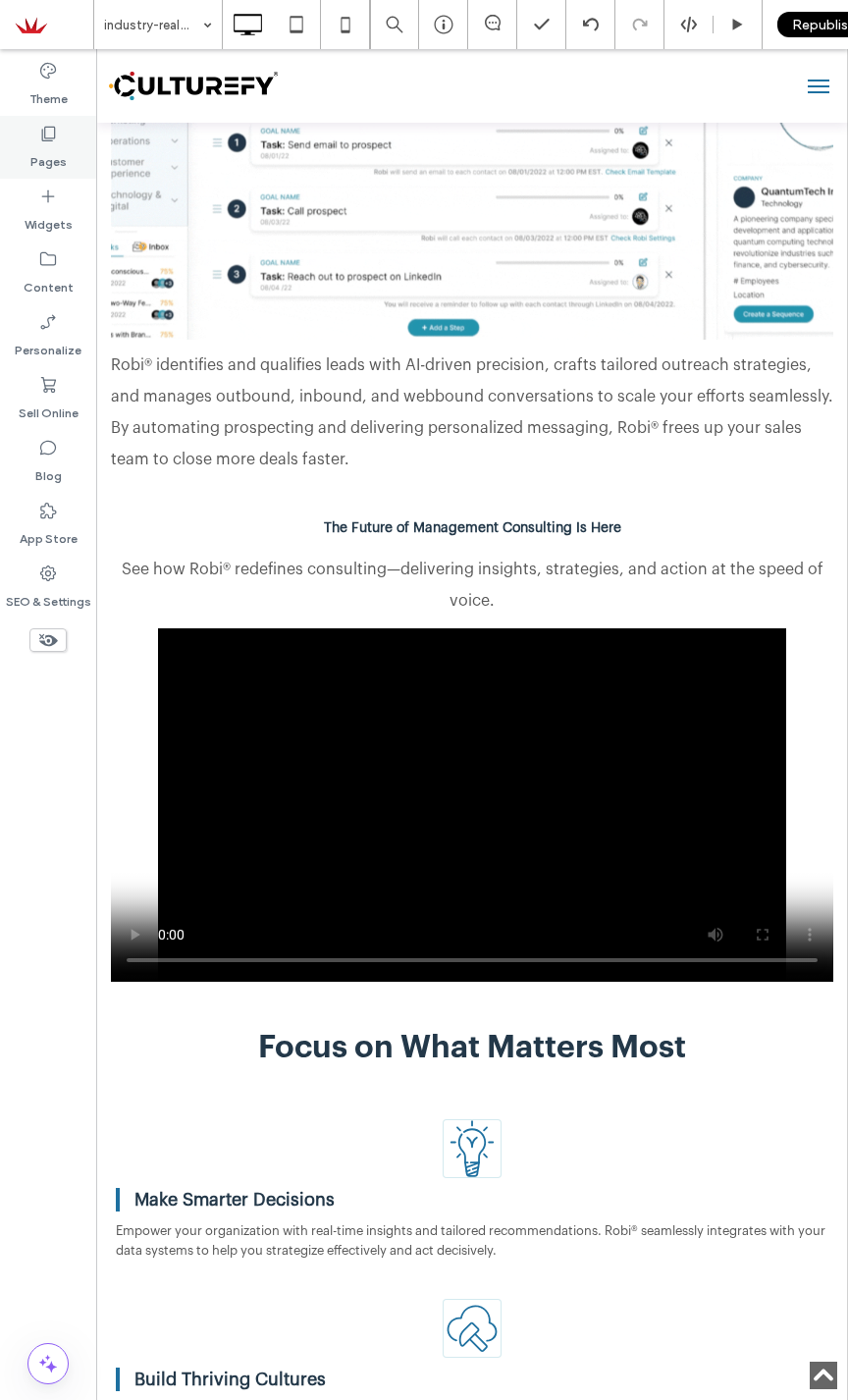 click on "Pages" at bounding box center (48, 157) 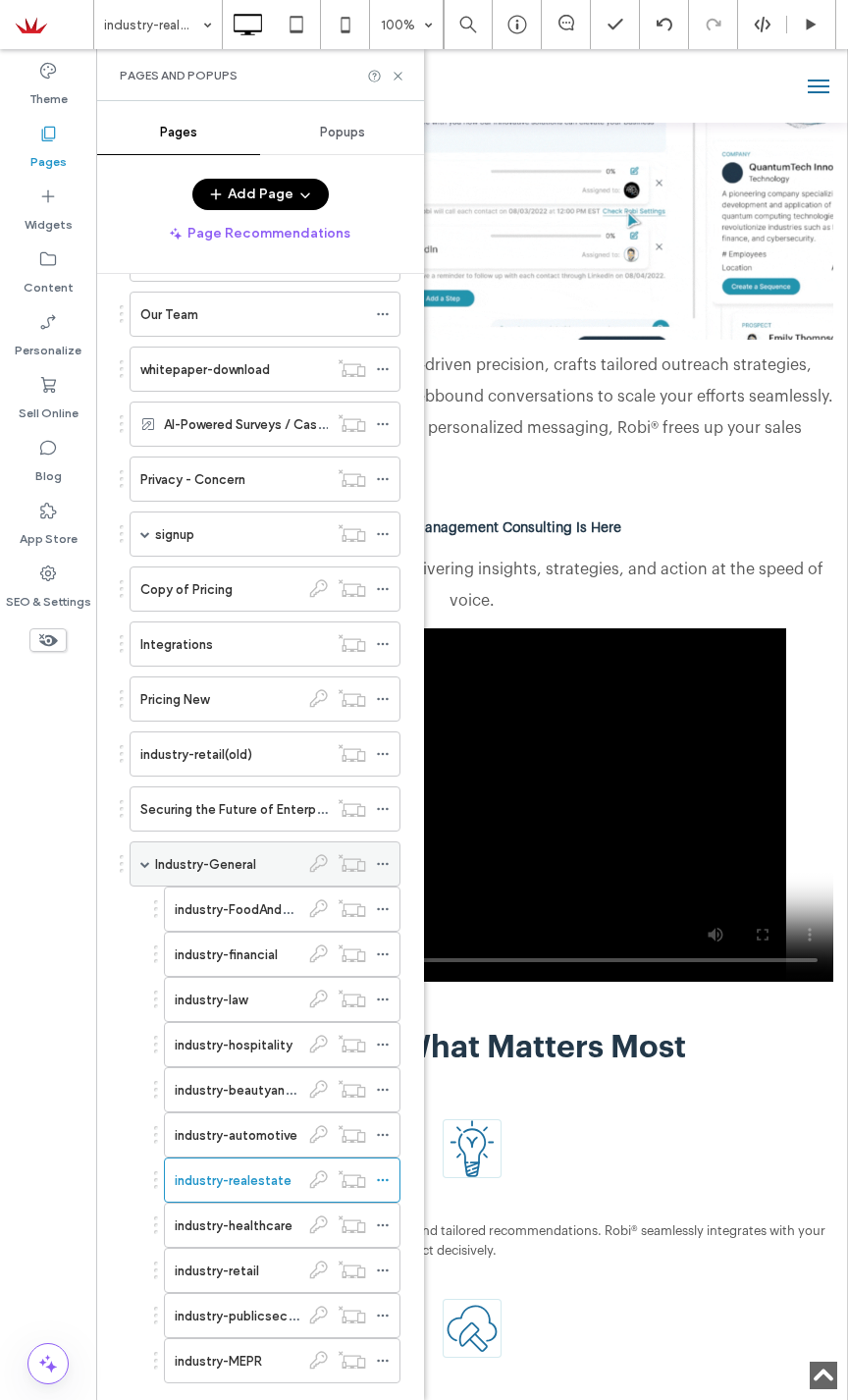 scroll, scrollTop: 3059, scrollLeft: 0, axis: vertical 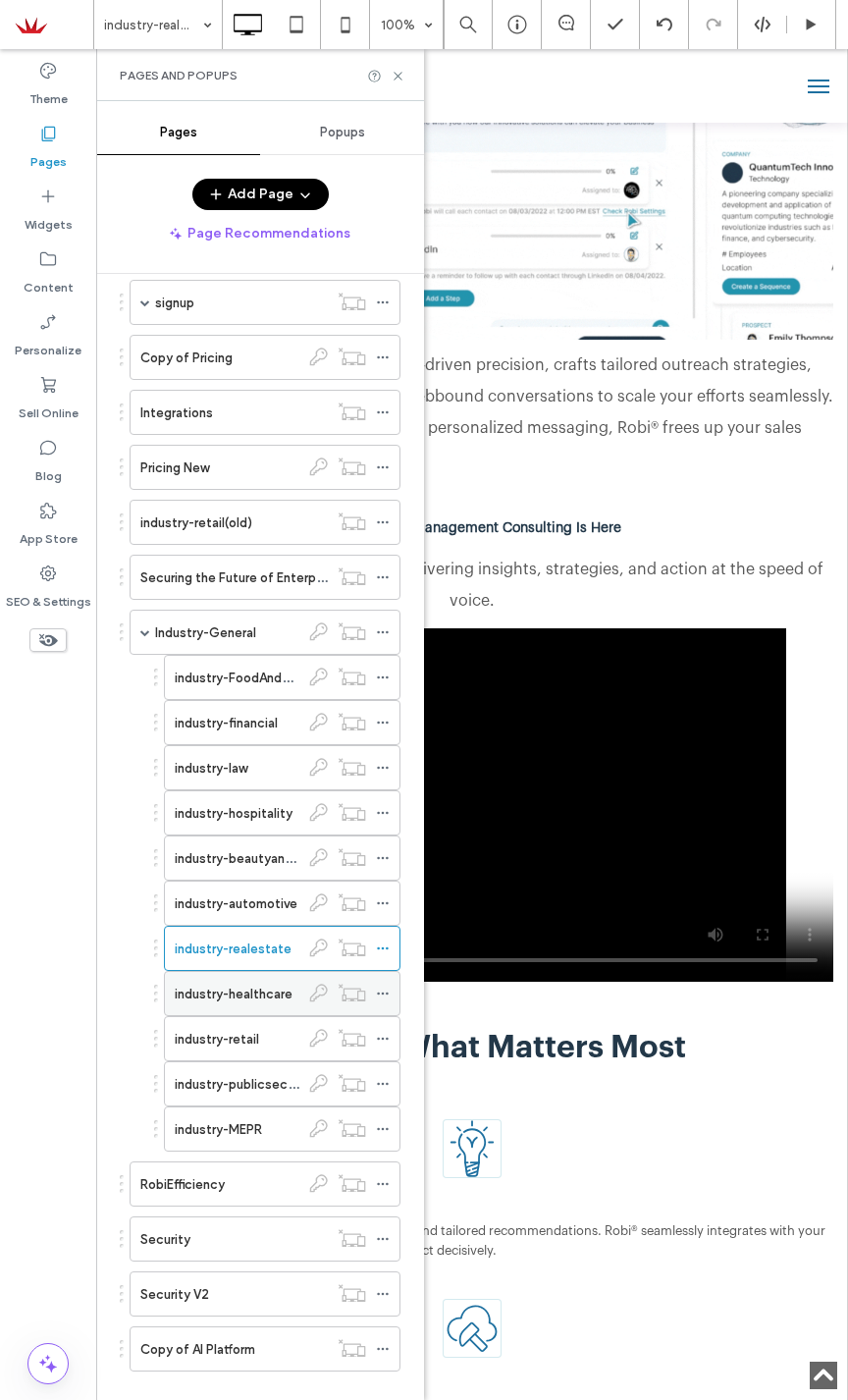 click on "industry-healthcare" at bounding box center [237, 994] 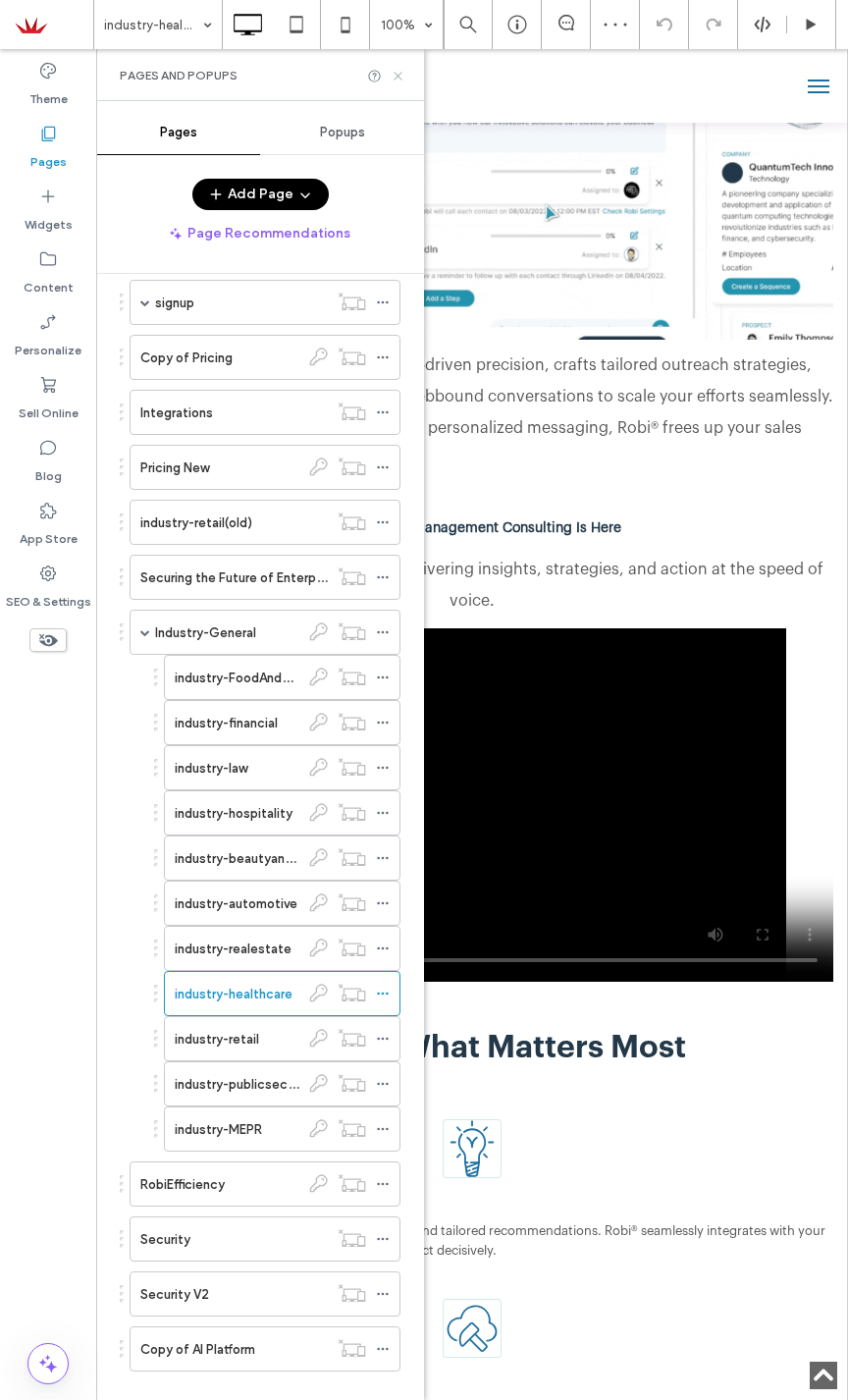 click 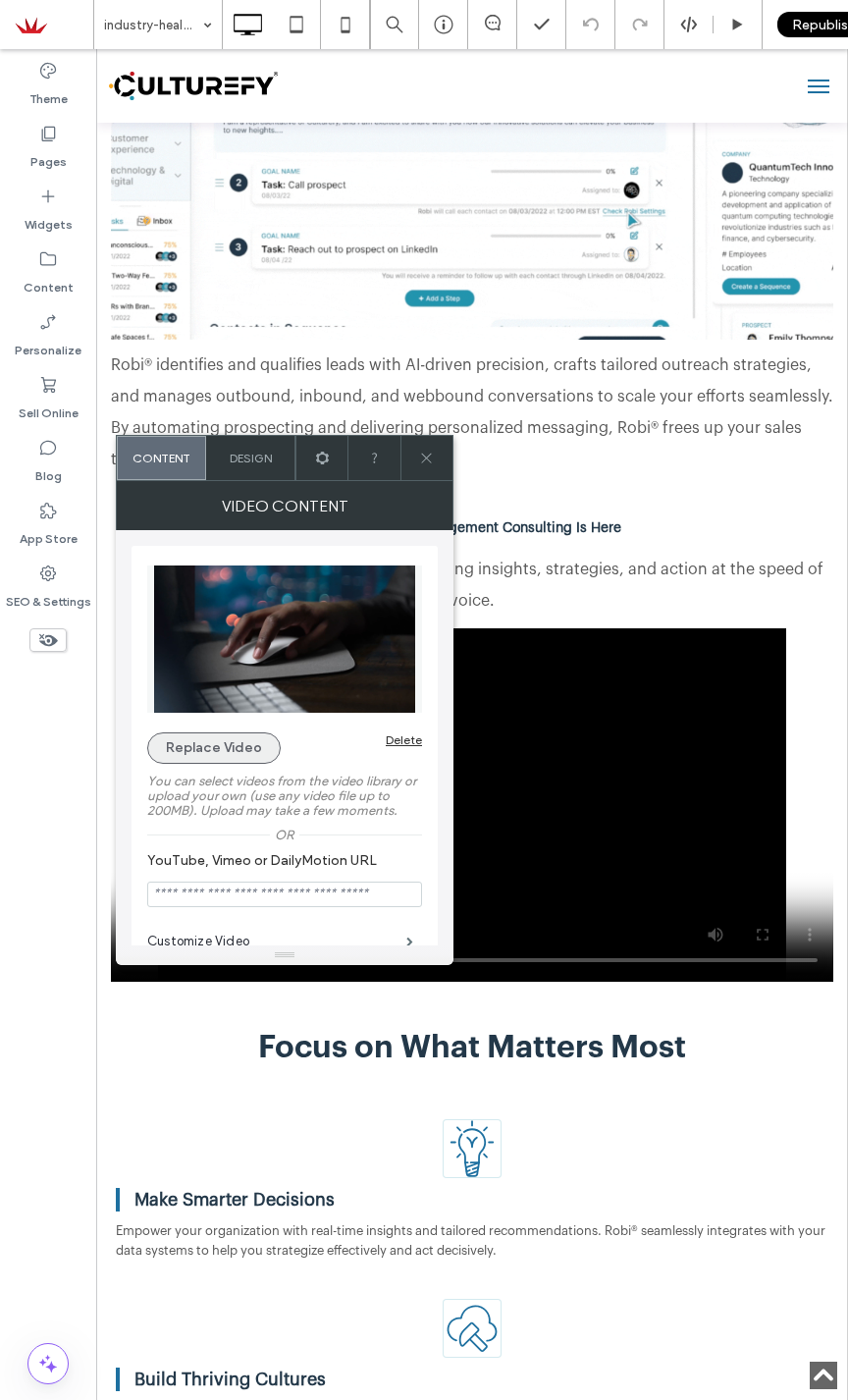 click on "Replace Video" at bounding box center [214, 748] 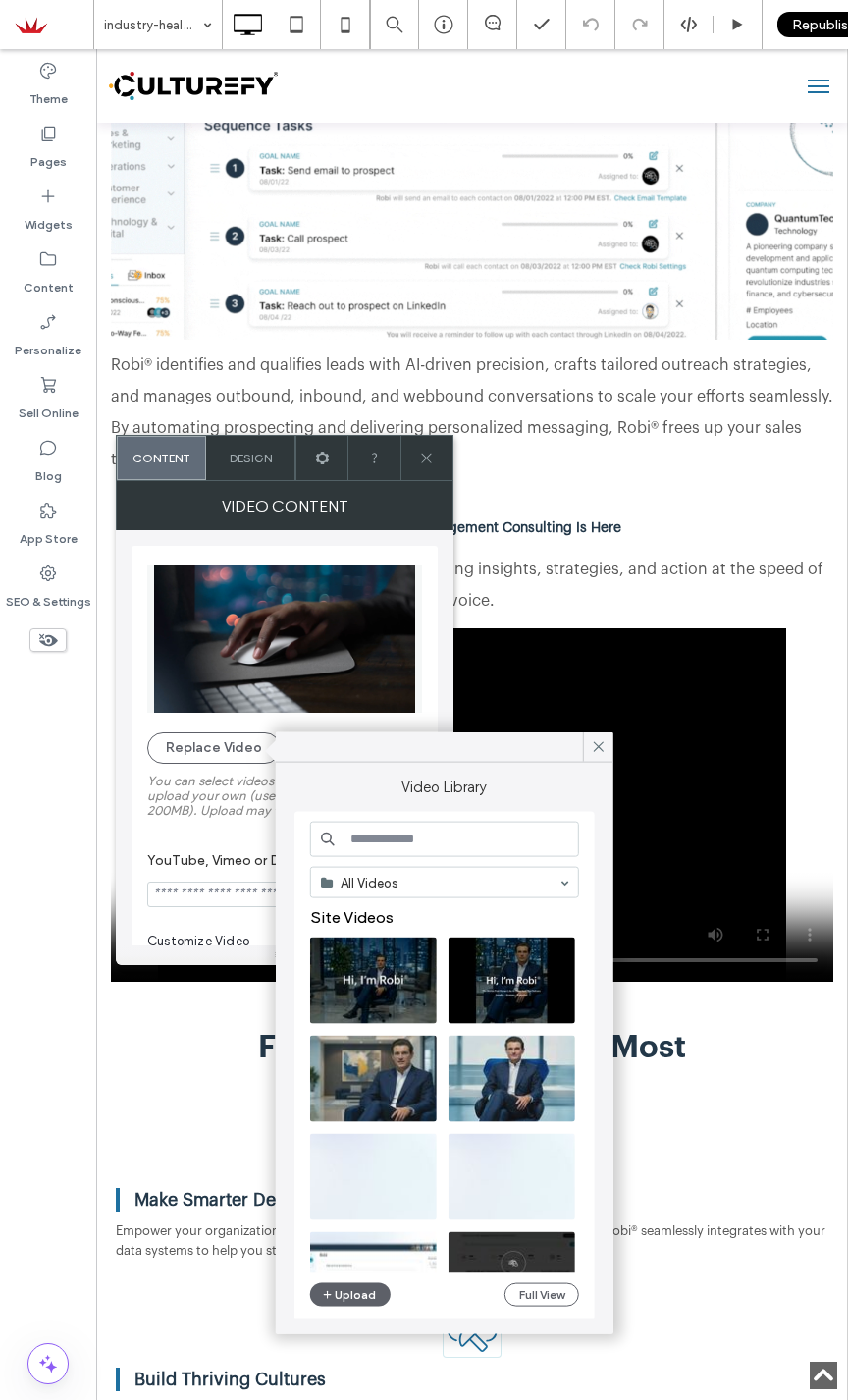 click at bounding box center [445, 839] 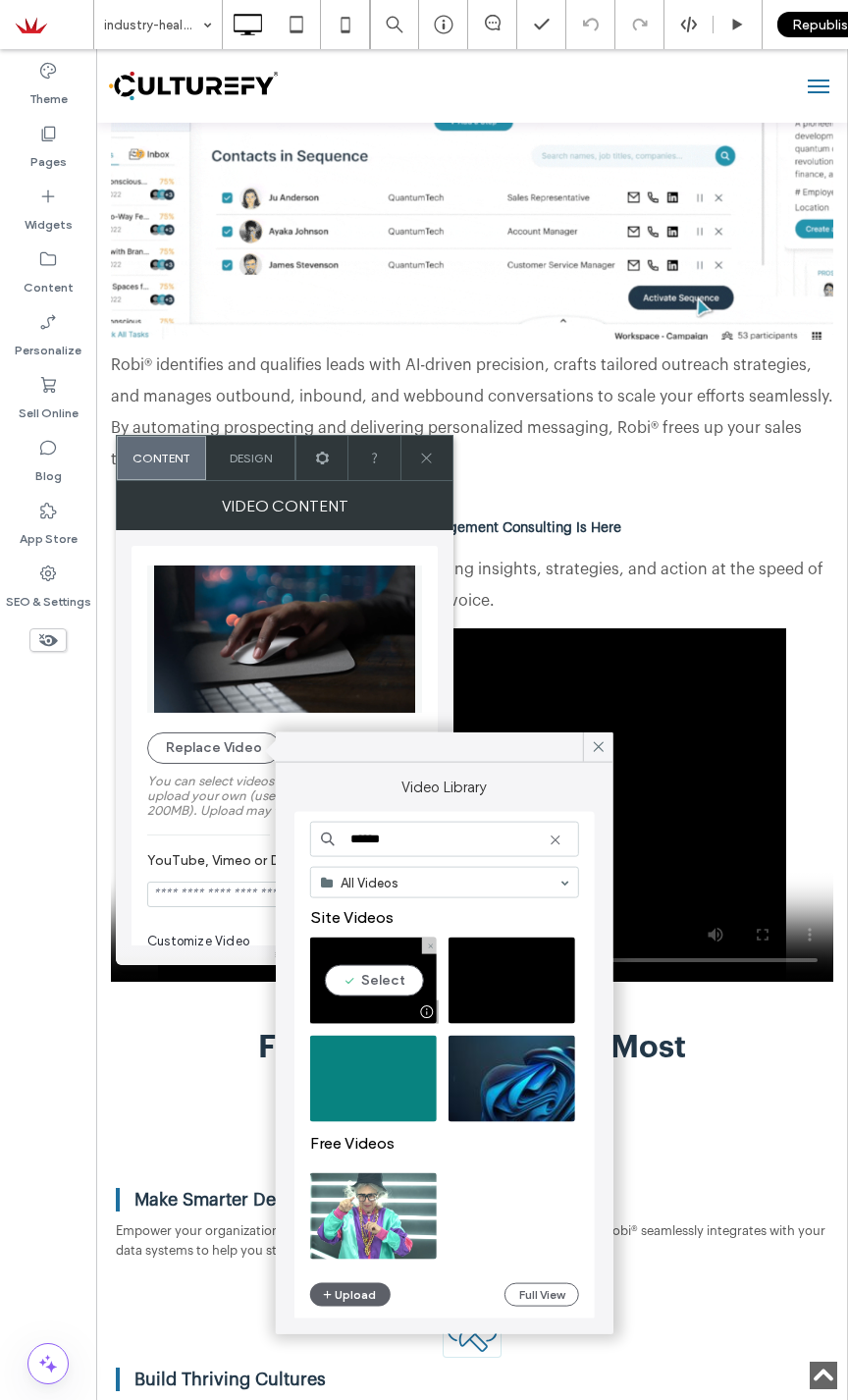 type on "******" 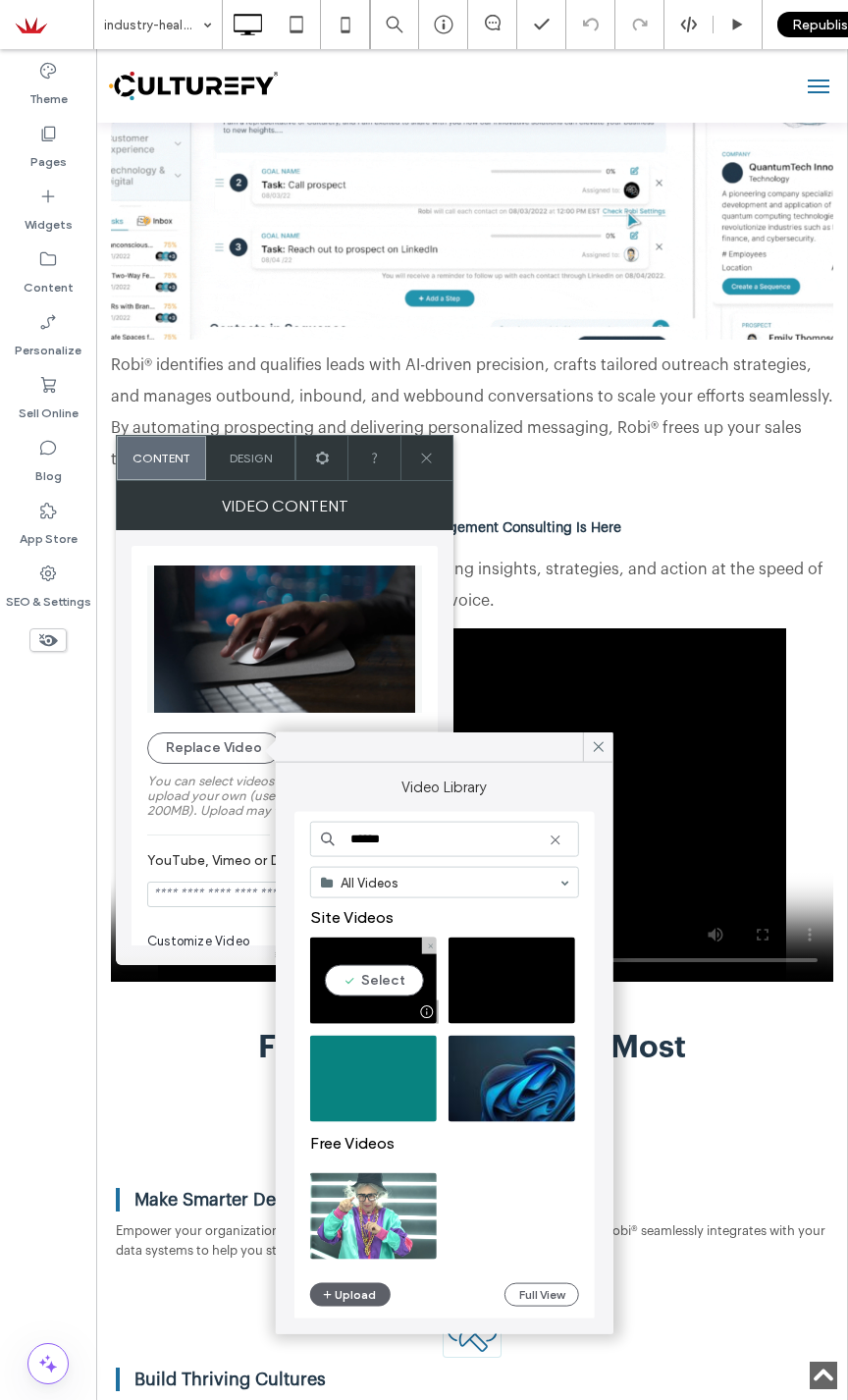 click at bounding box center (373, 981) 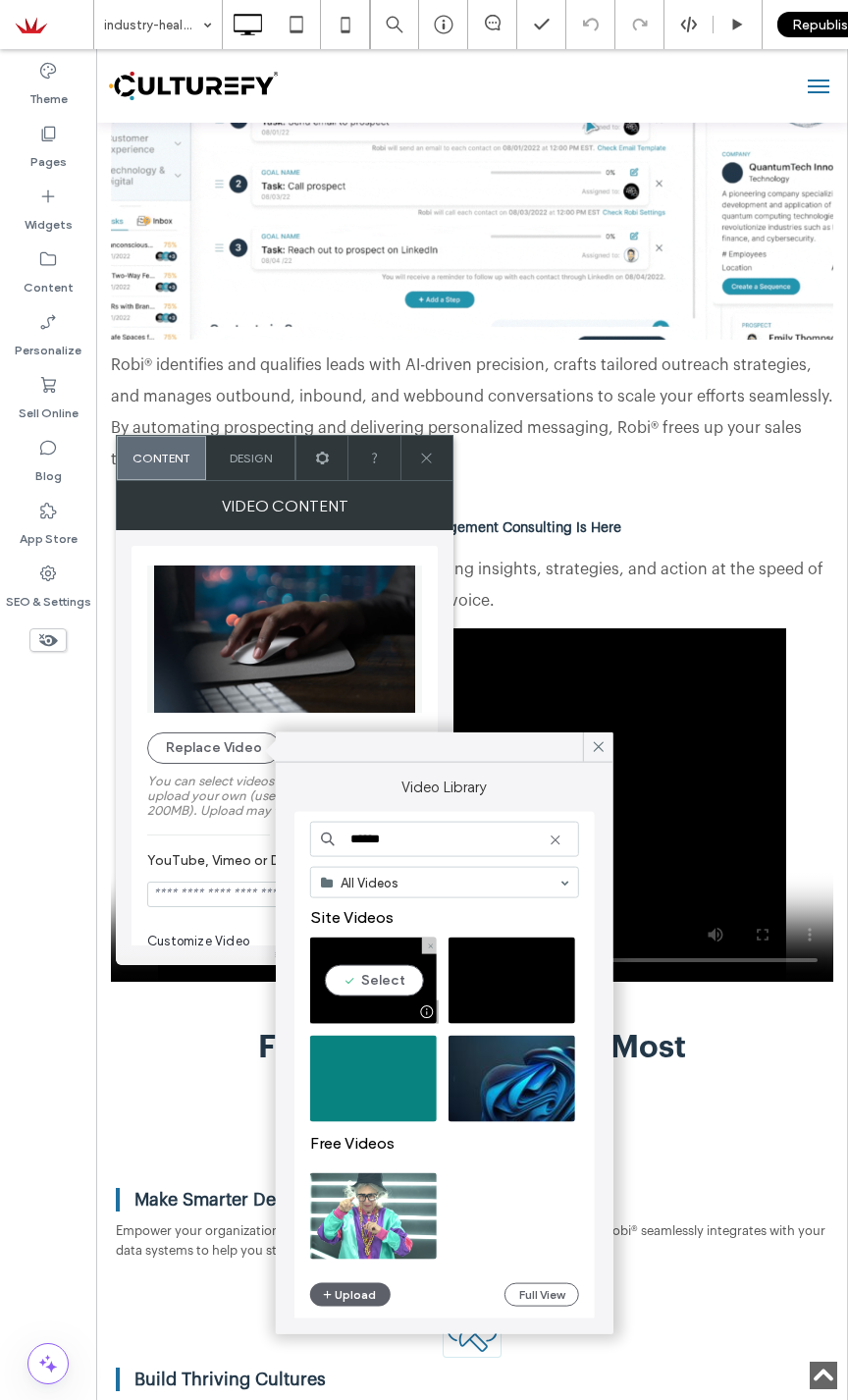 type on "**********" 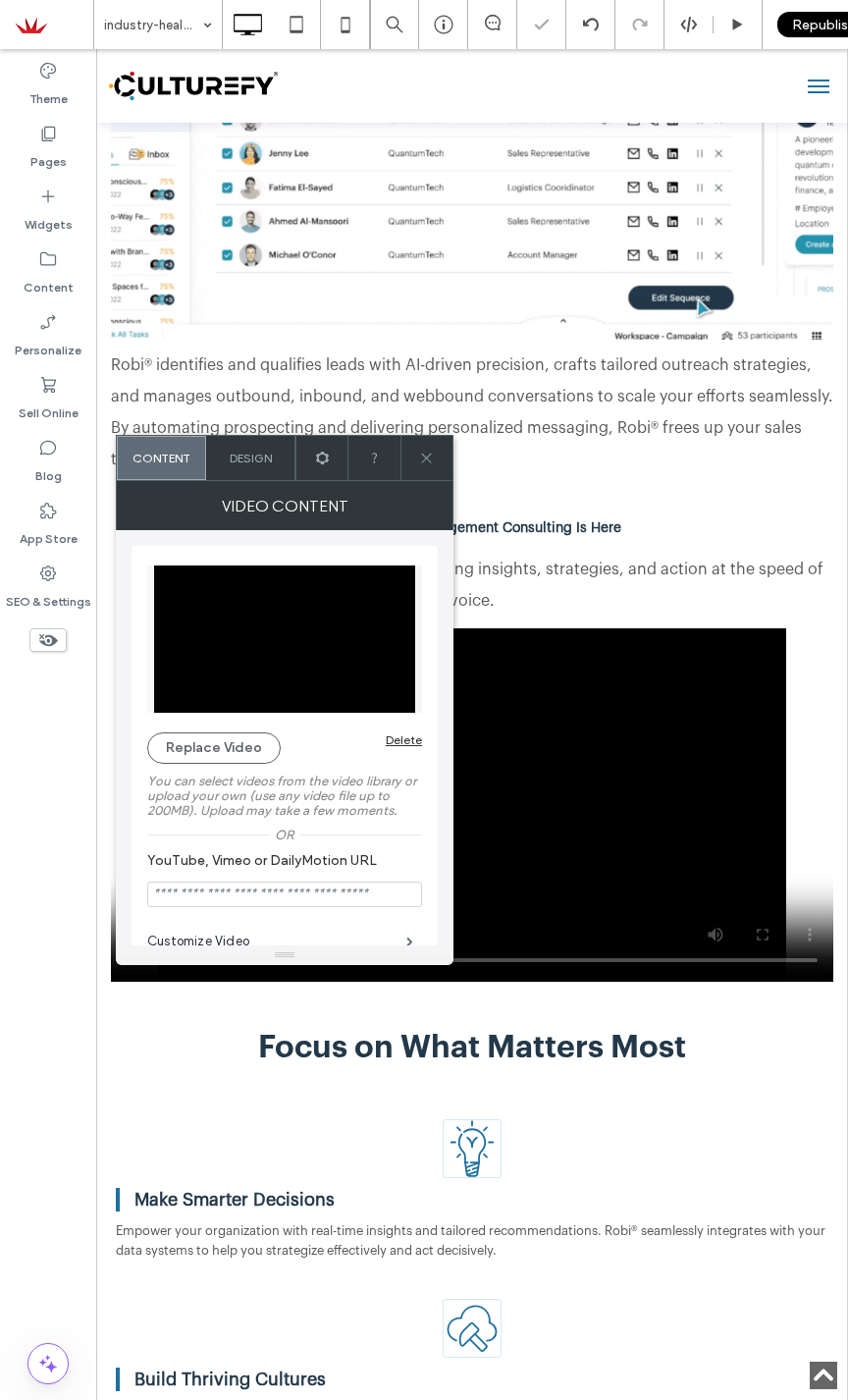 click at bounding box center (426, 458) 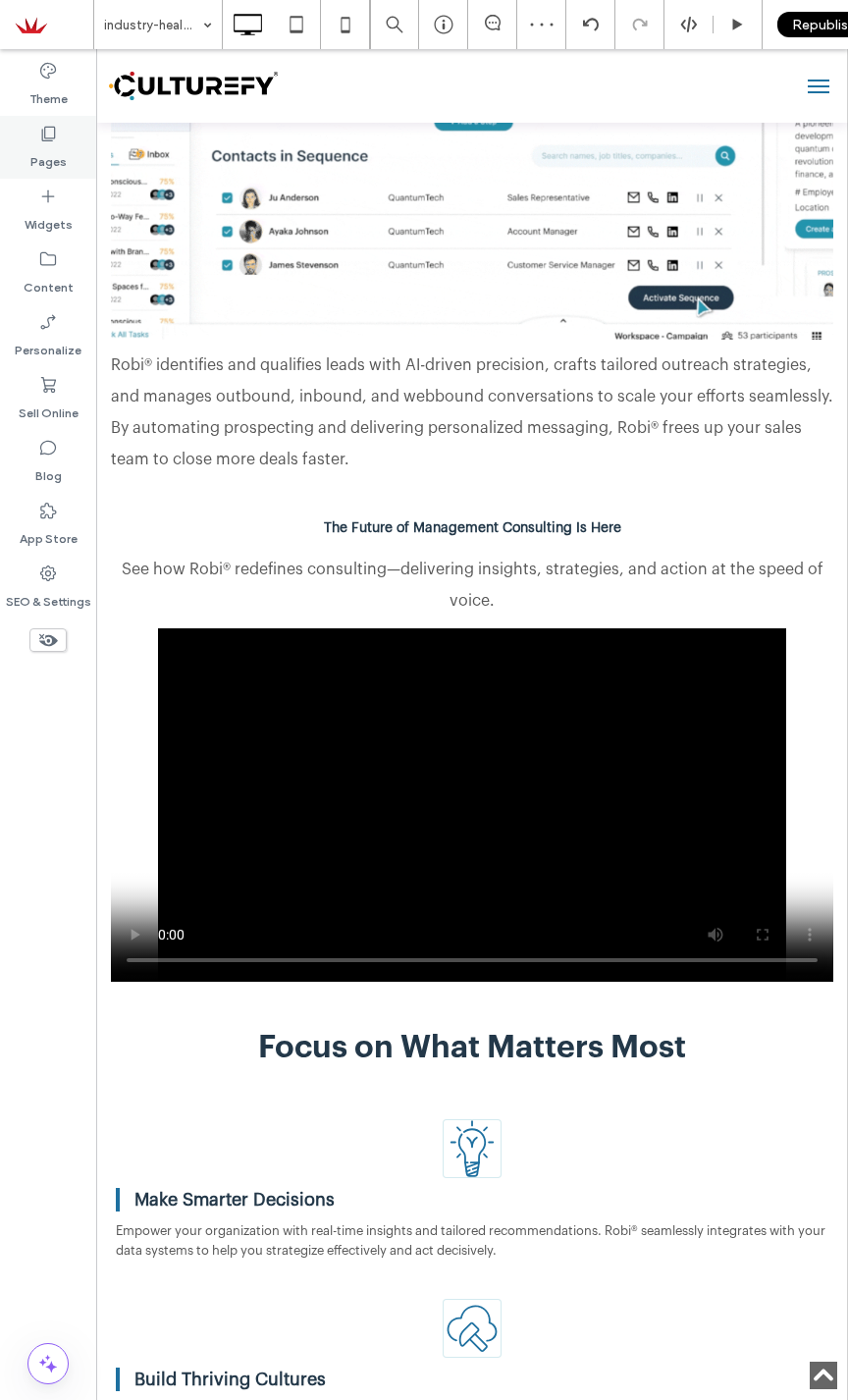 click on "Pages" at bounding box center [48, 157] 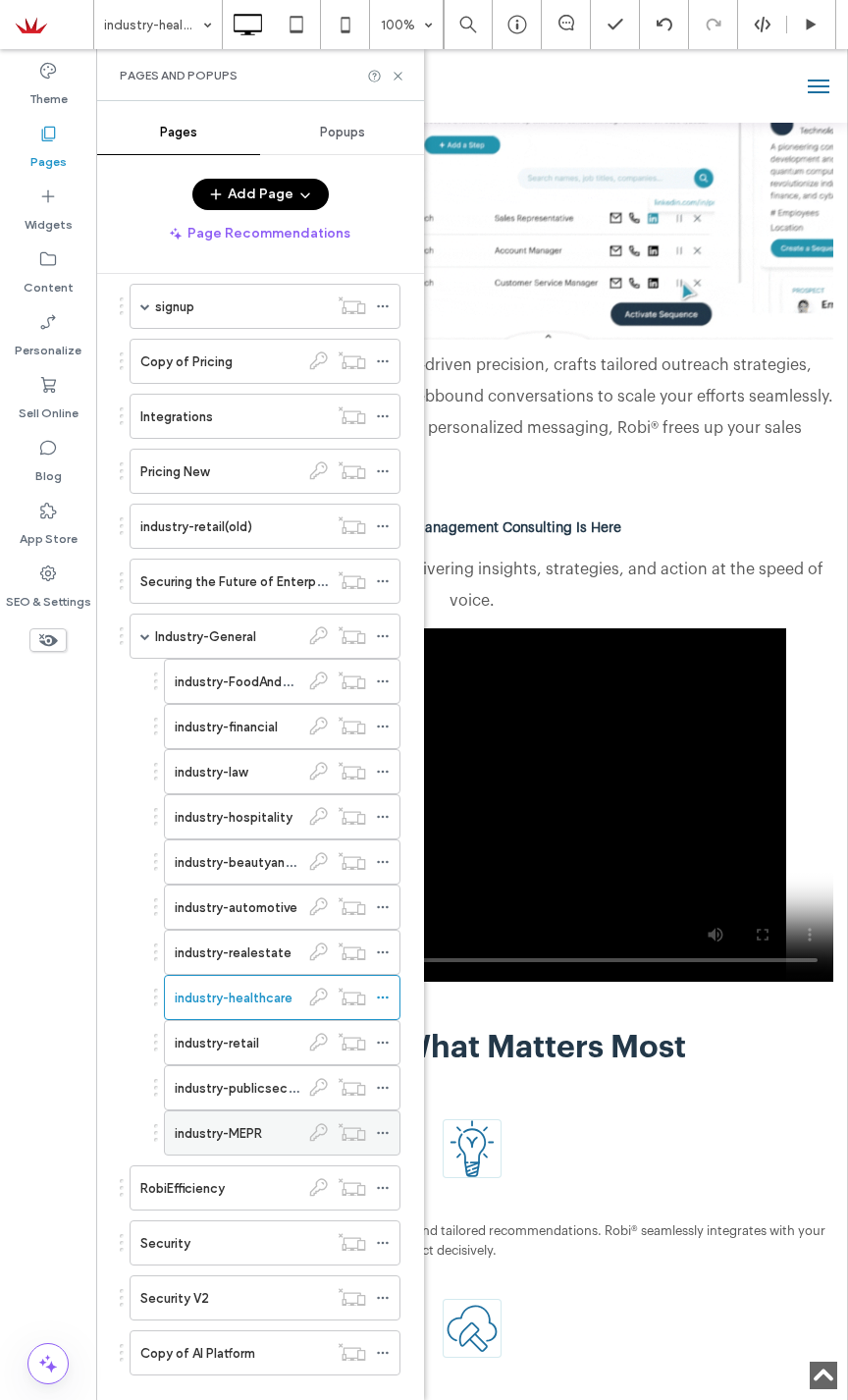 scroll, scrollTop: 3059, scrollLeft: 0, axis: vertical 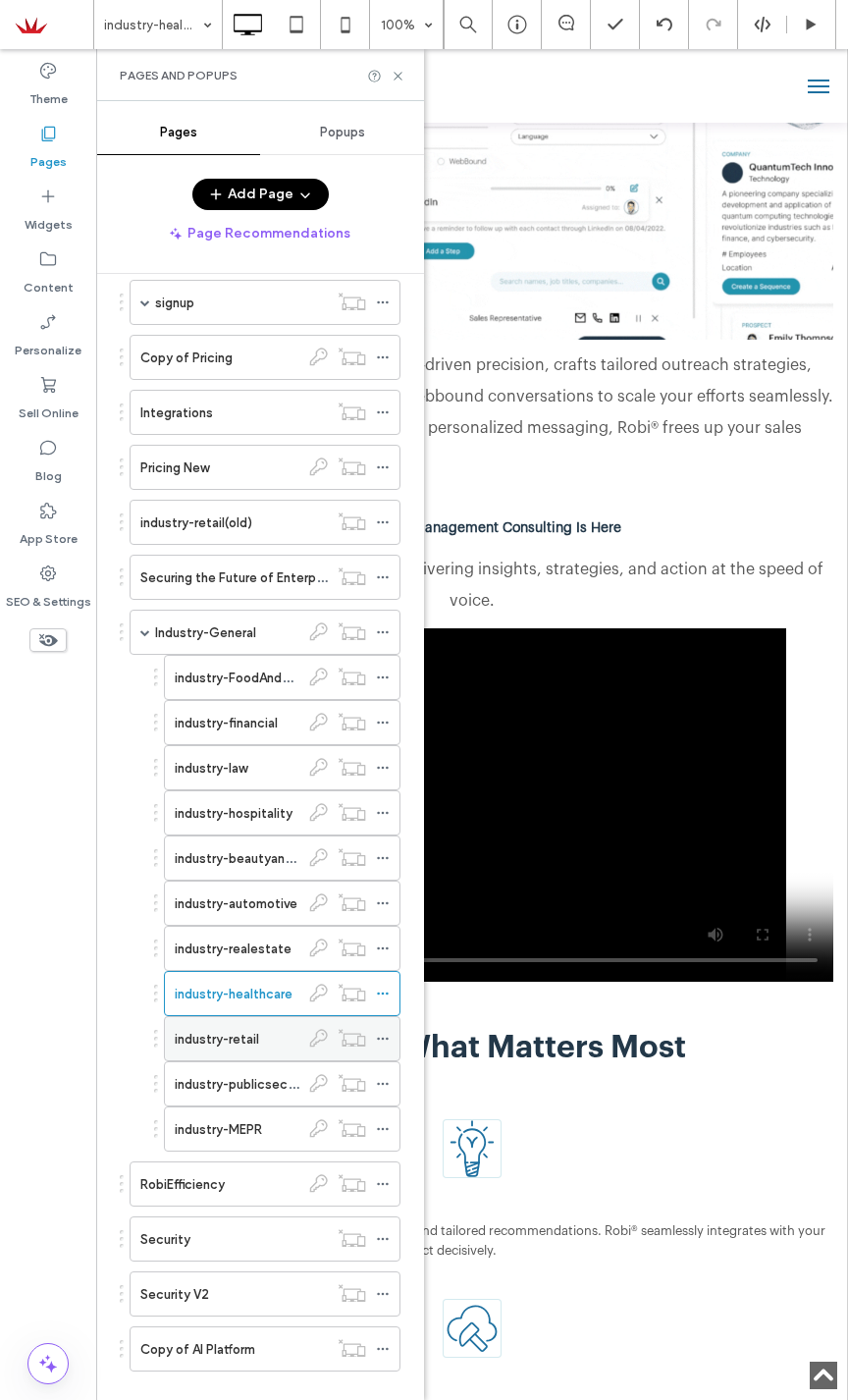 click on "industry-retail" at bounding box center [217, 1039] 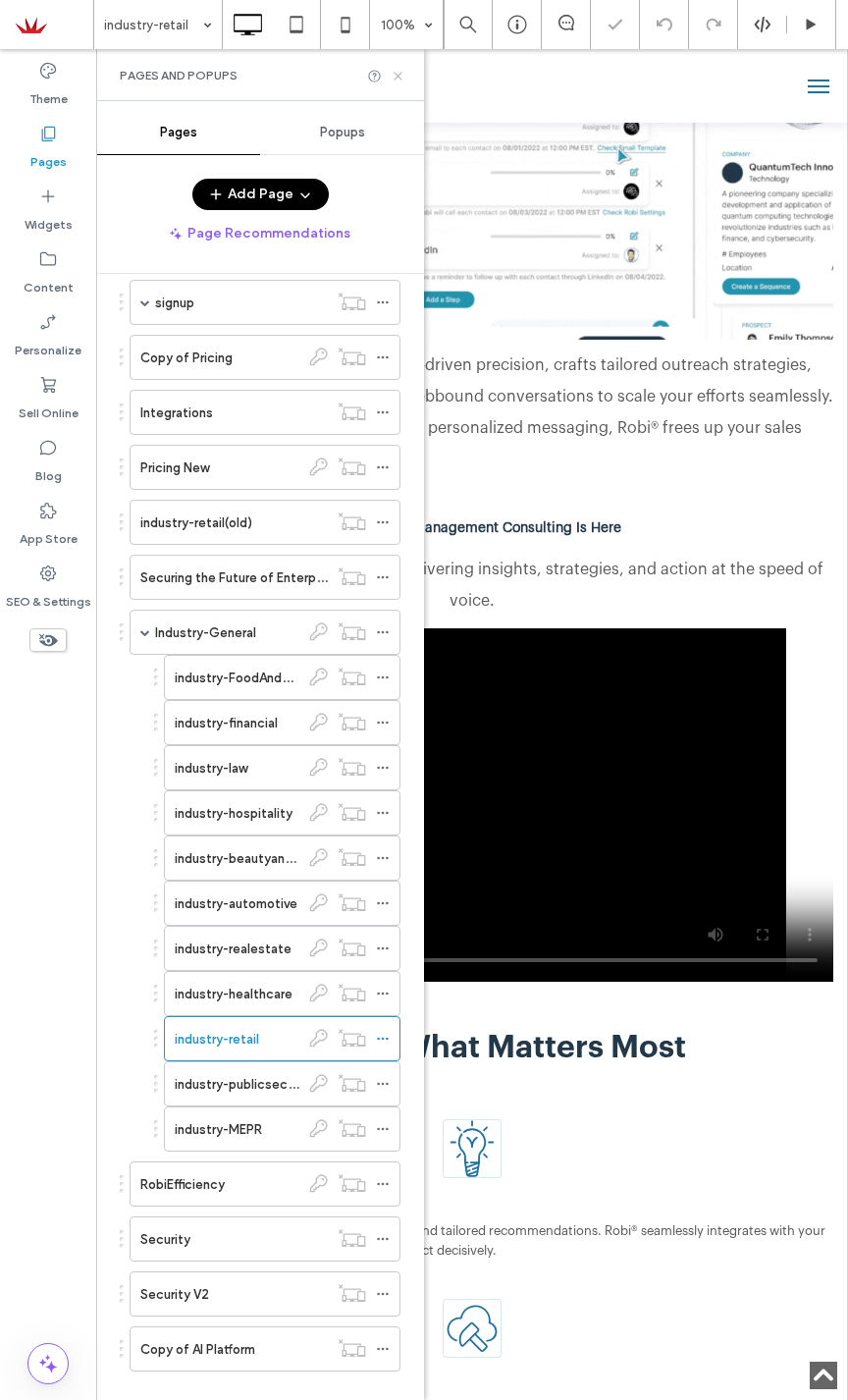 click 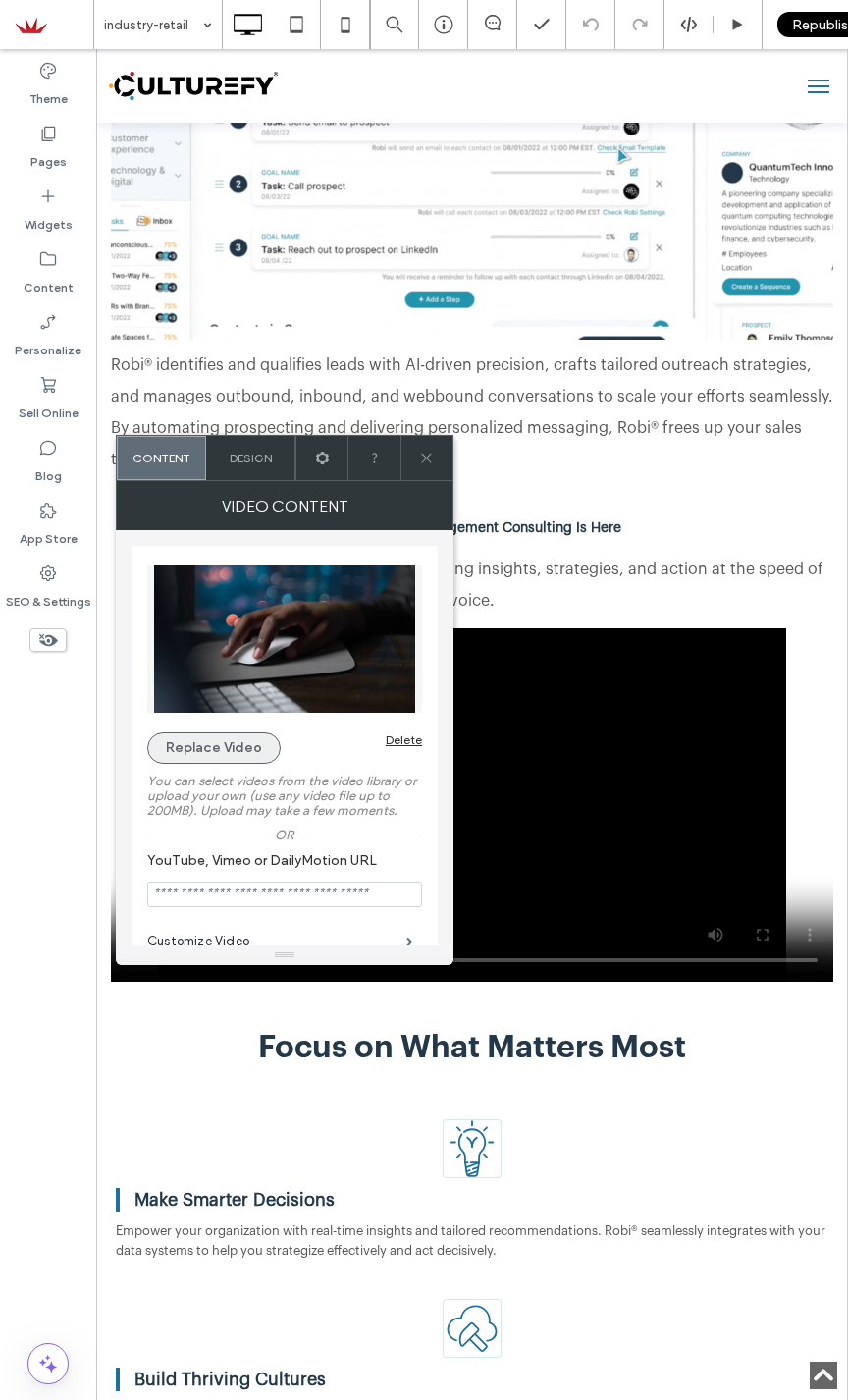 click on "Replace Video" at bounding box center (214, 748) 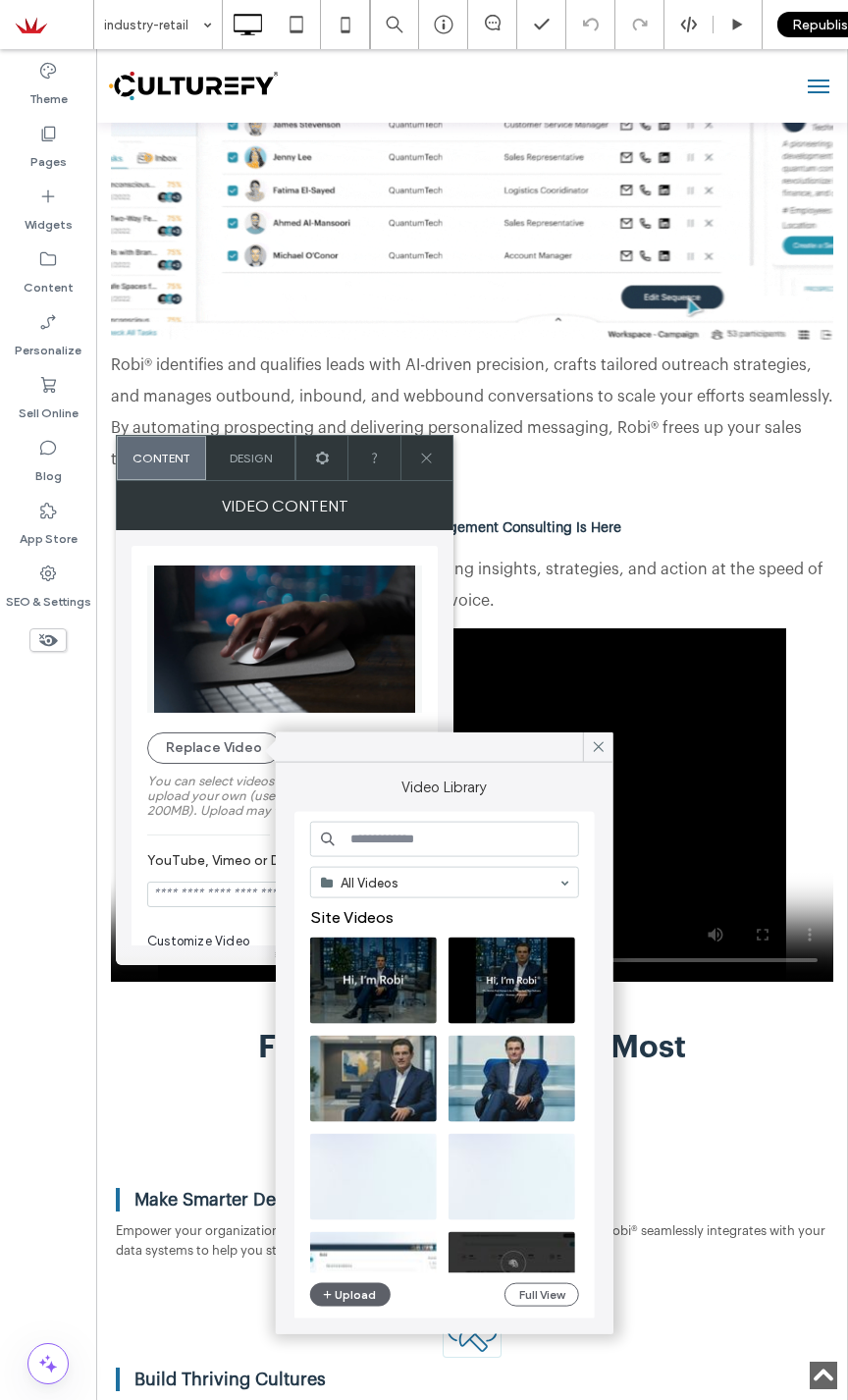click at bounding box center [445, 839] 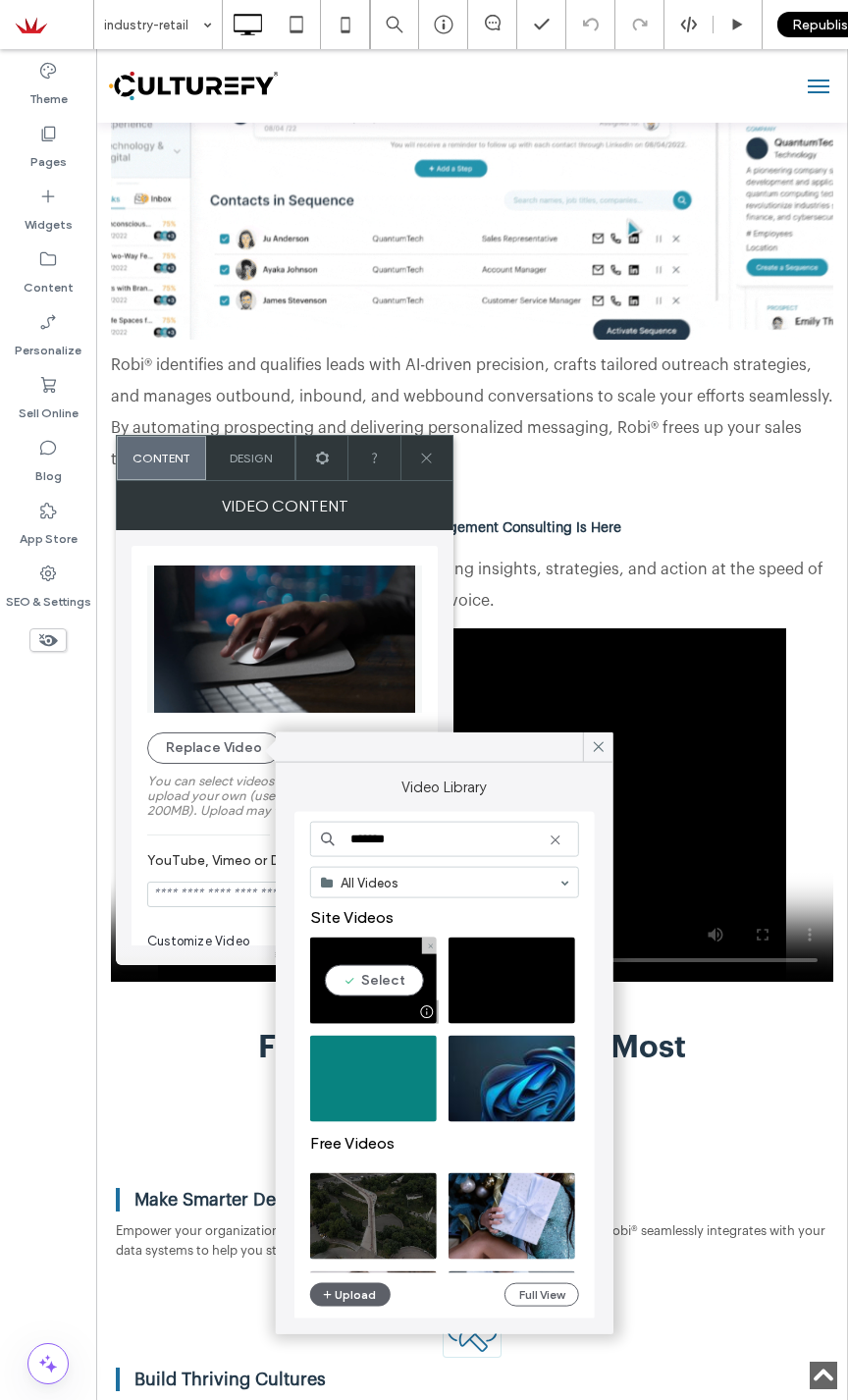 type on "*******" 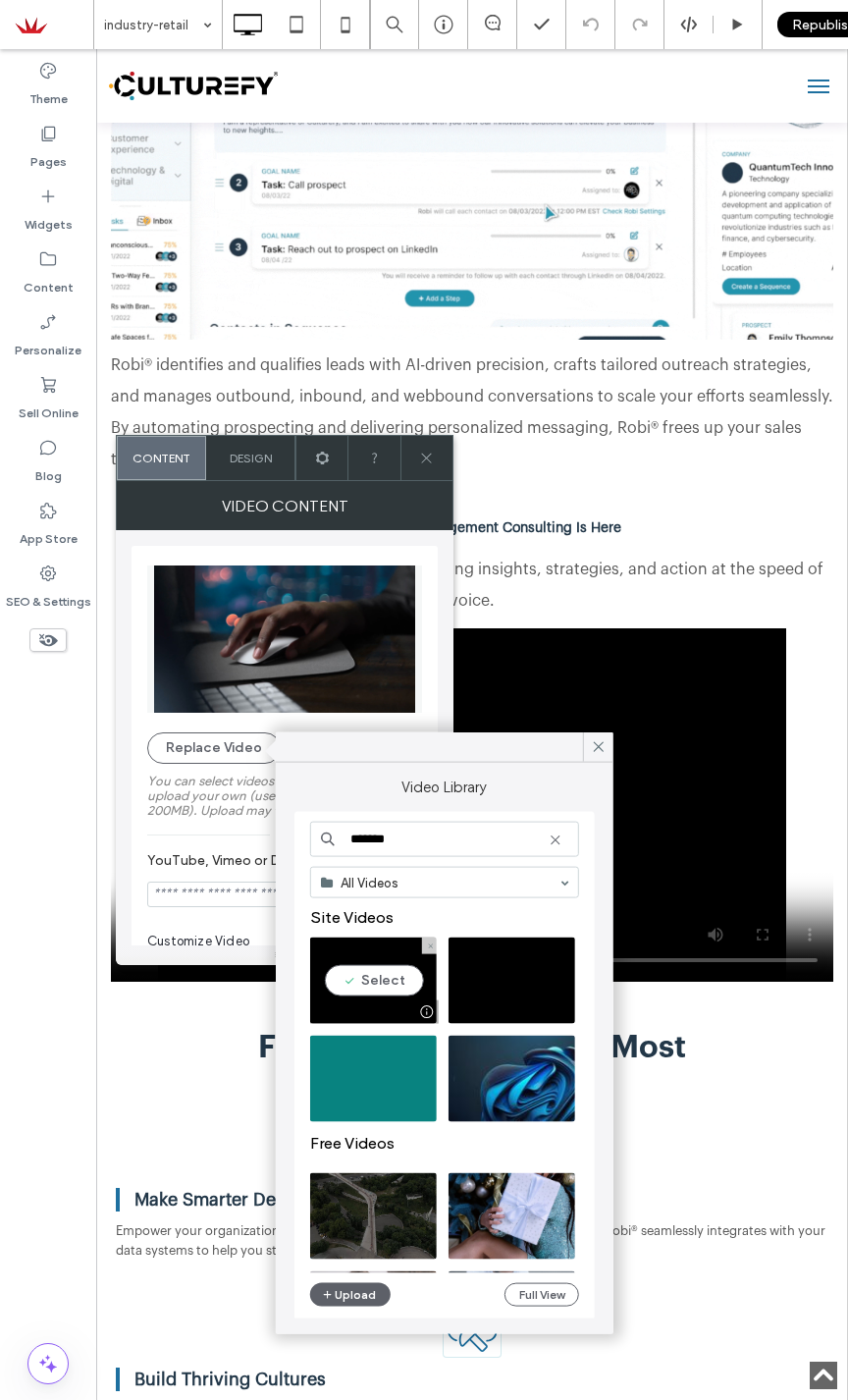 click at bounding box center (373, 981) 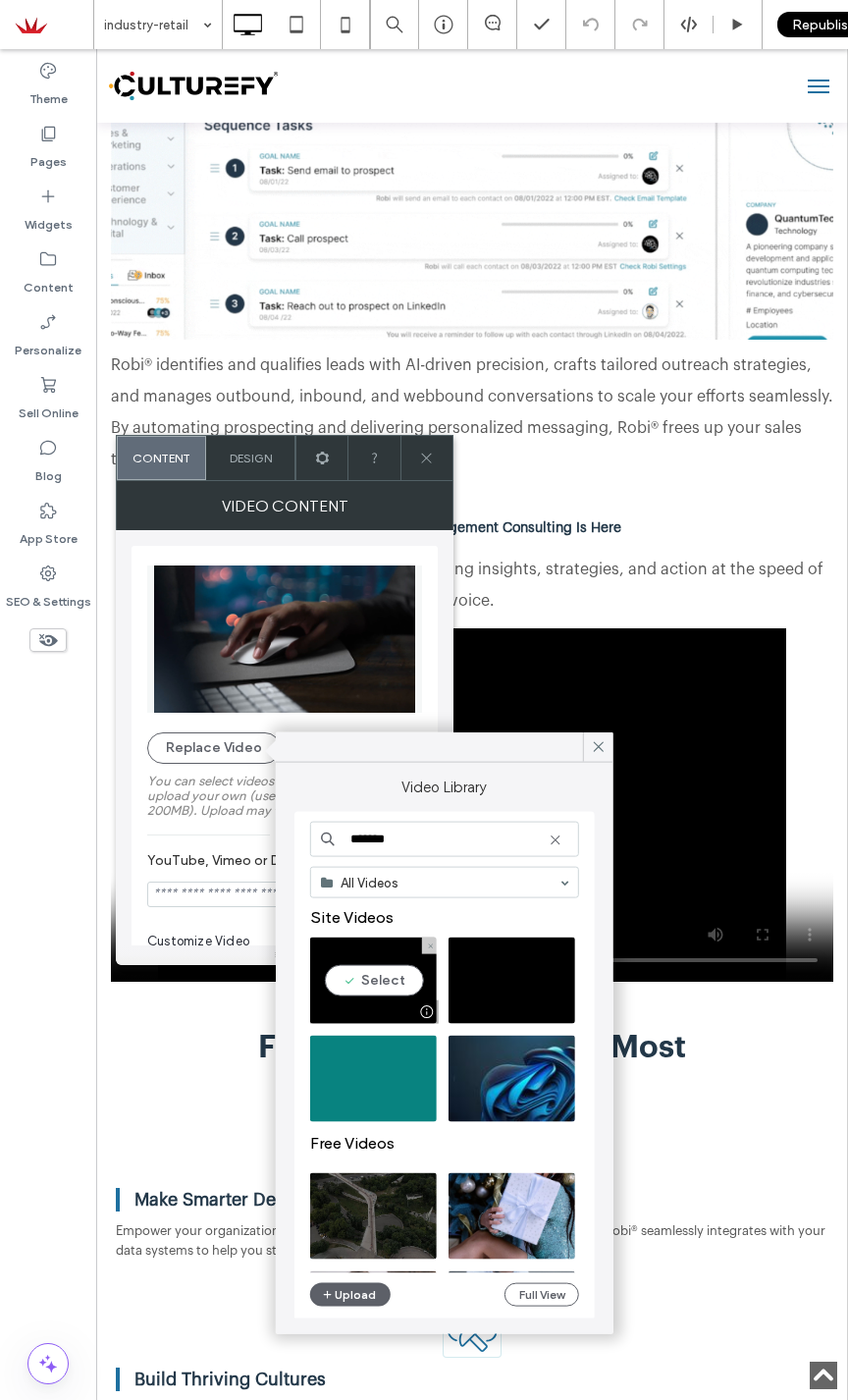 type on "**********" 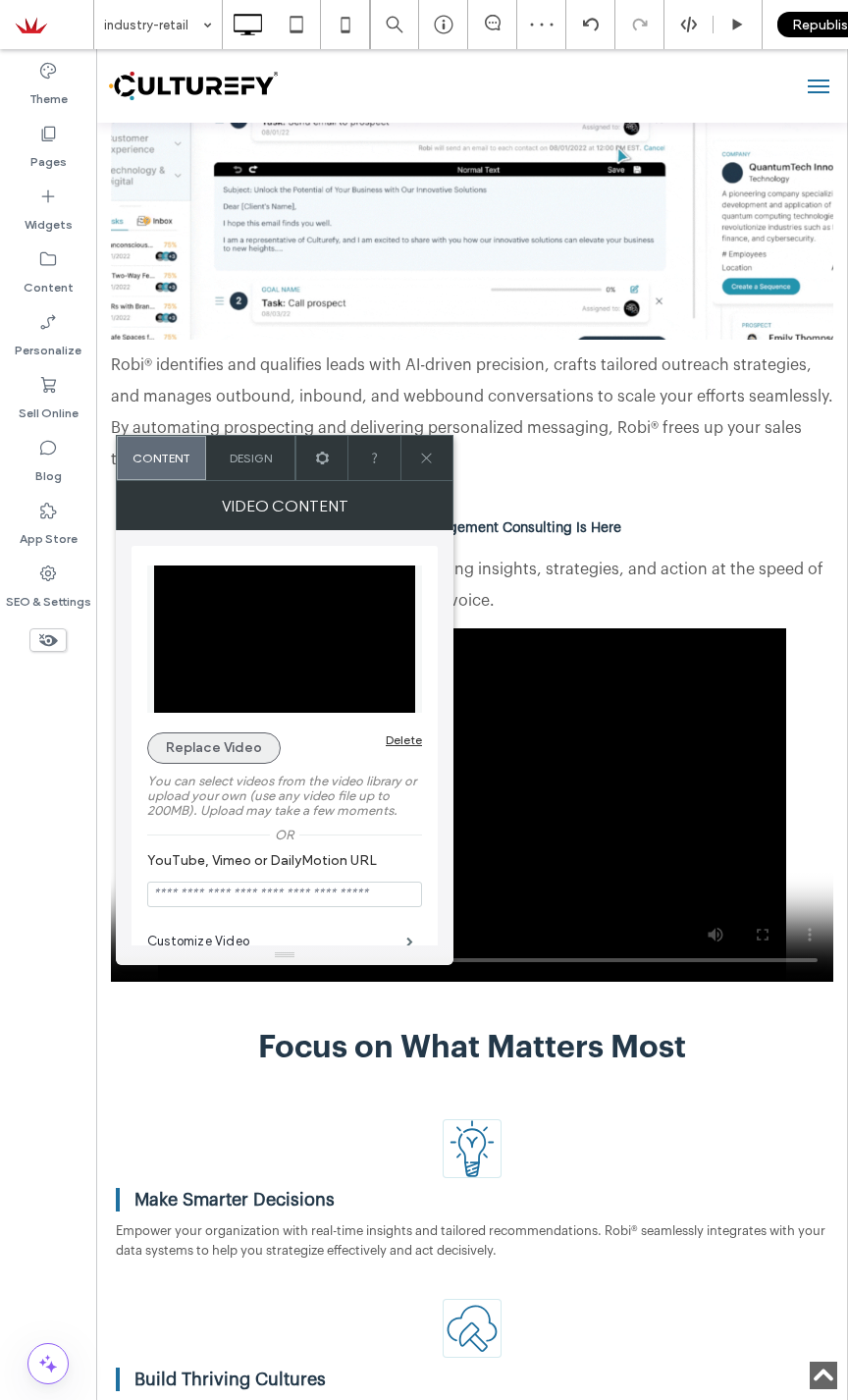 click on "Replace Video" at bounding box center (214, 748) 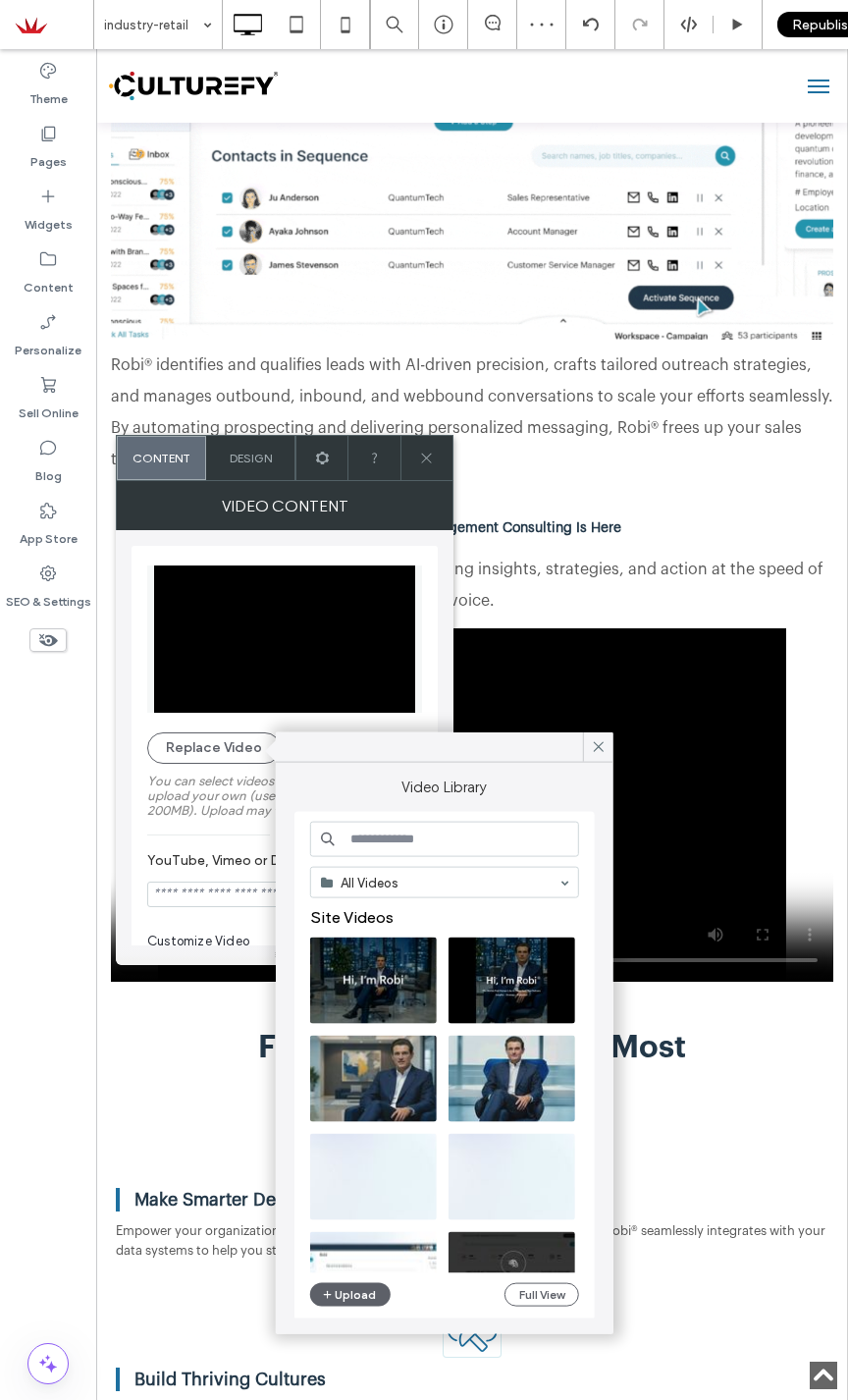 click at bounding box center [445, 839] 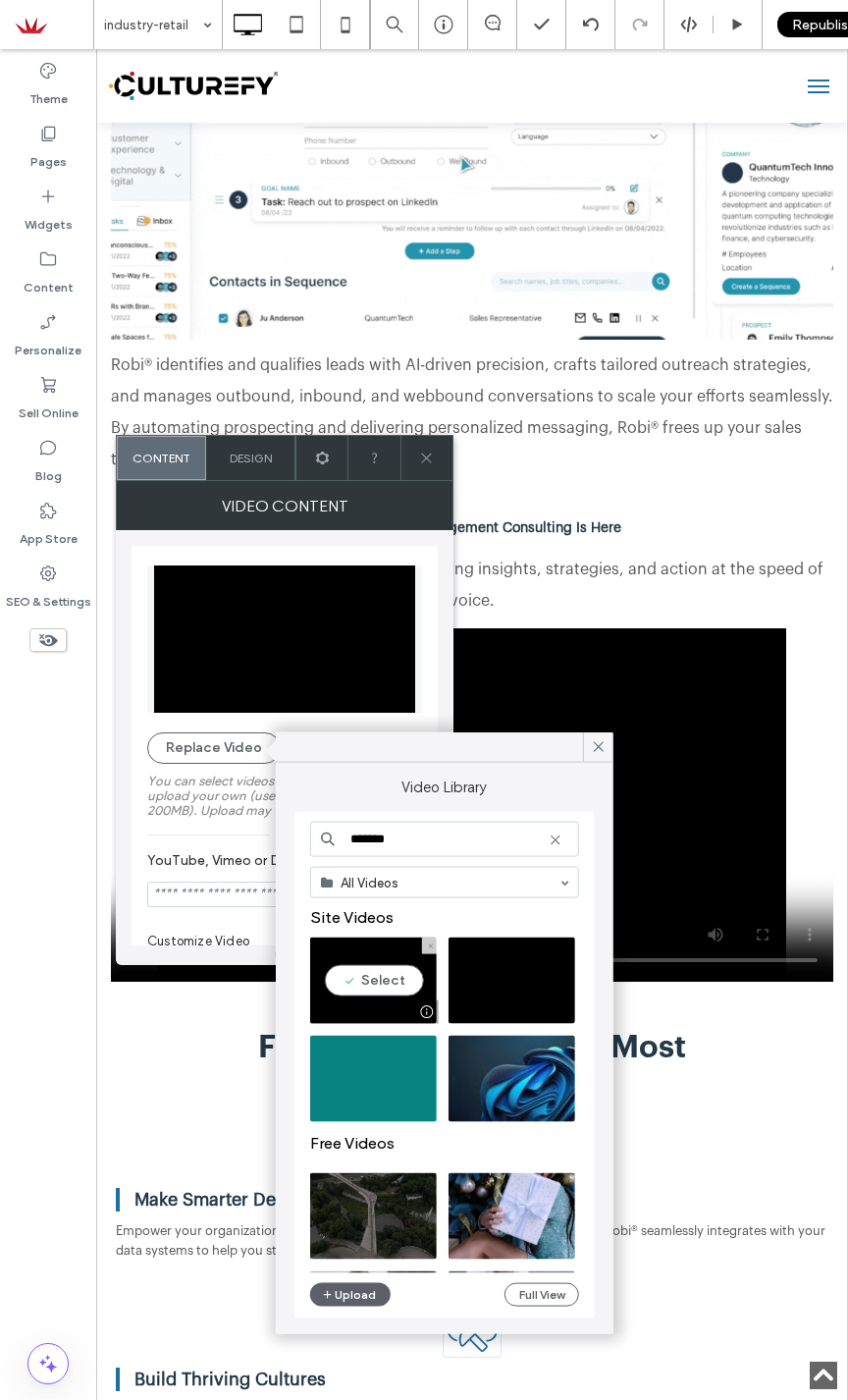 type on "*******" 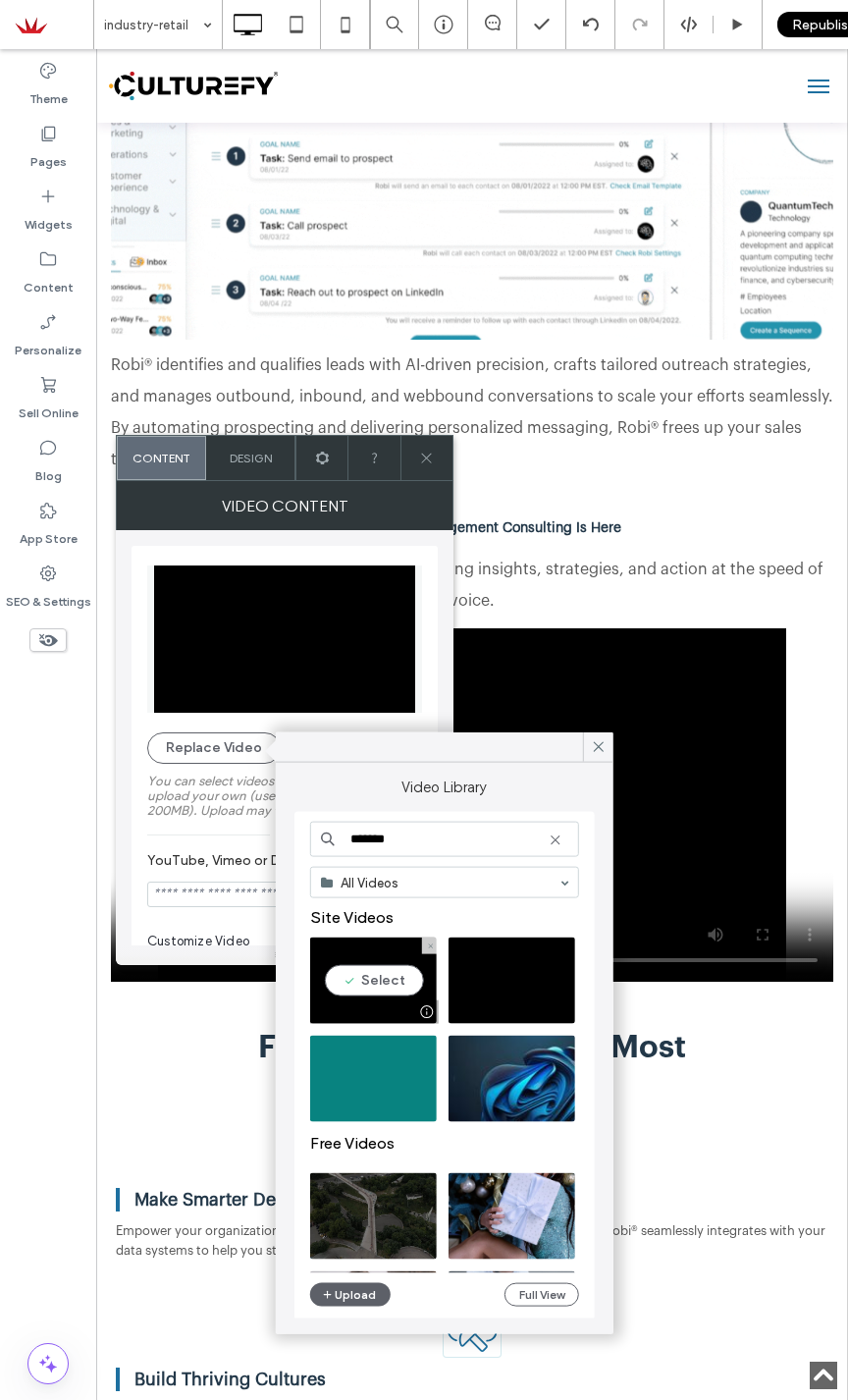 click at bounding box center (373, 981) 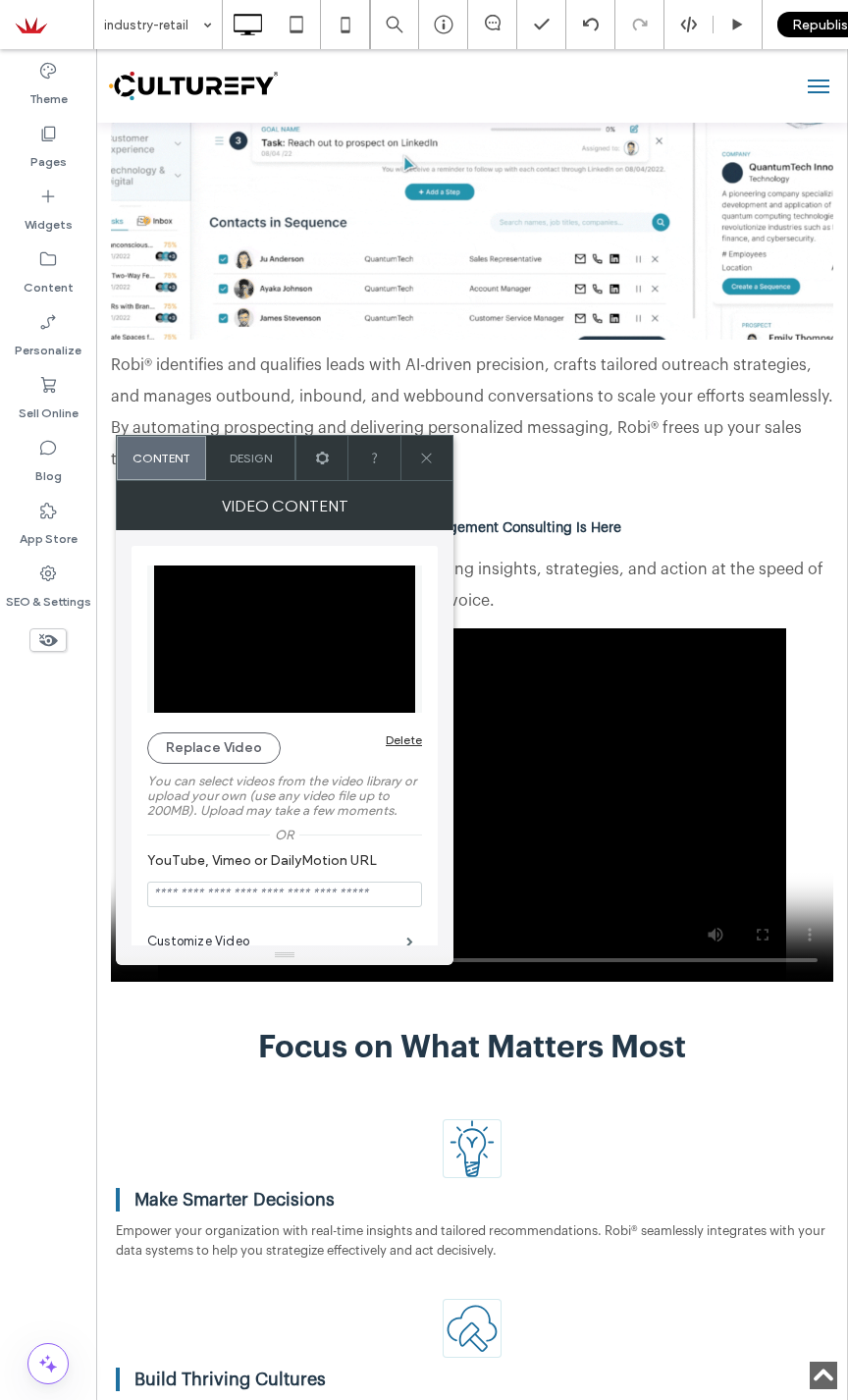 click at bounding box center [426, 458] 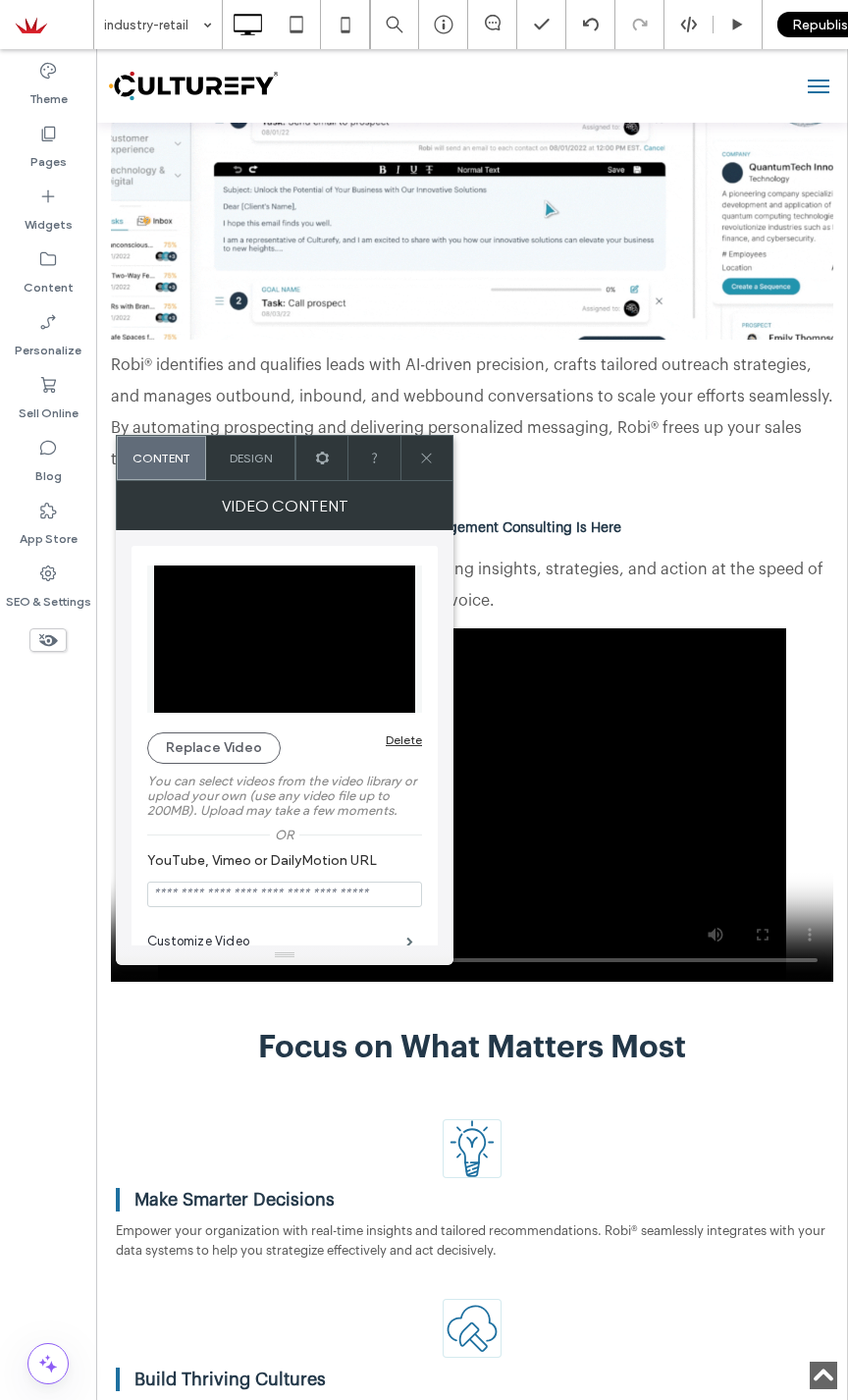 click 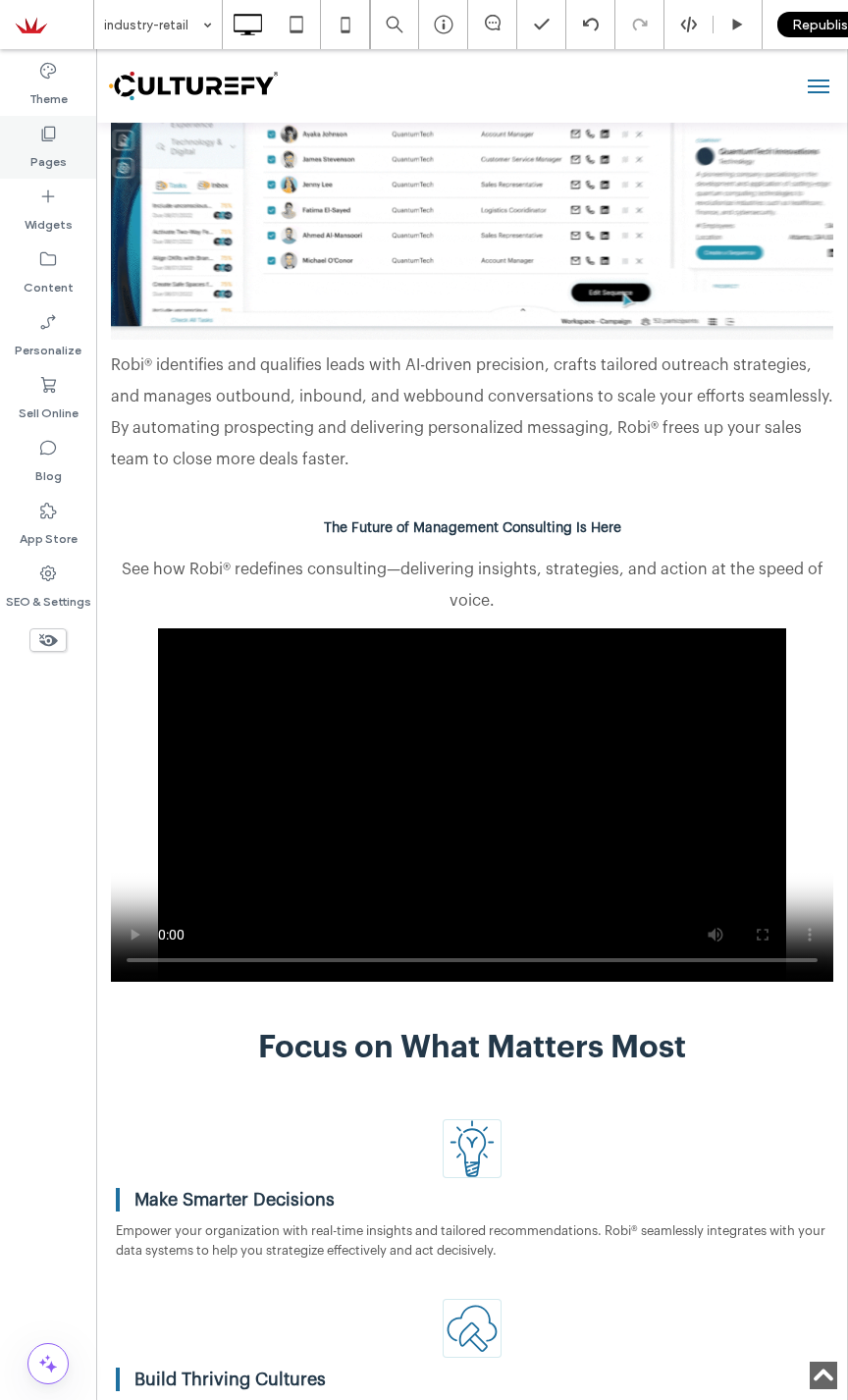 click on "Pages" at bounding box center (48, 157) 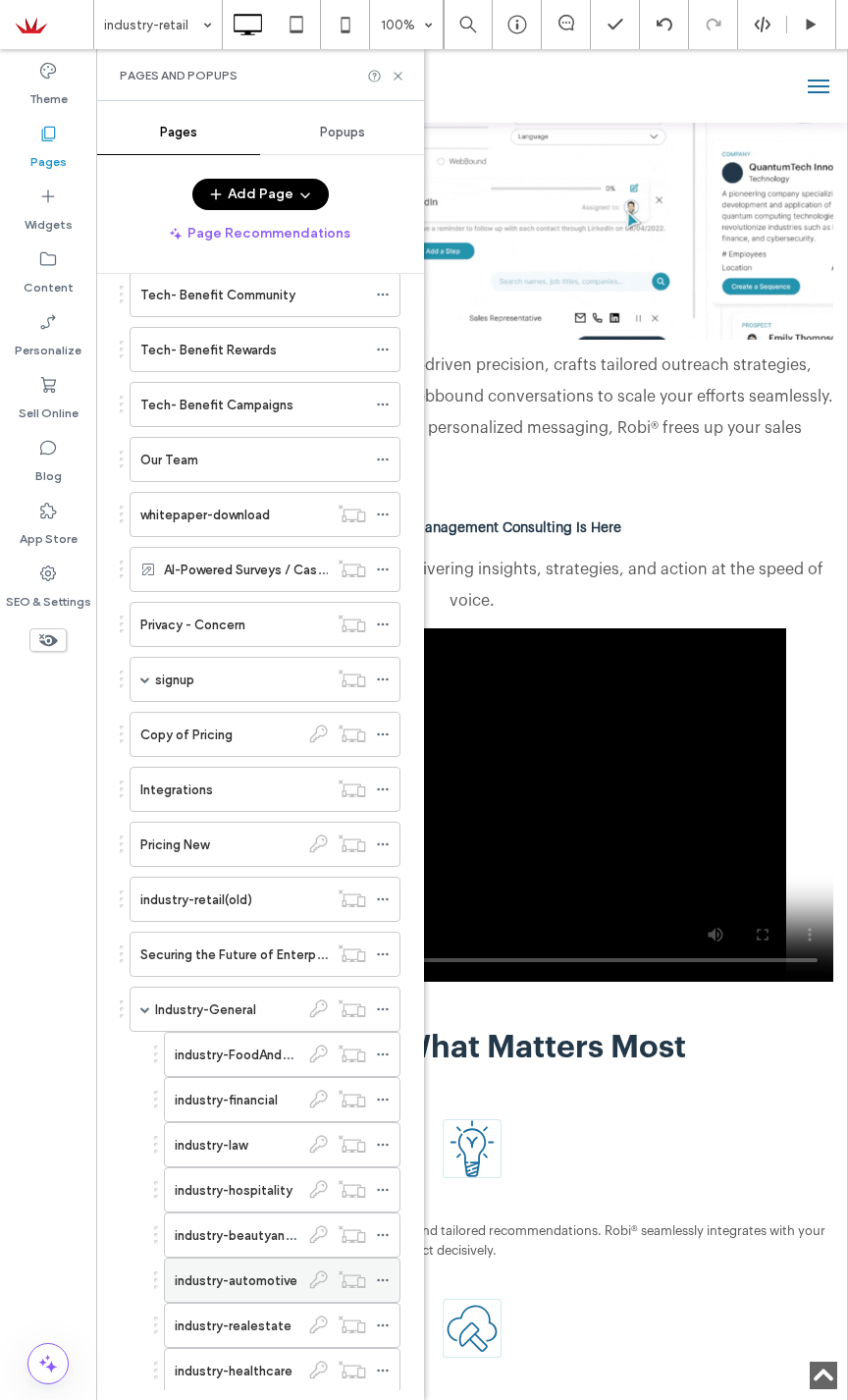 scroll, scrollTop: 2847, scrollLeft: 0, axis: vertical 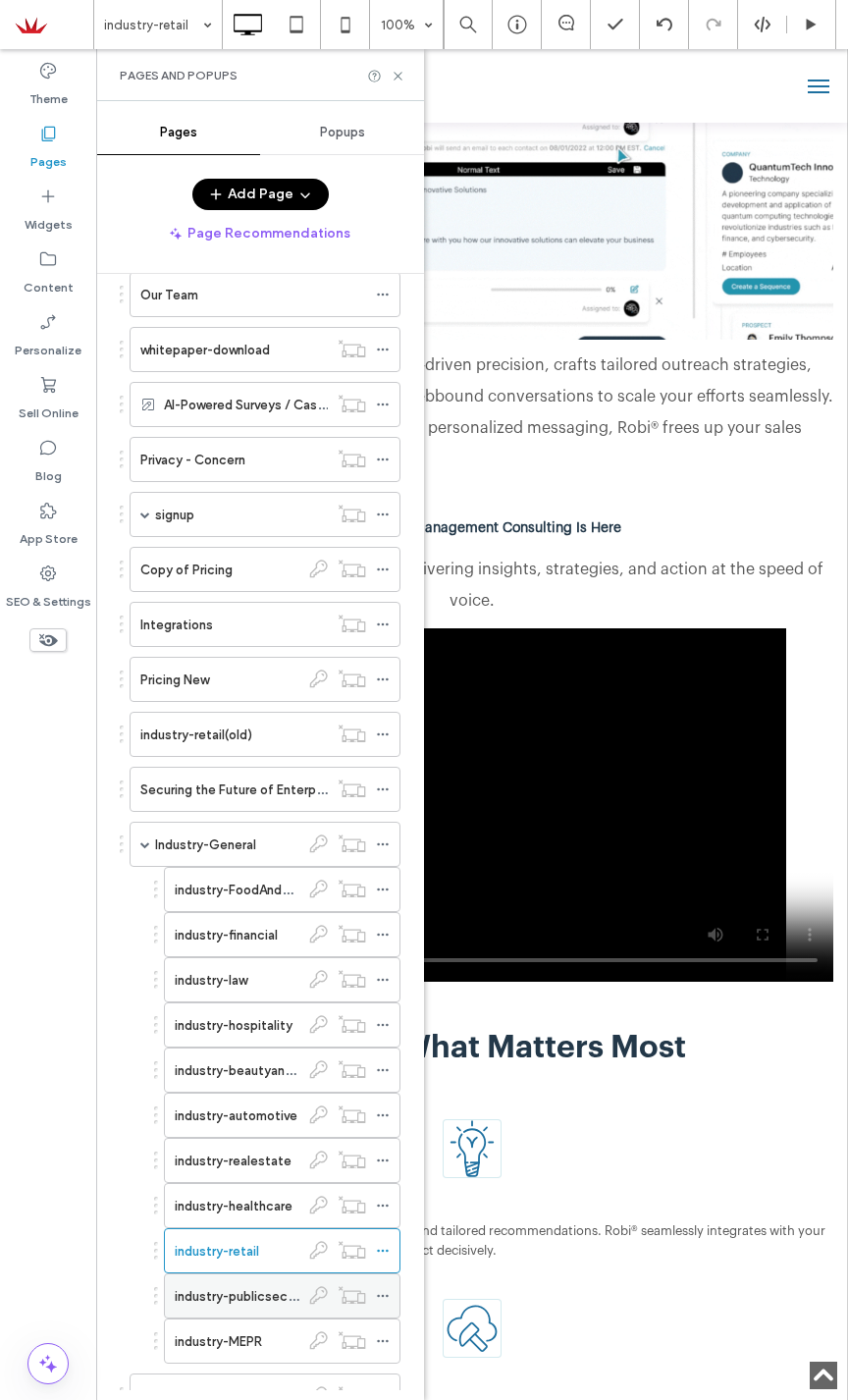 click on "industry-publicsector" at bounding box center (239, 1296) 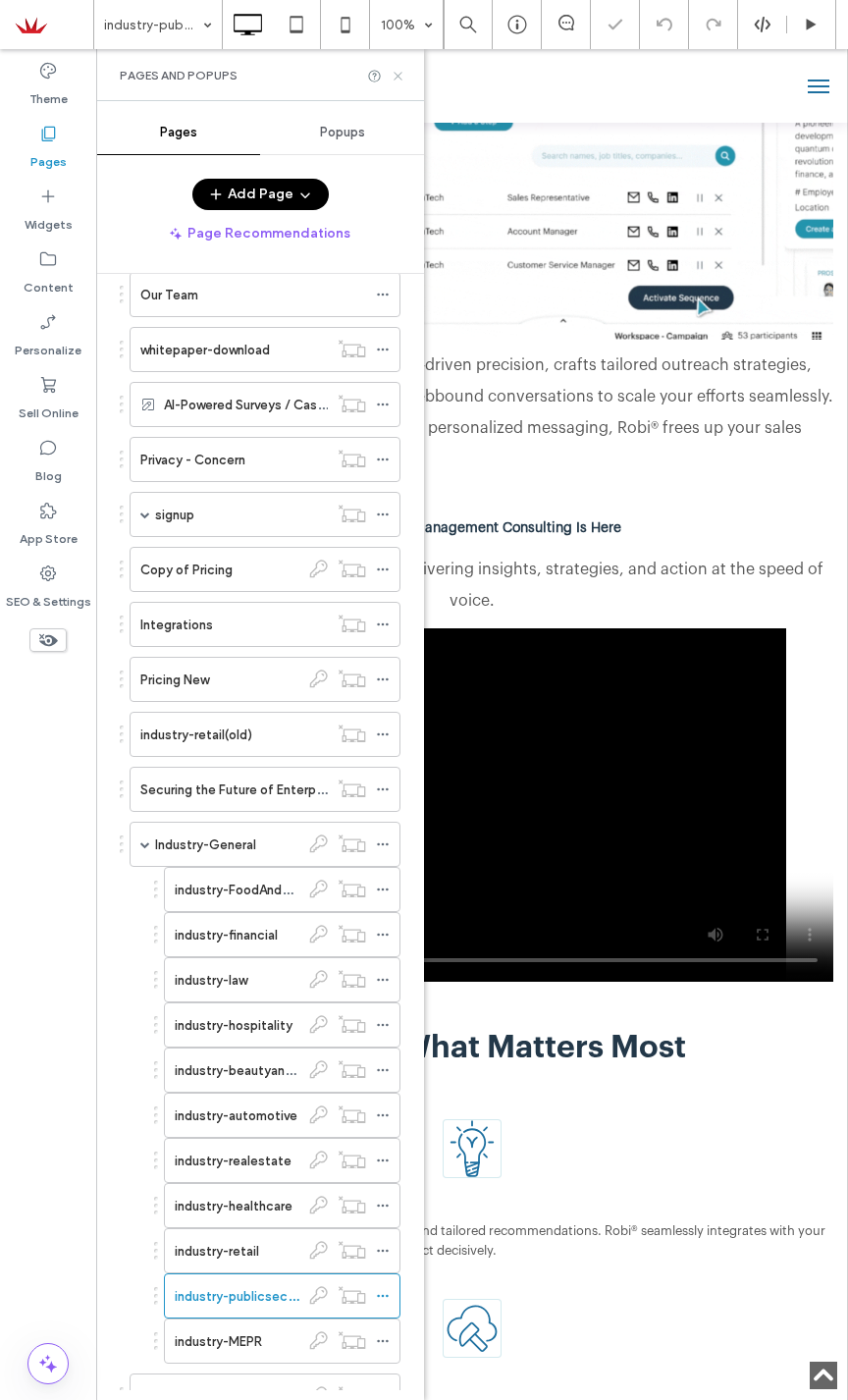 click 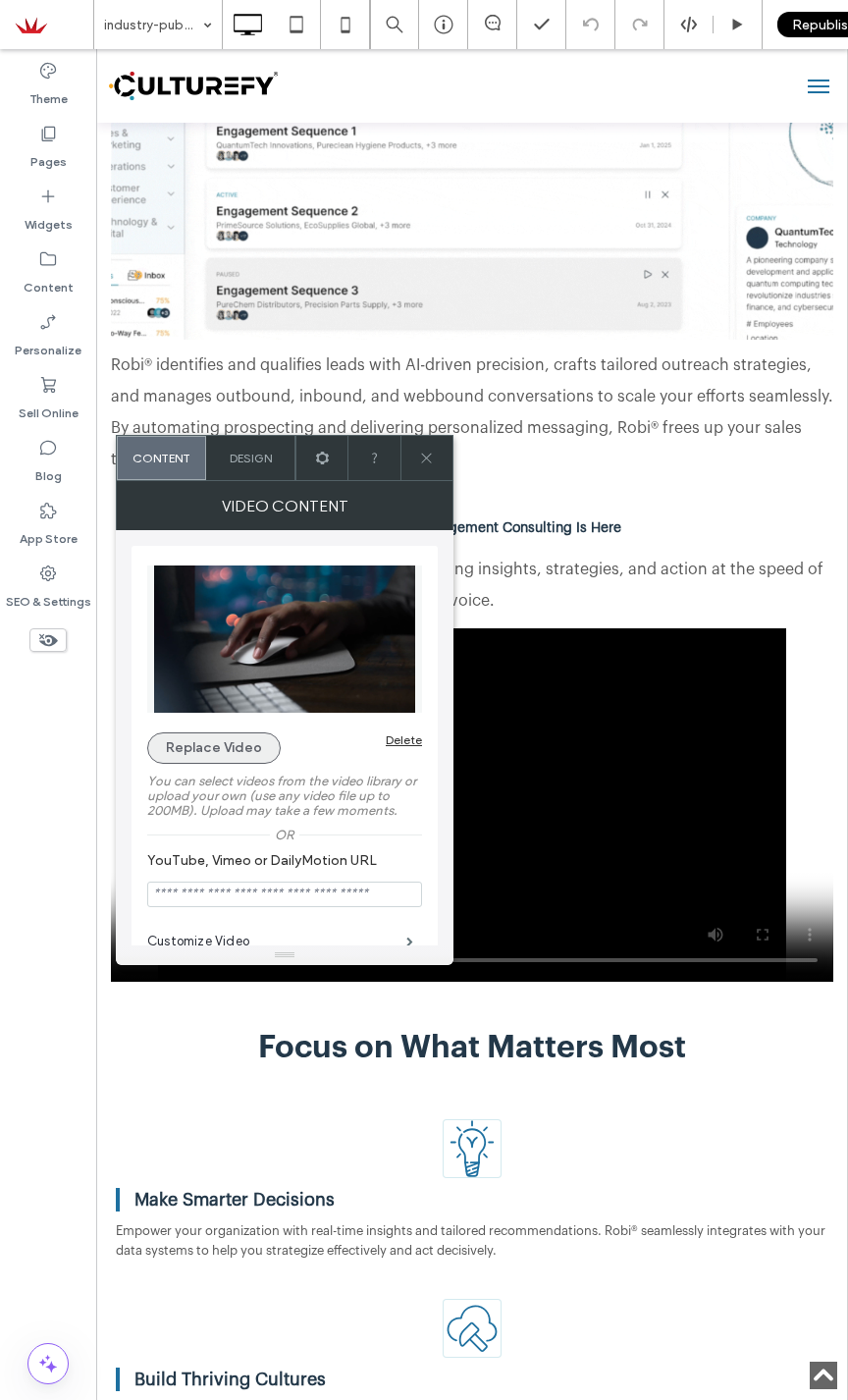 click on "Replace Video" at bounding box center [214, 748] 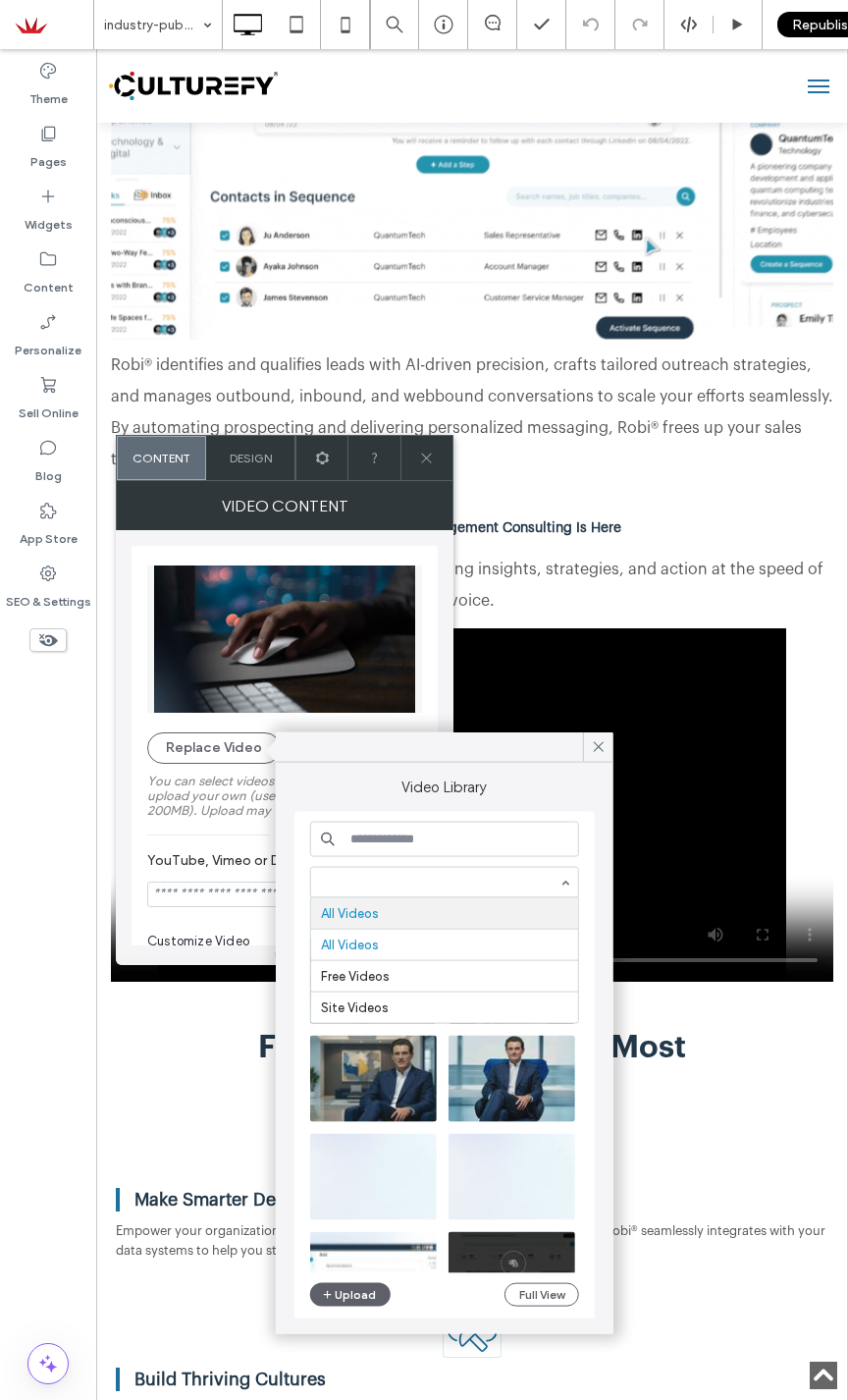 click at bounding box center (445, 839) 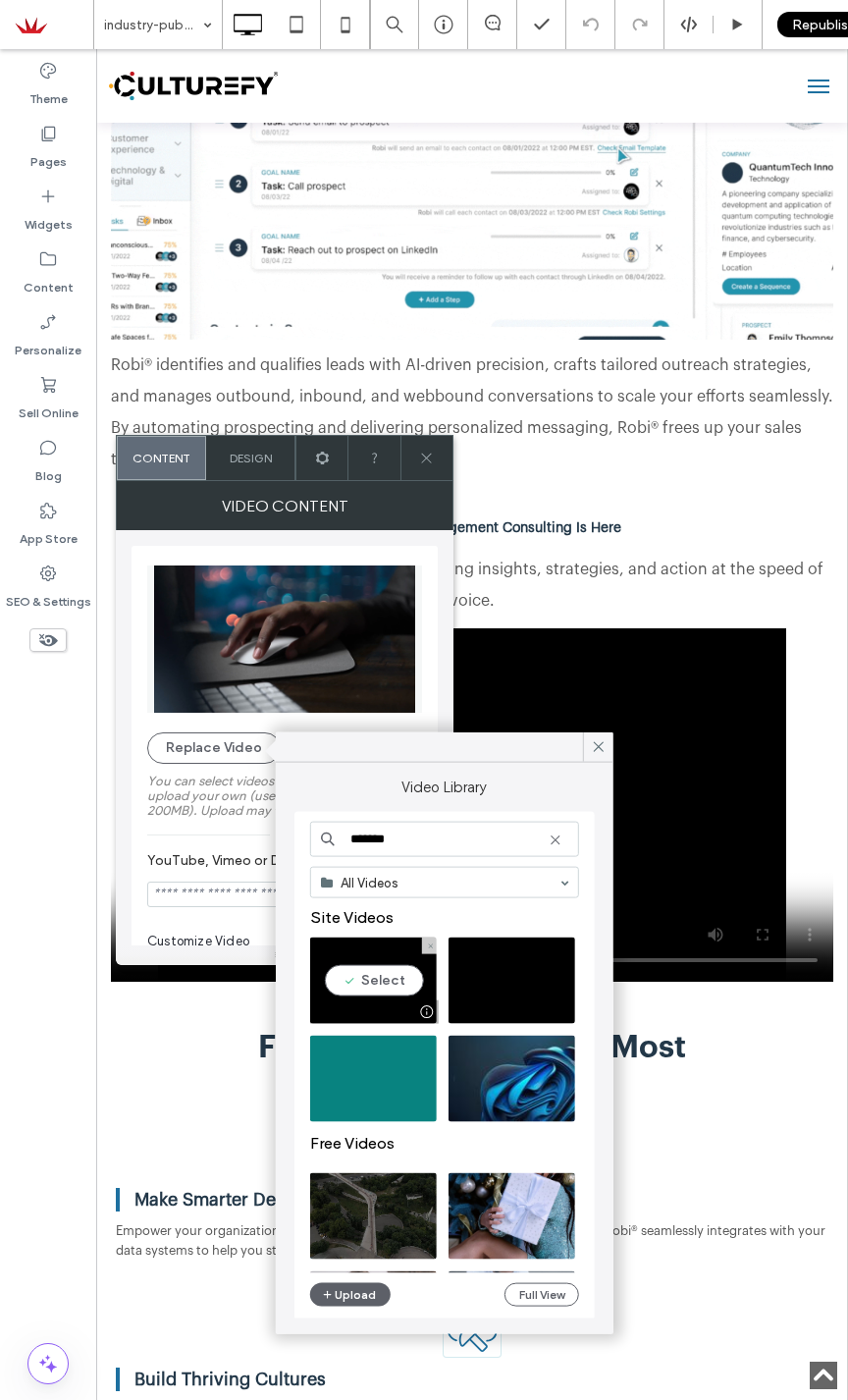 type on "*******" 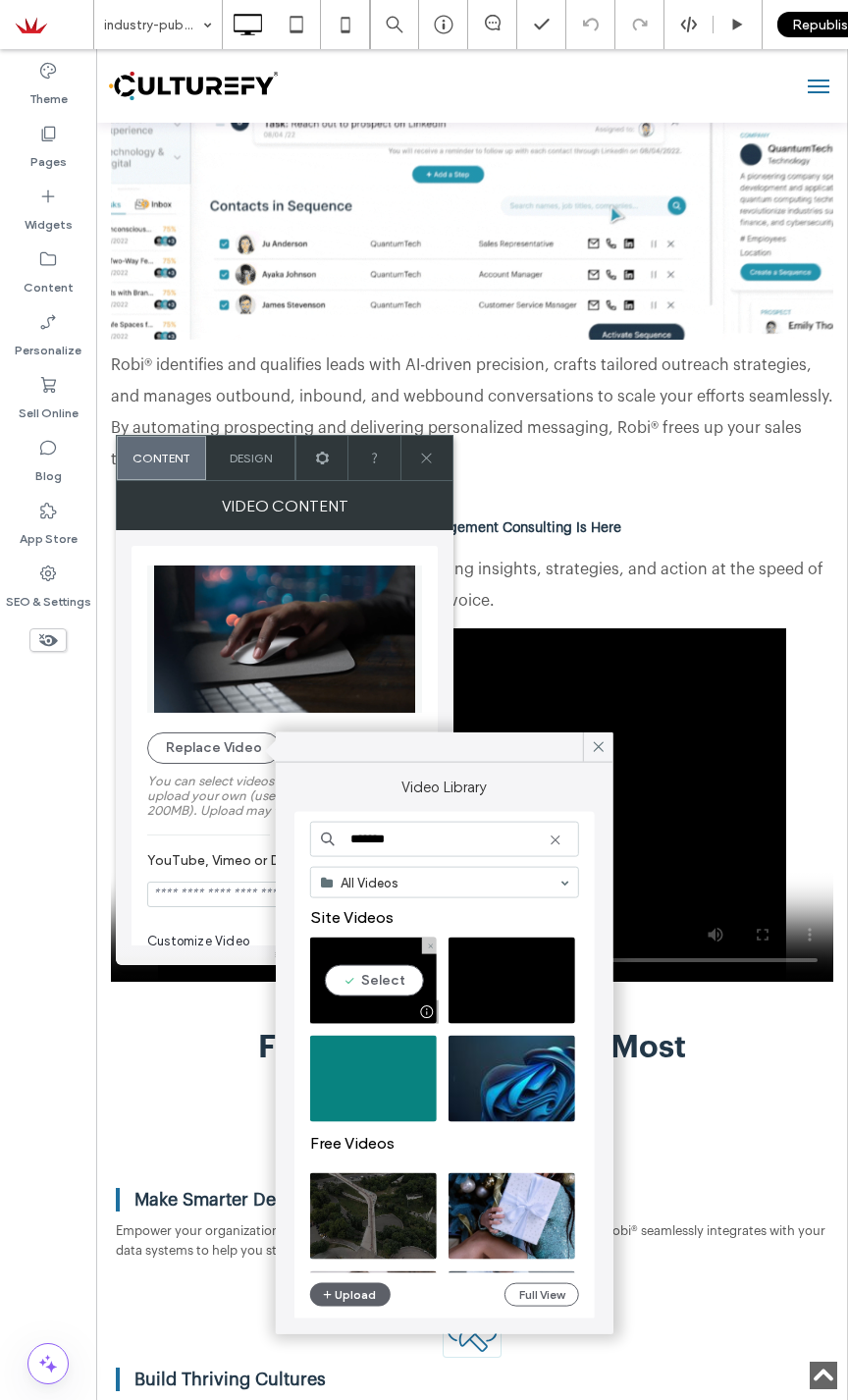 click at bounding box center (373, 981) 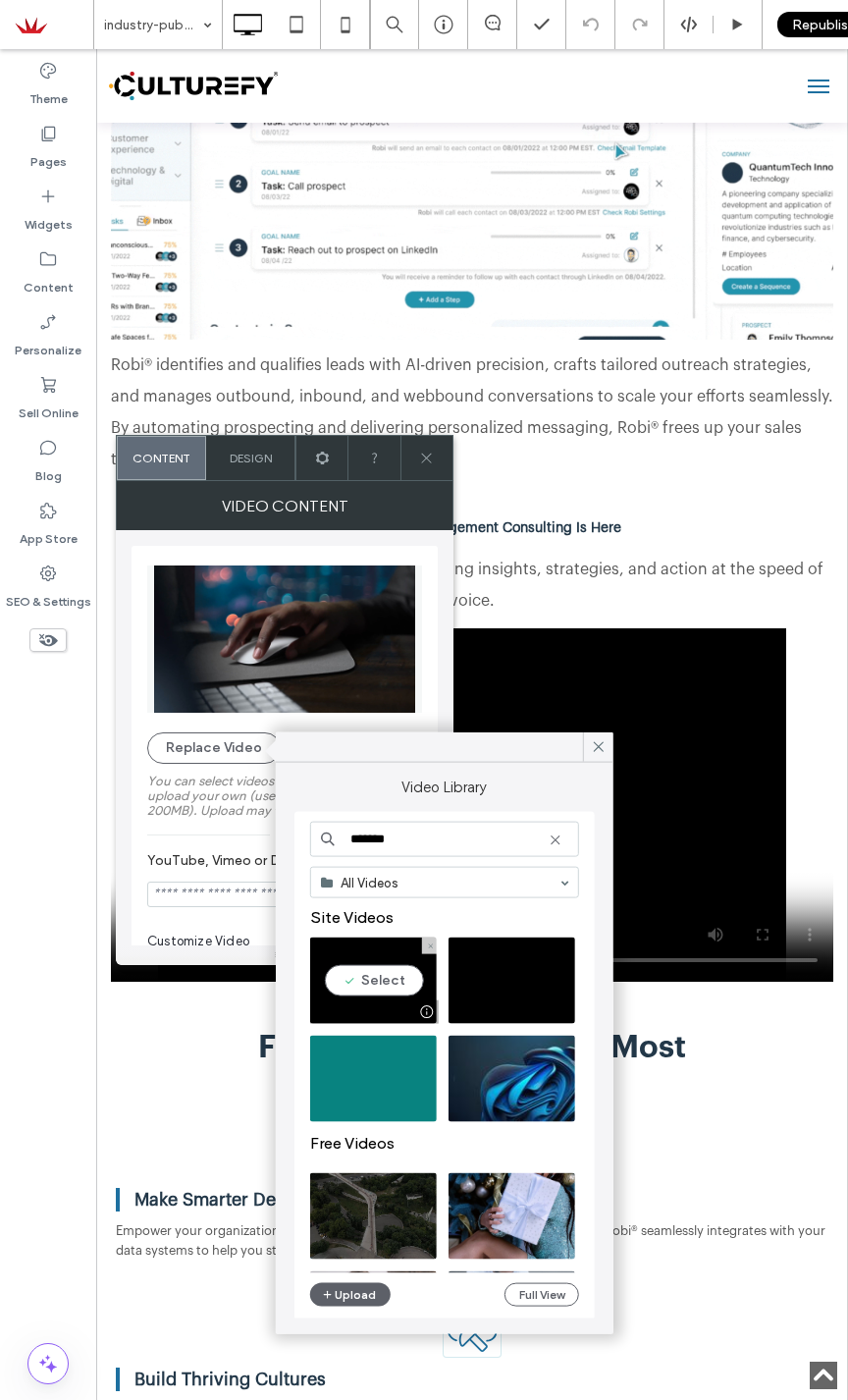 type on "**********" 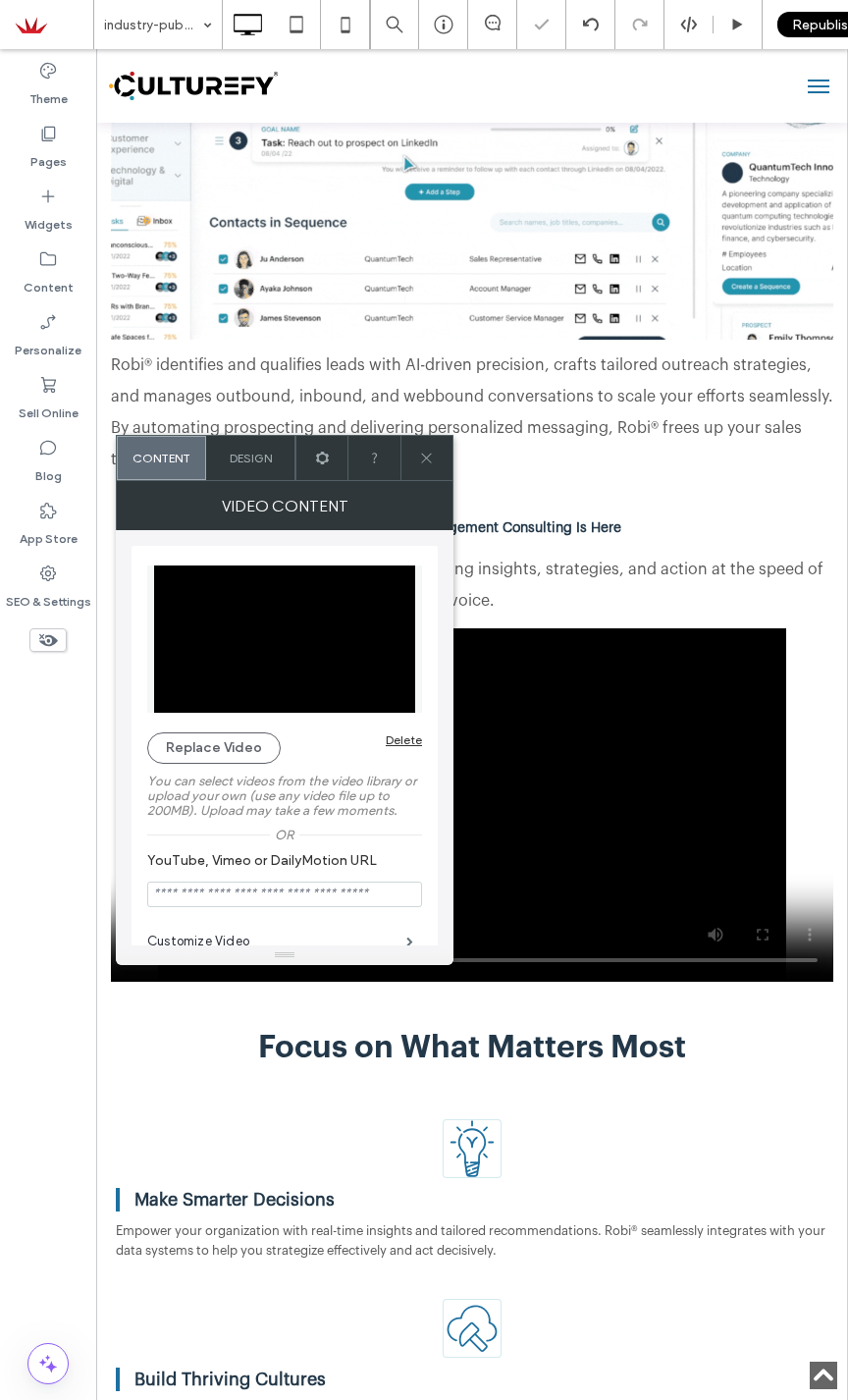 click at bounding box center (426, 458) 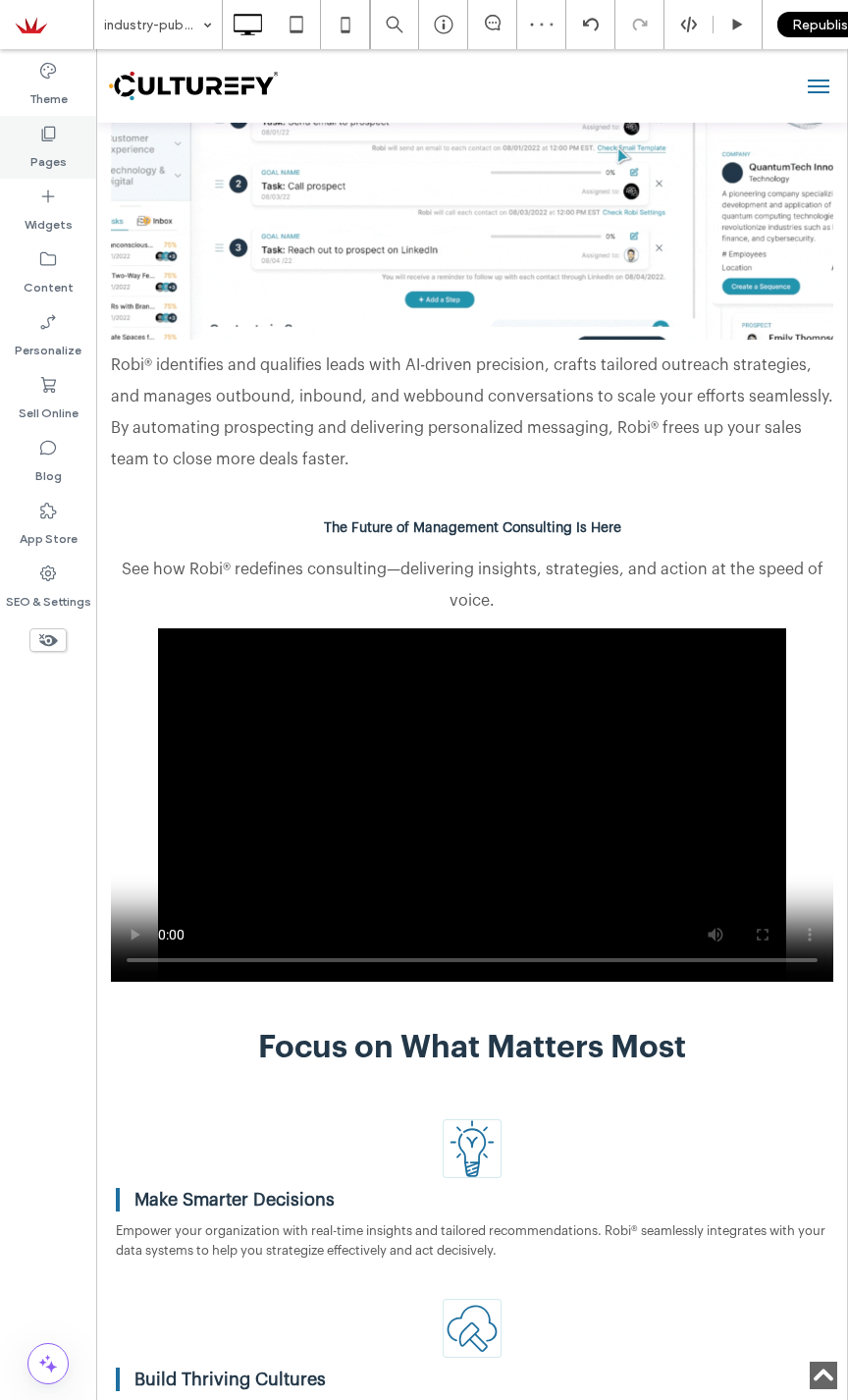 click 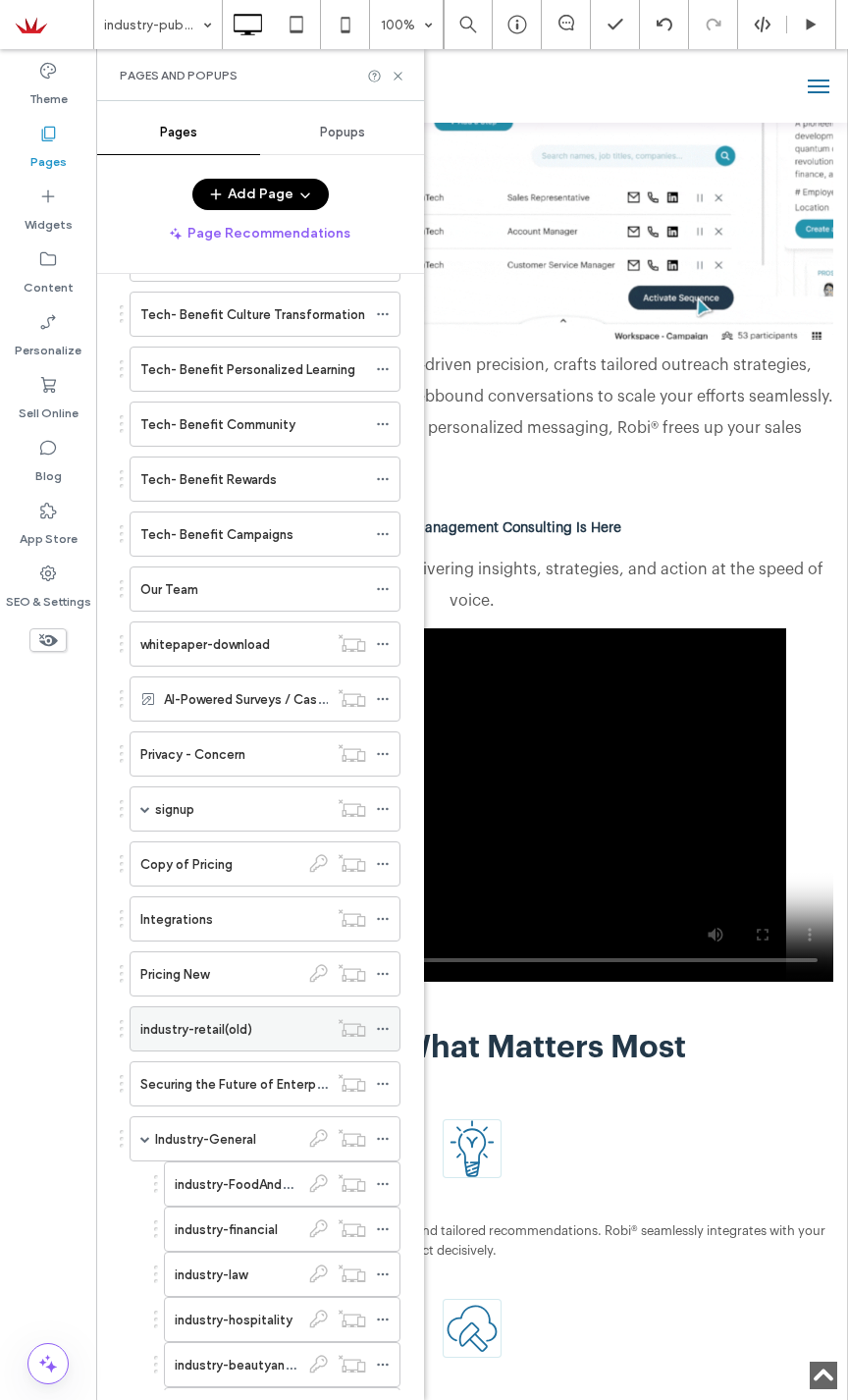 scroll, scrollTop: 3059, scrollLeft: 0, axis: vertical 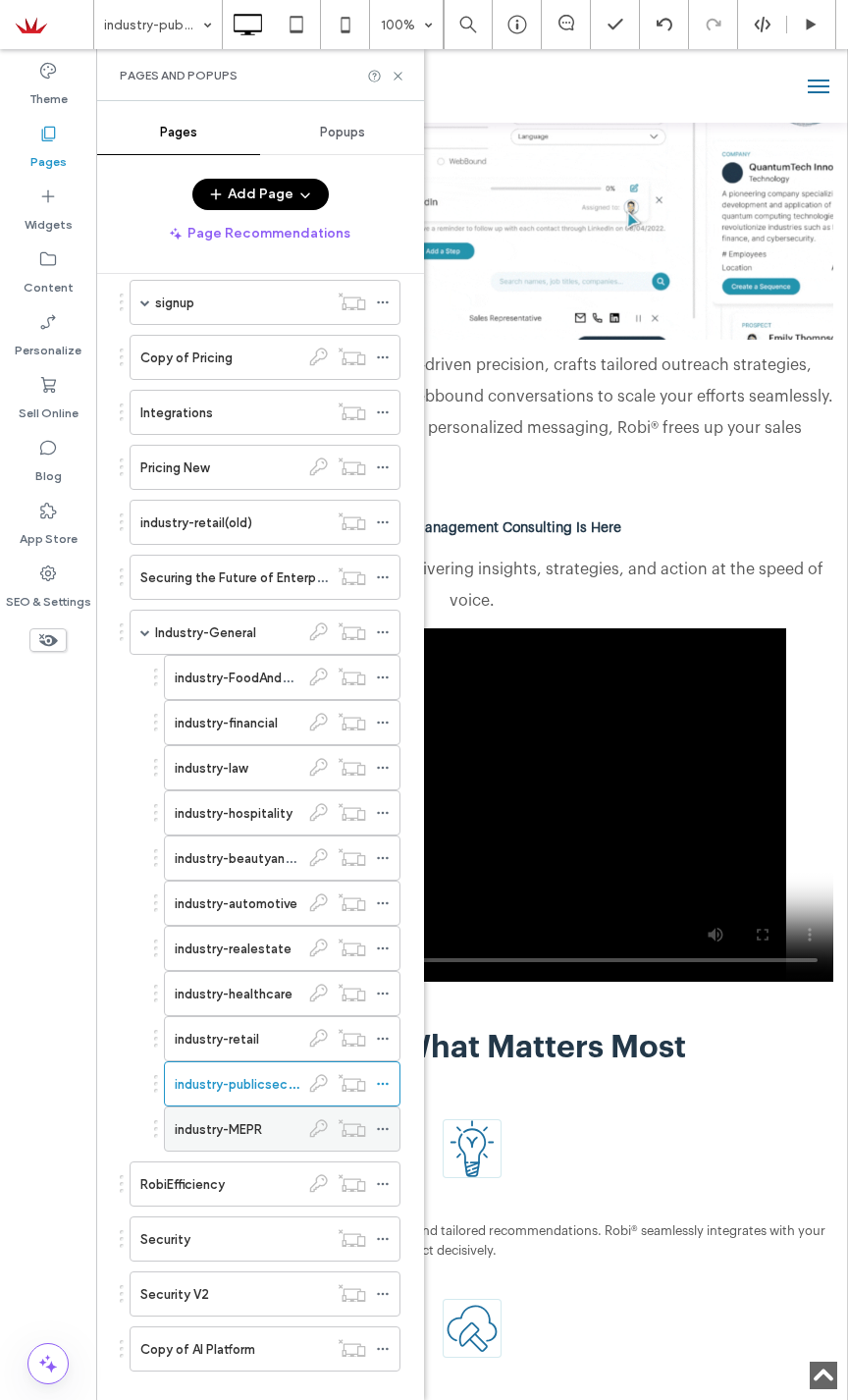 click on "industry-MEPR" at bounding box center [218, 1129] 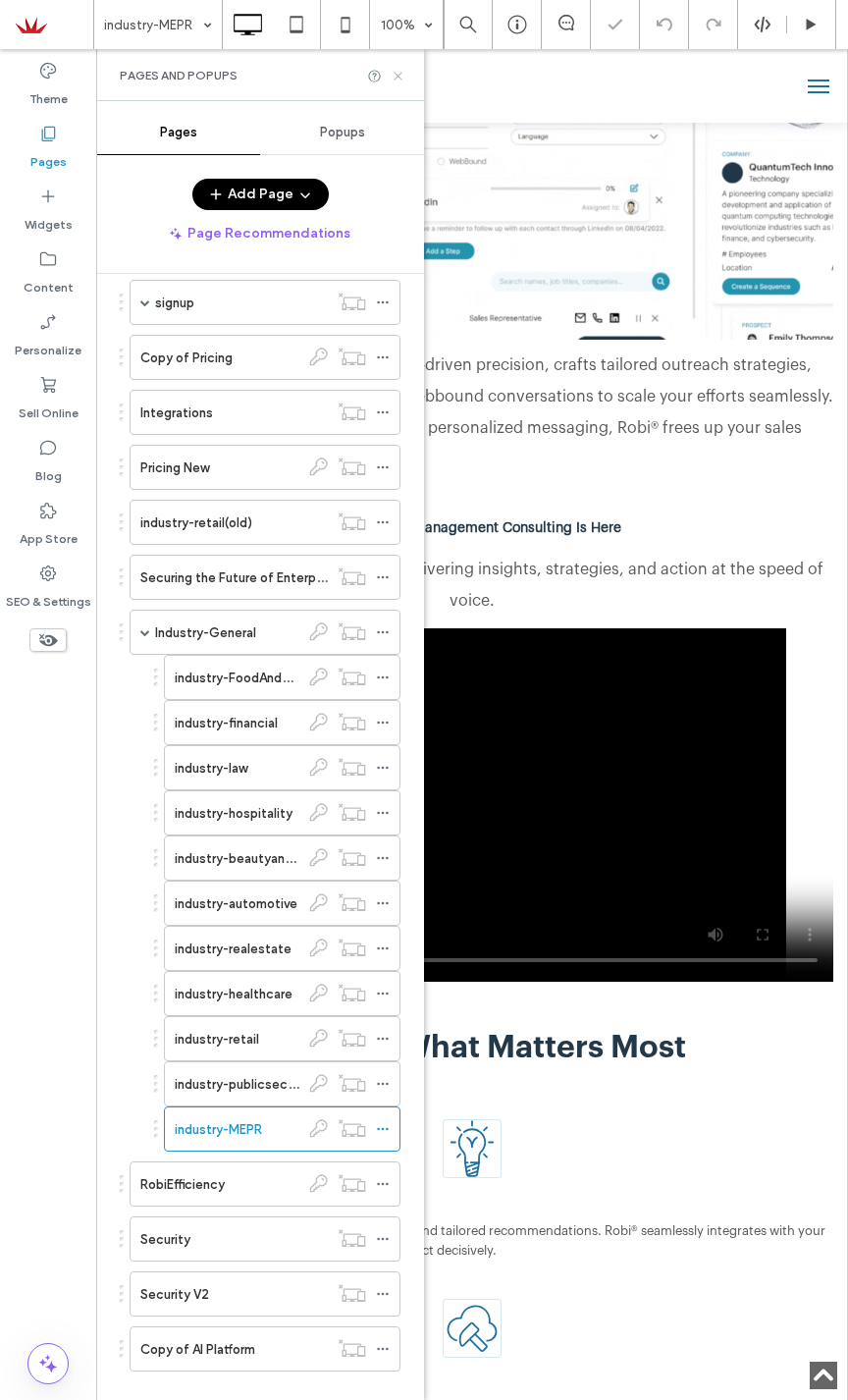 click 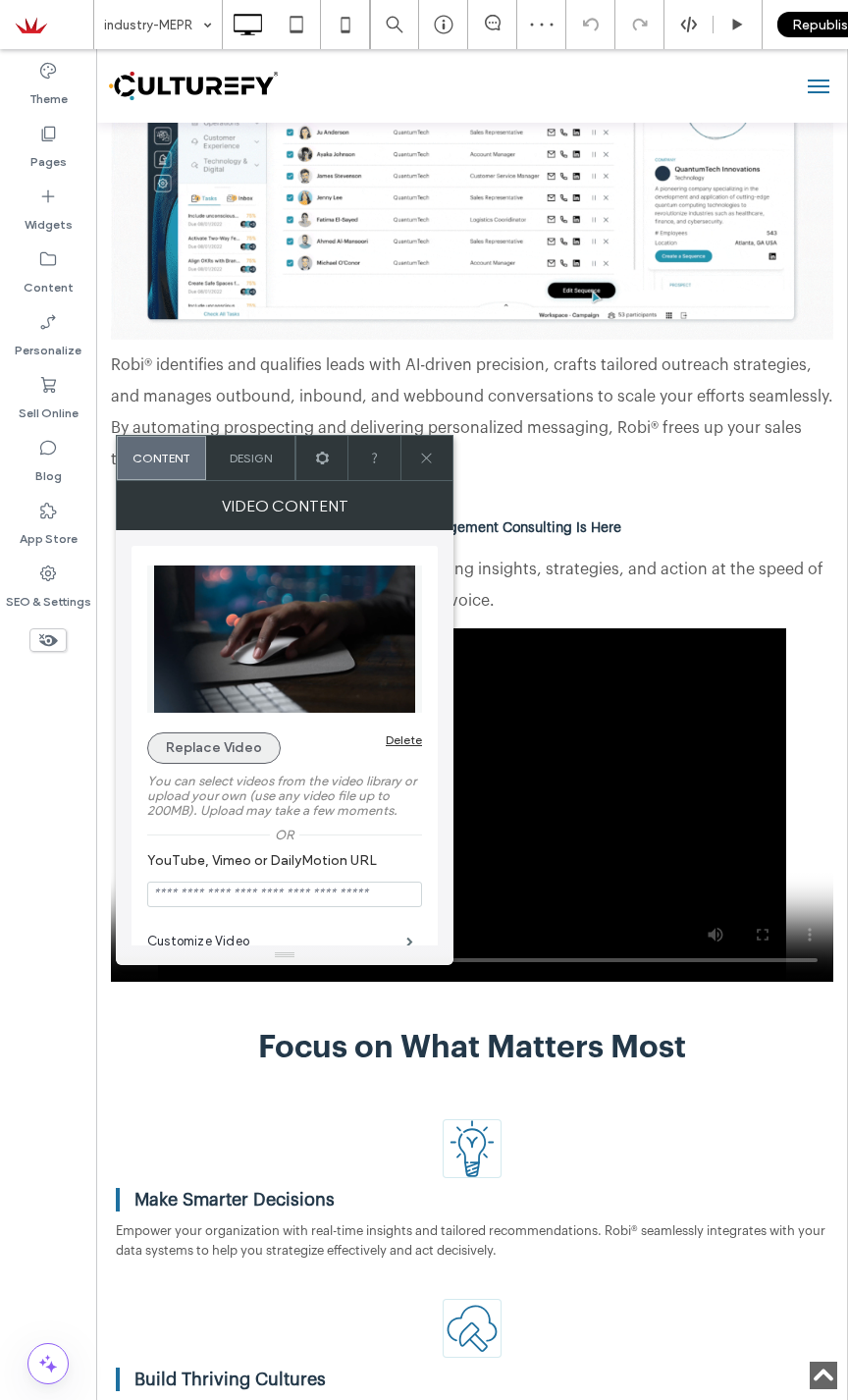 click on "Replace Video" at bounding box center (214, 748) 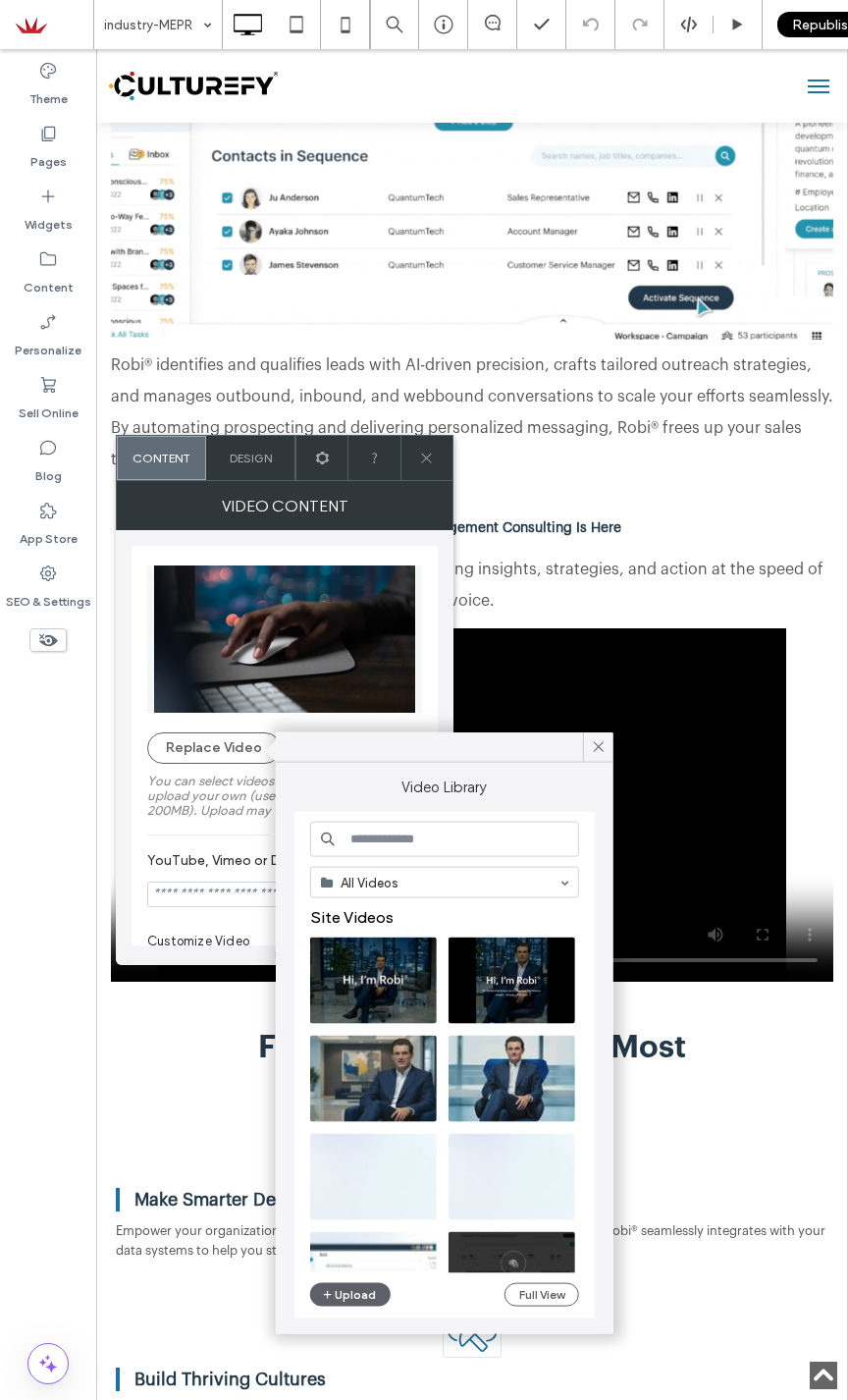 click at bounding box center [445, 839] 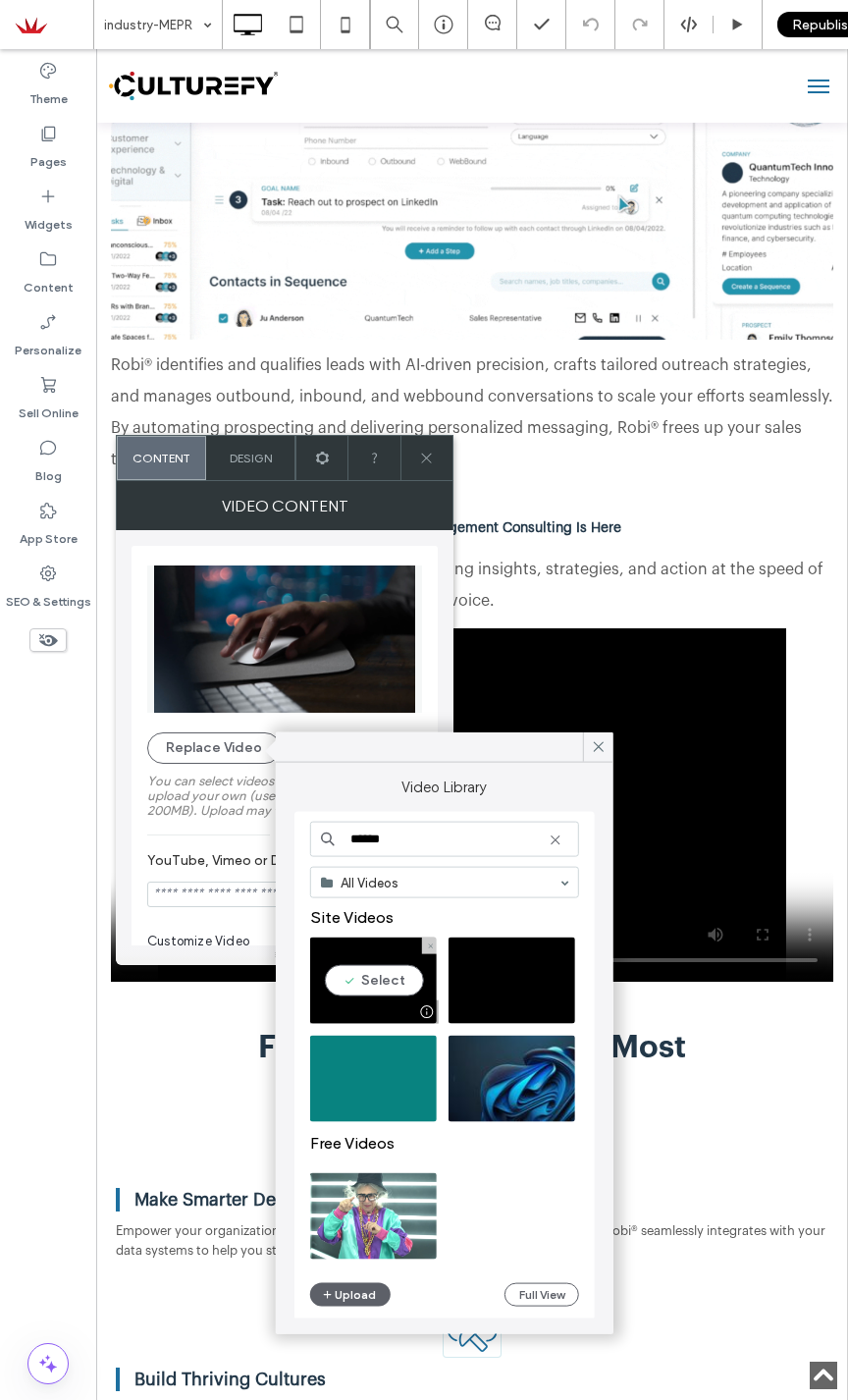 type on "******" 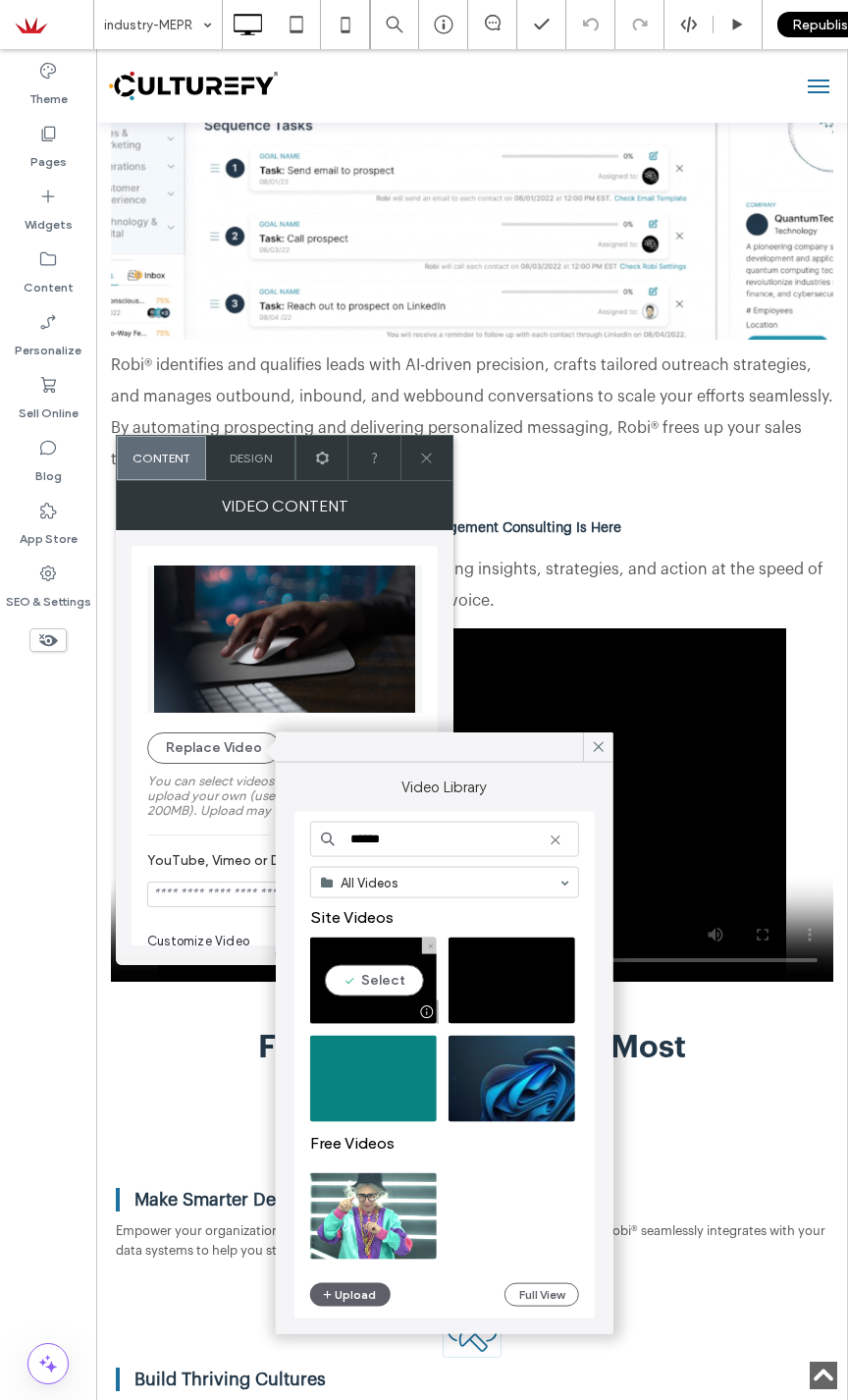 click at bounding box center (373, 981) 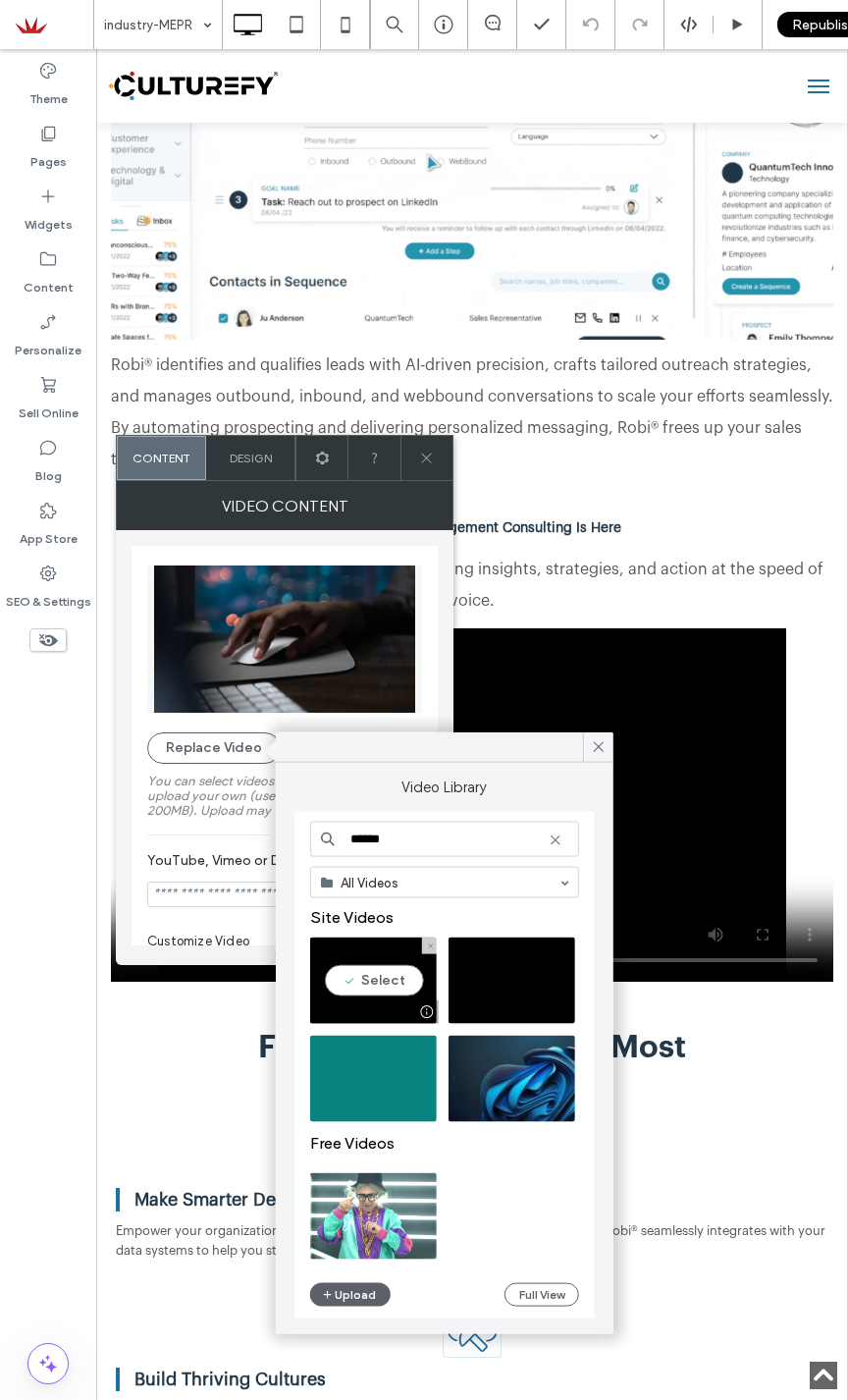 type on "**********" 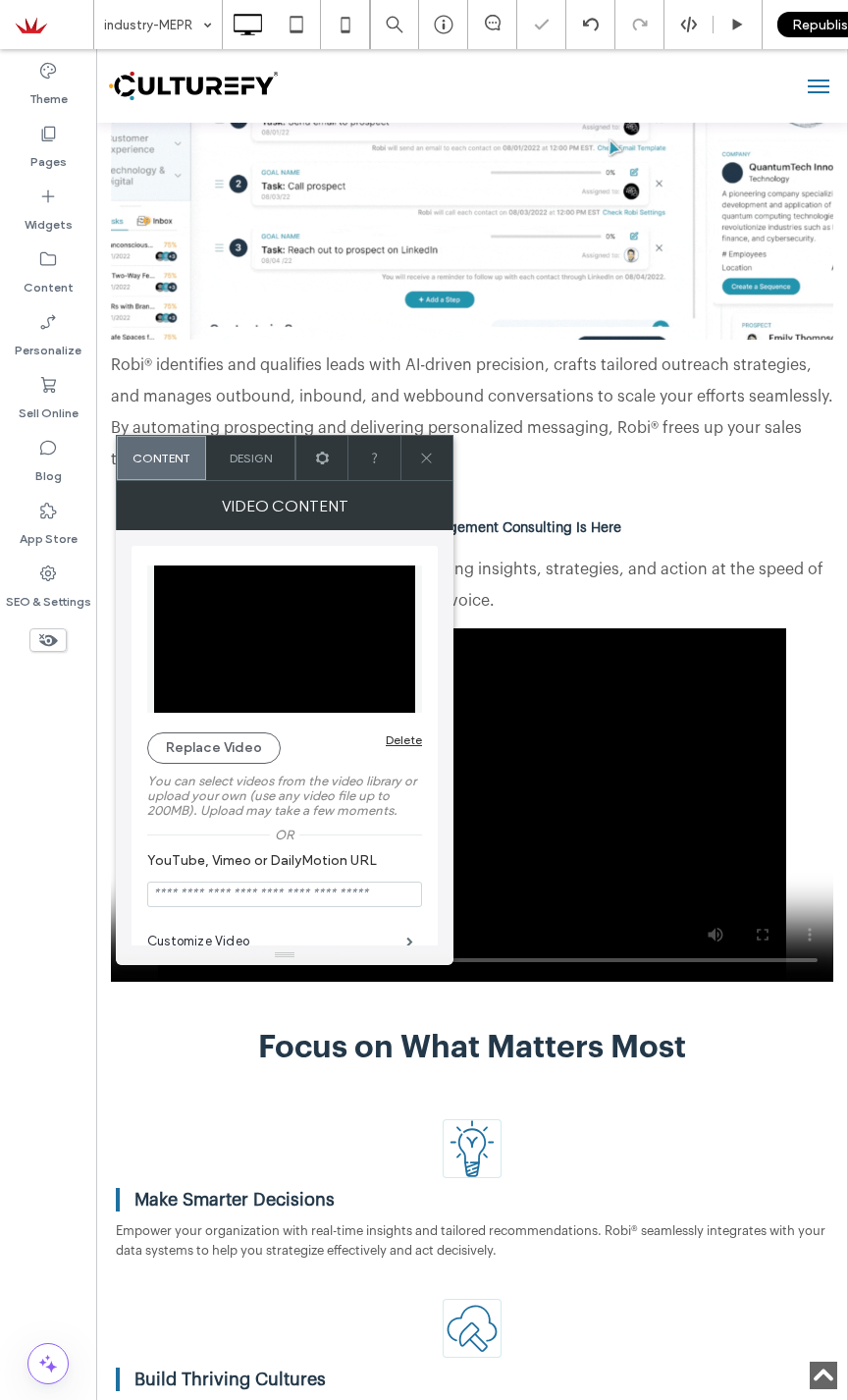 click 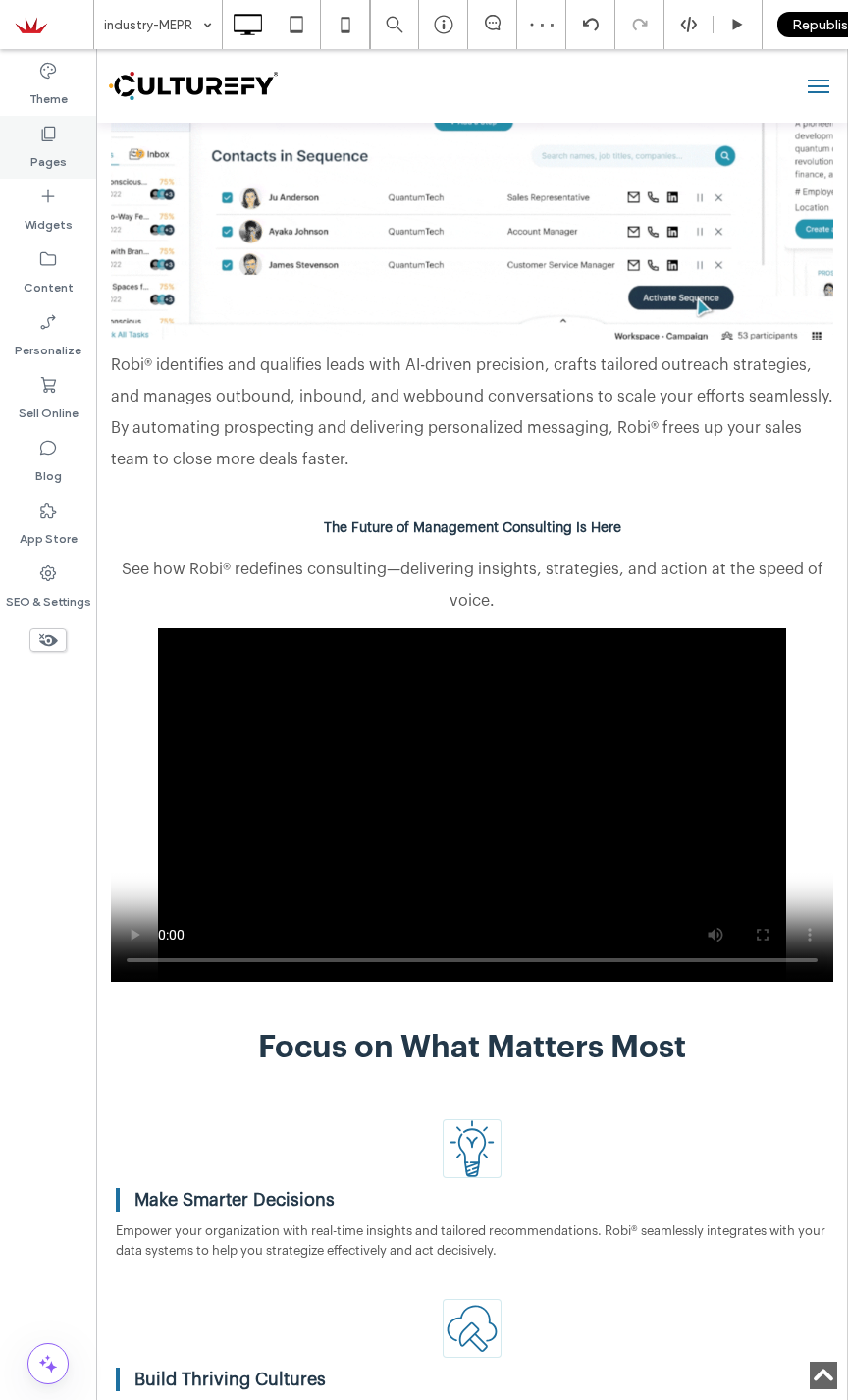 click on "Pages" at bounding box center [48, 157] 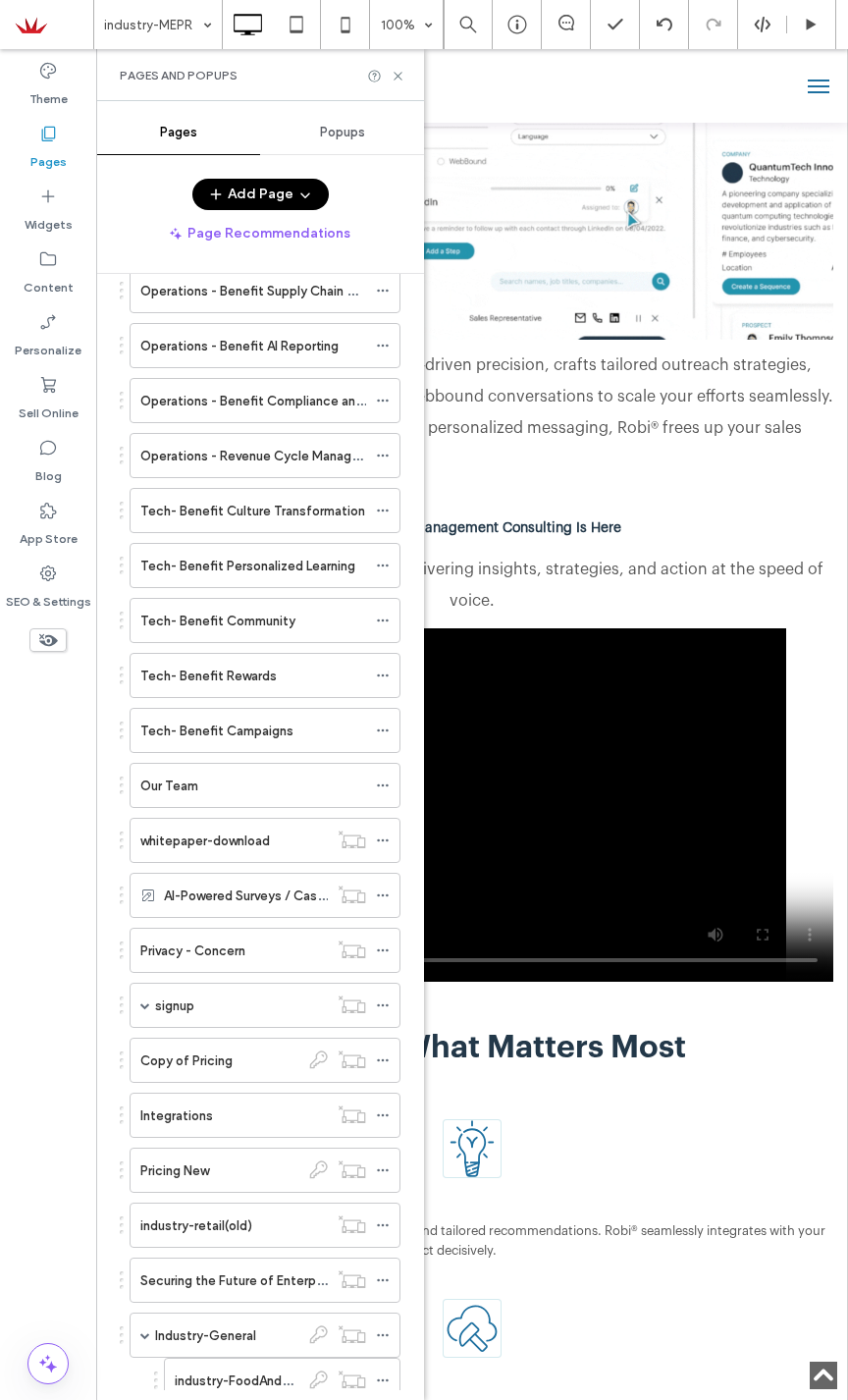scroll, scrollTop: 2847, scrollLeft: 0, axis: vertical 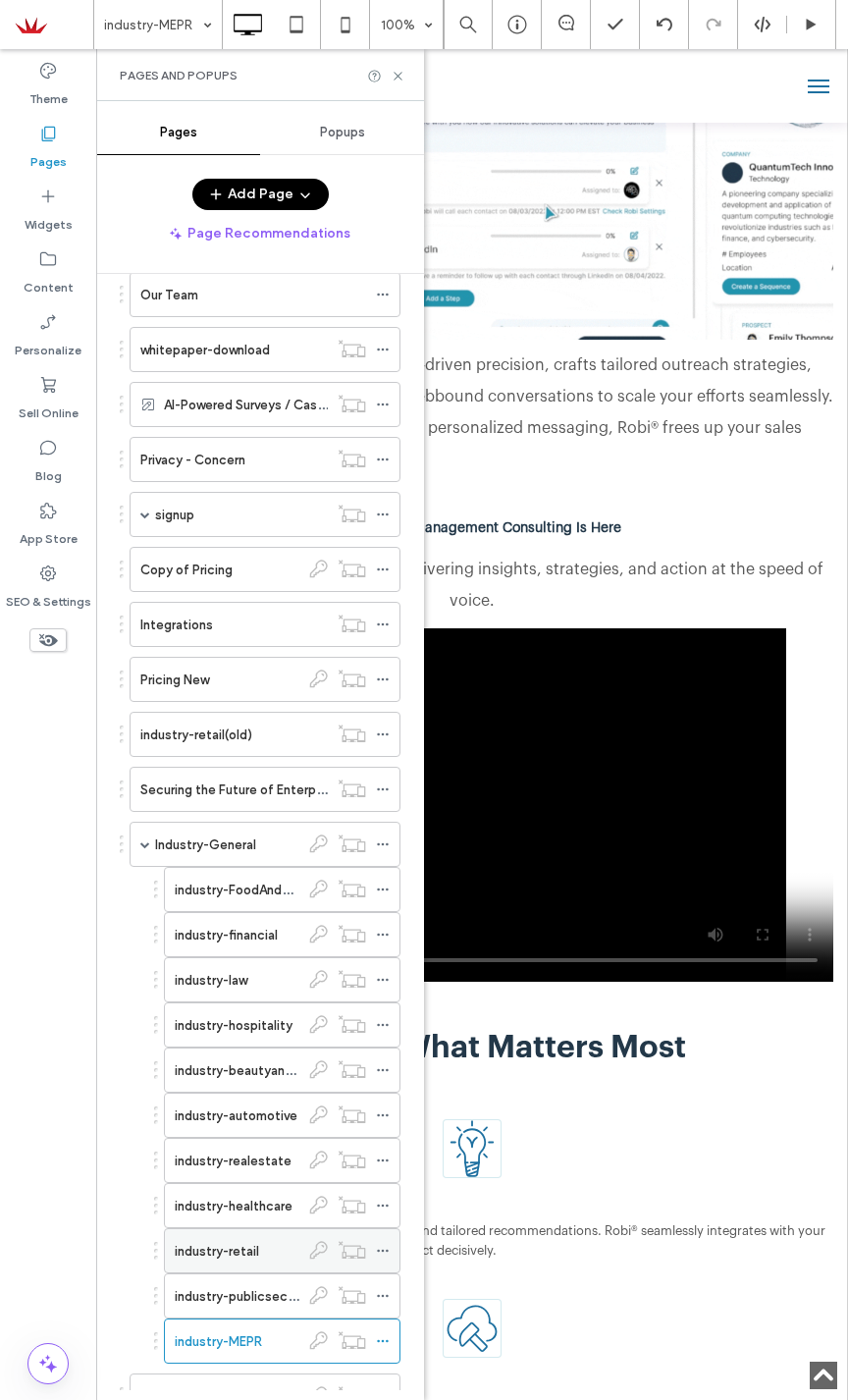 click on "industry-retail" at bounding box center [217, 1251] 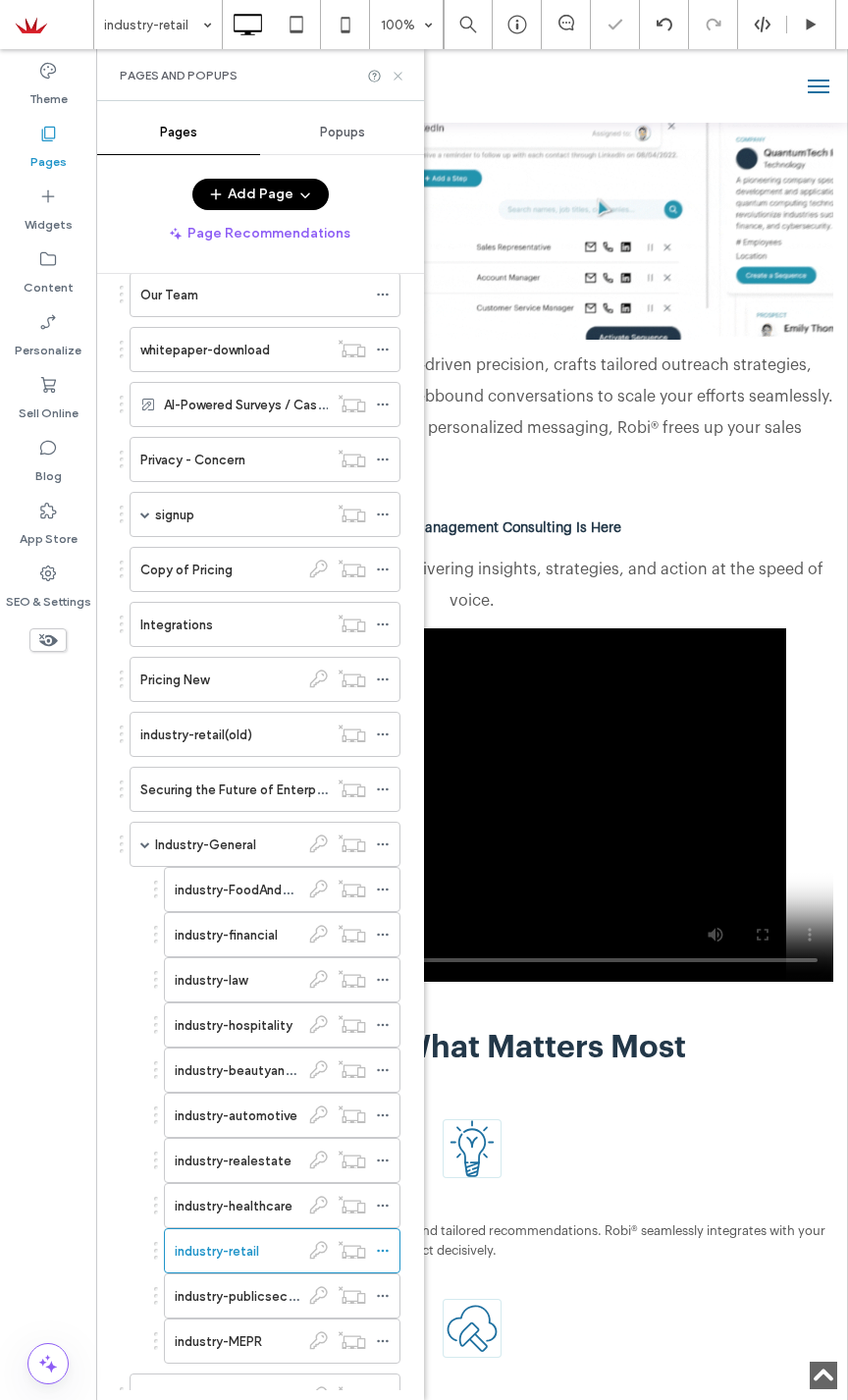 click 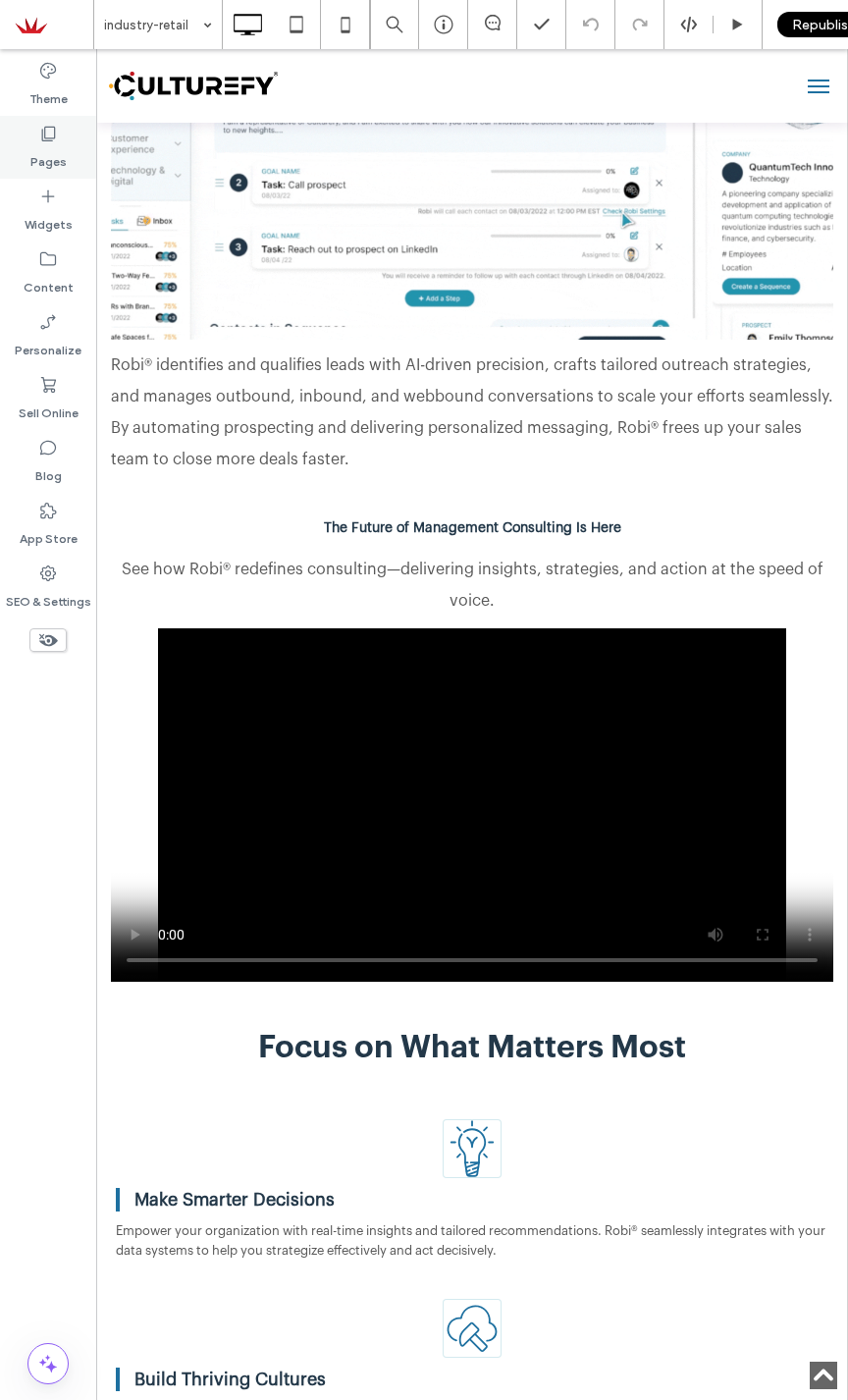 click 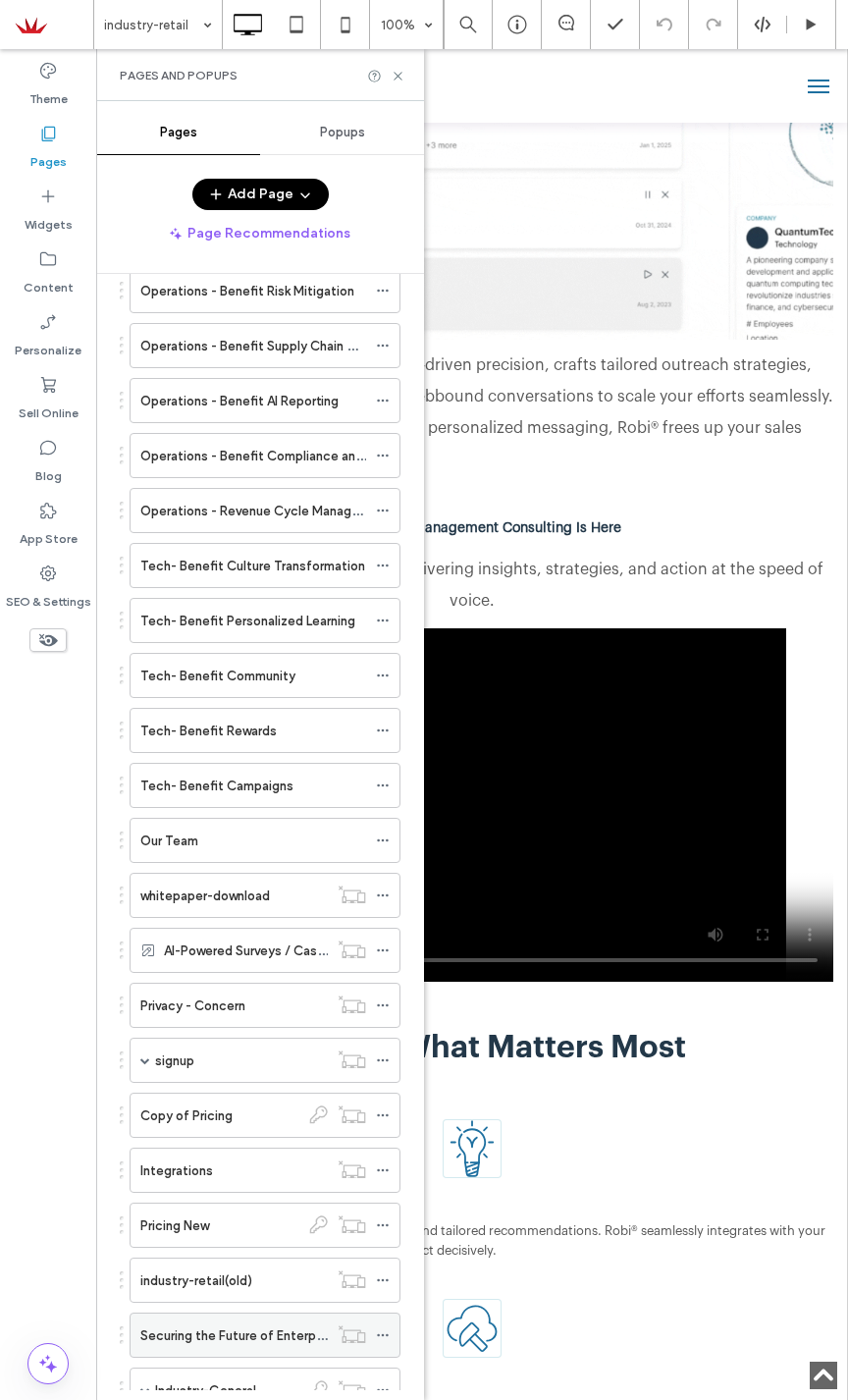 scroll, scrollTop: 2176, scrollLeft: 0, axis: vertical 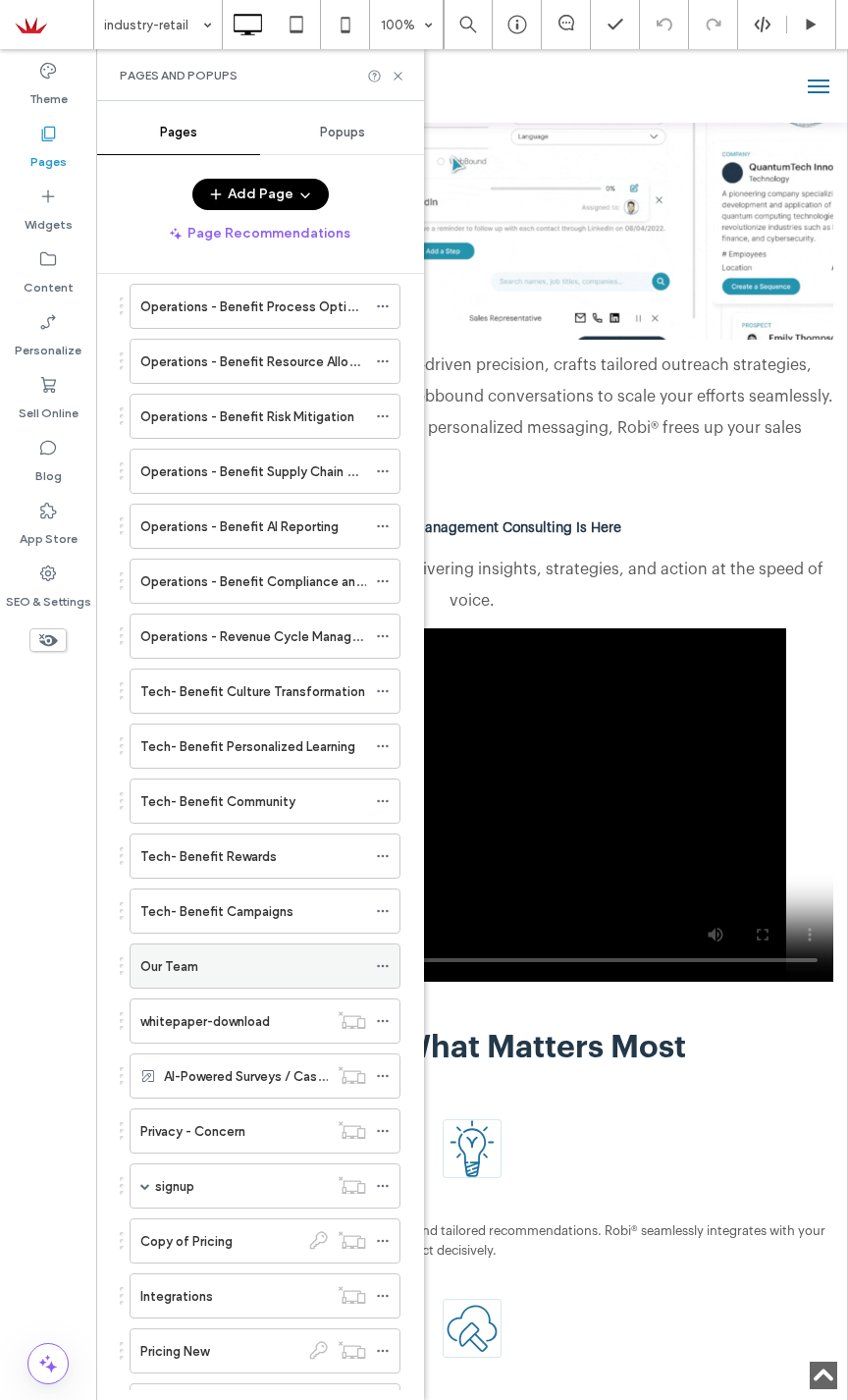 click on "Our Team" at bounding box center [253, 966] 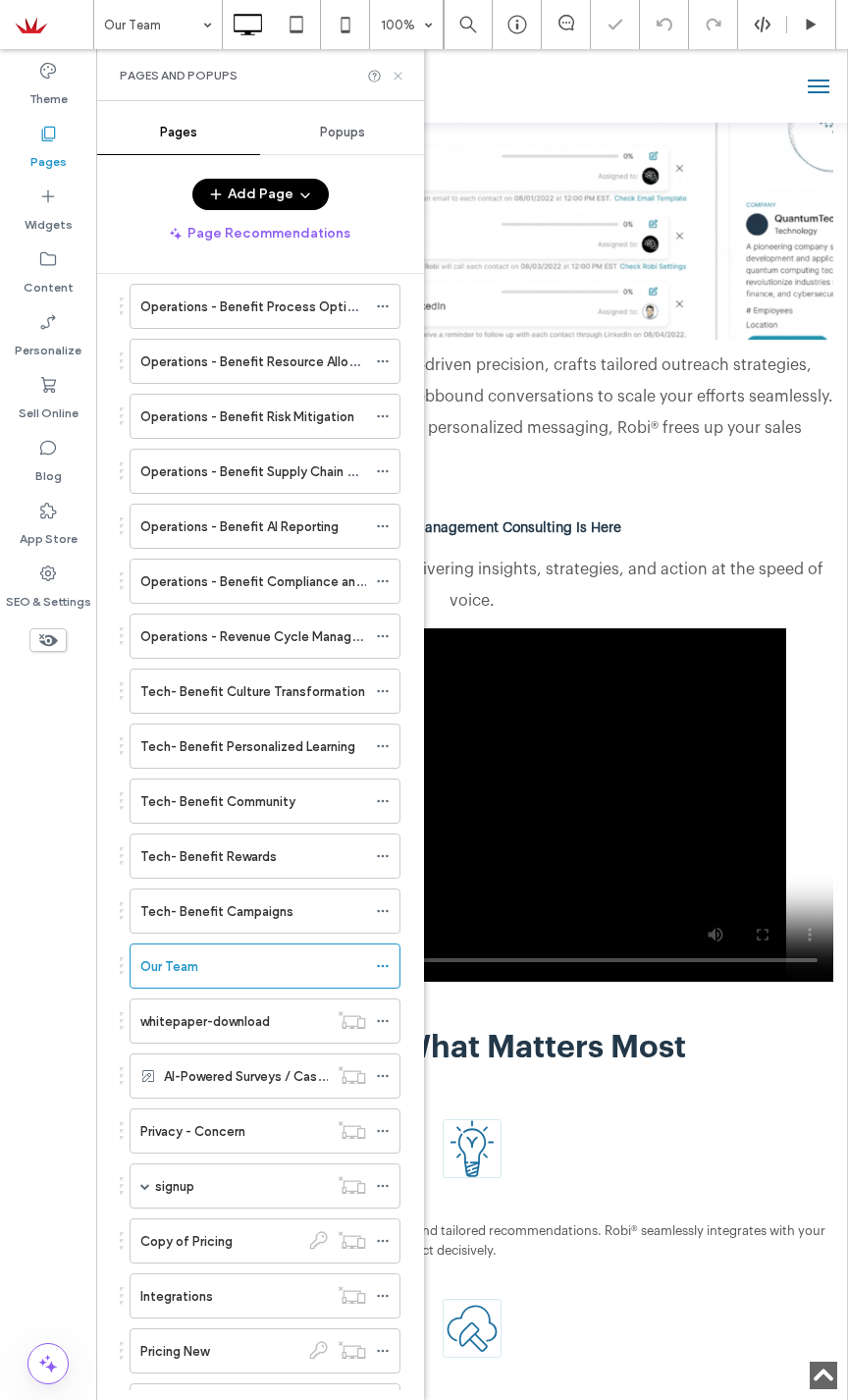 click 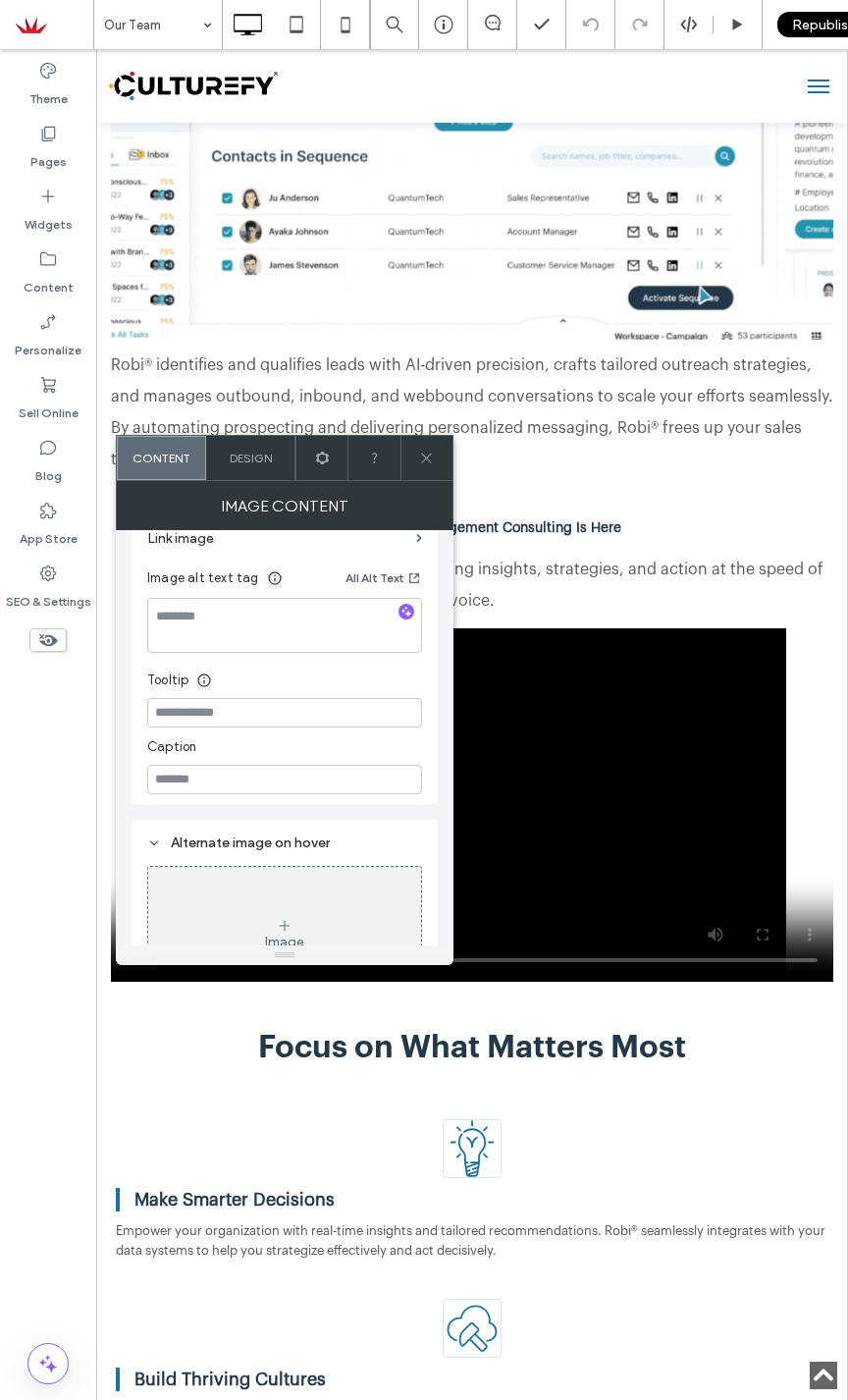 scroll, scrollTop: 491, scrollLeft: 0, axis: vertical 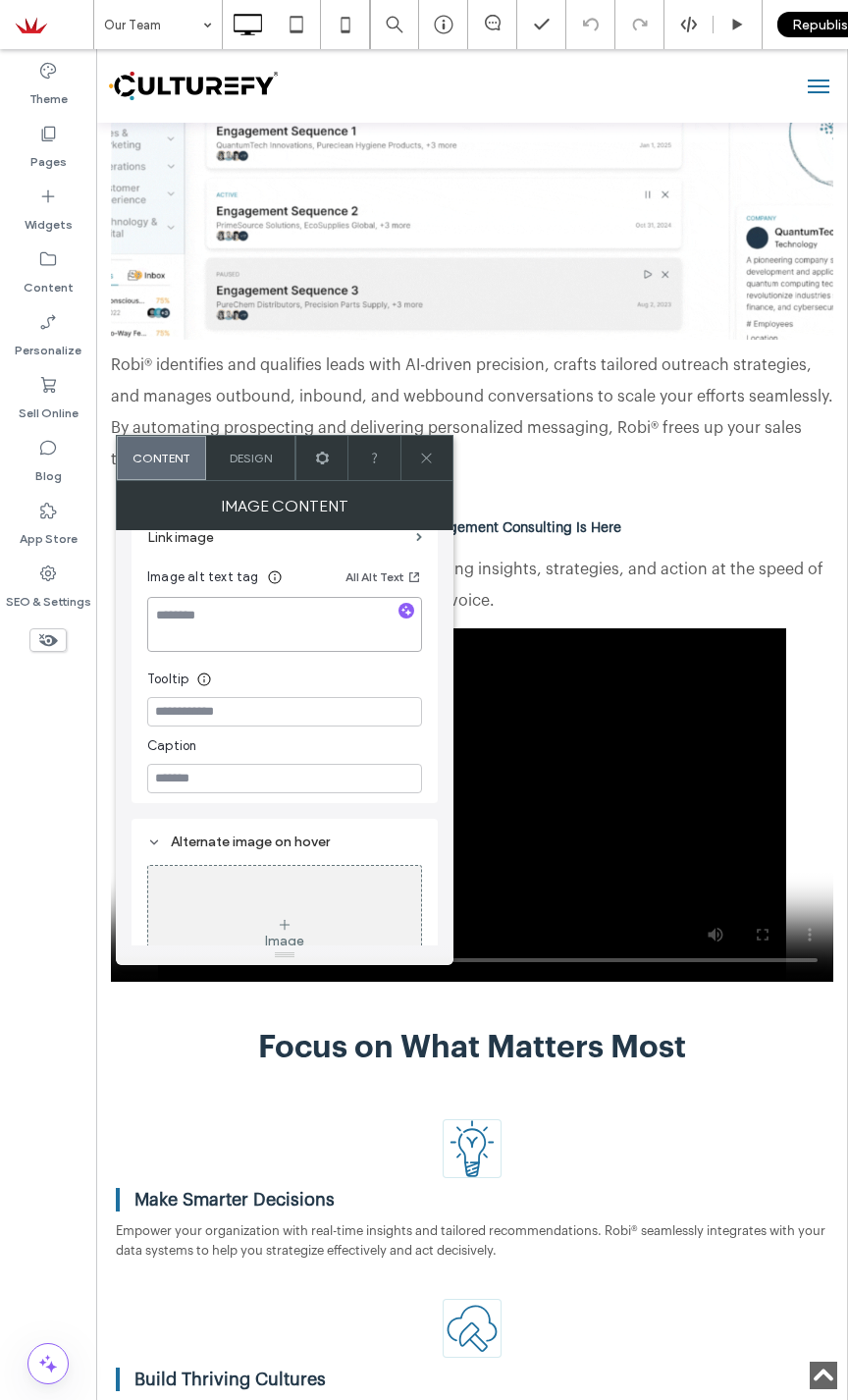 click at bounding box center [285, 624] 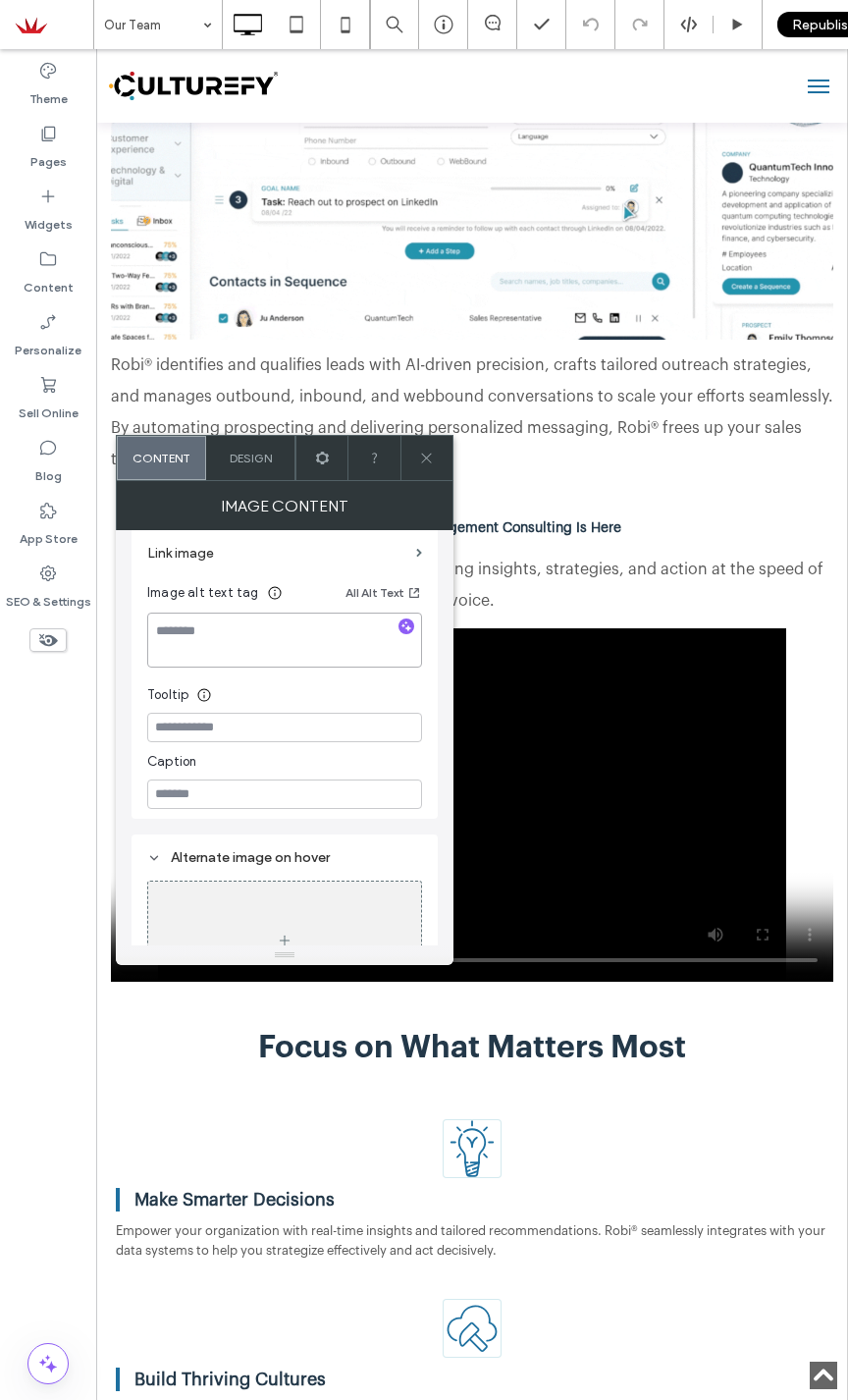scroll, scrollTop: 262, scrollLeft: 0, axis: vertical 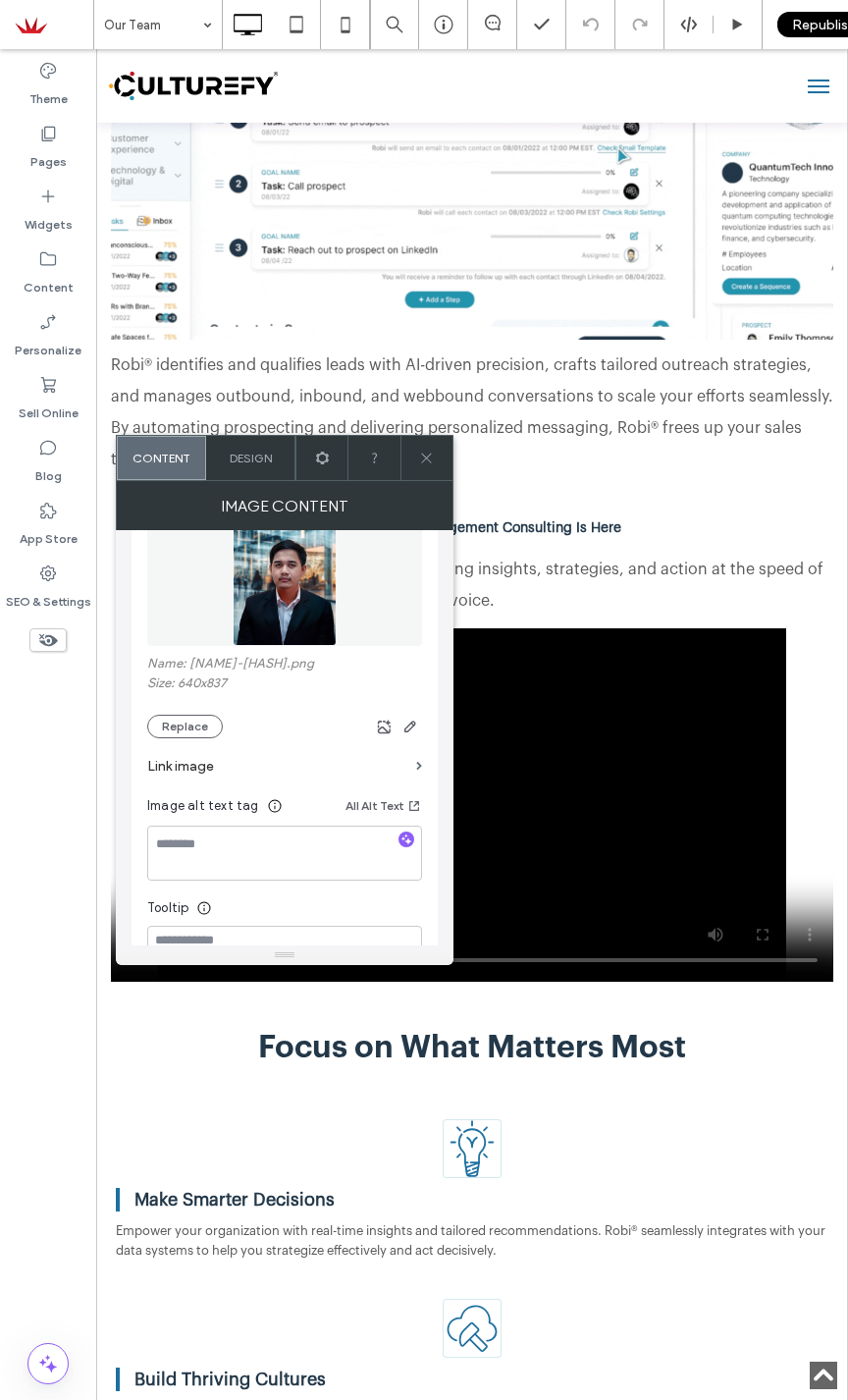 click at bounding box center [426, 458] 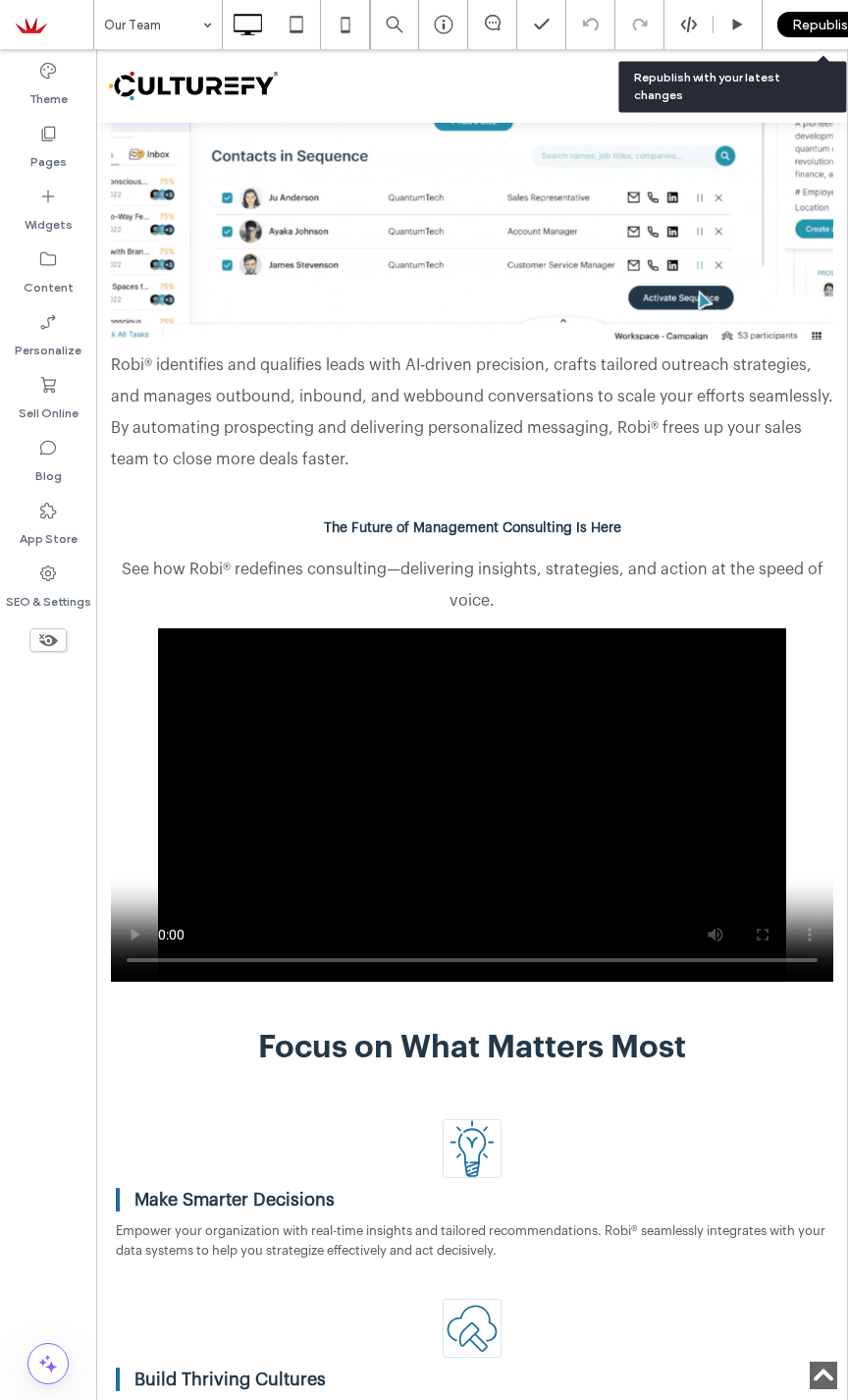 click on "Republish" at bounding box center [823, 25] 